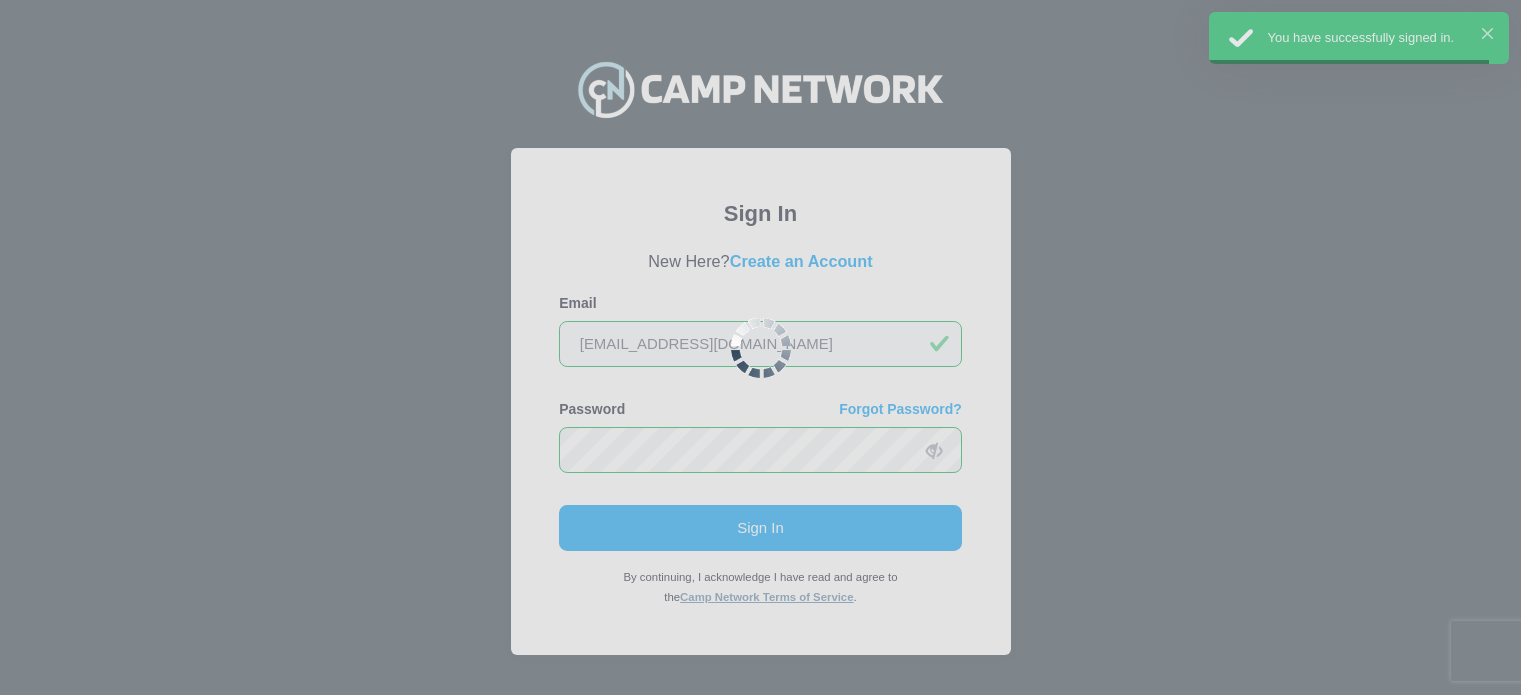 scroll, scrollTop: 0, scrollLeft: 0, axis: both 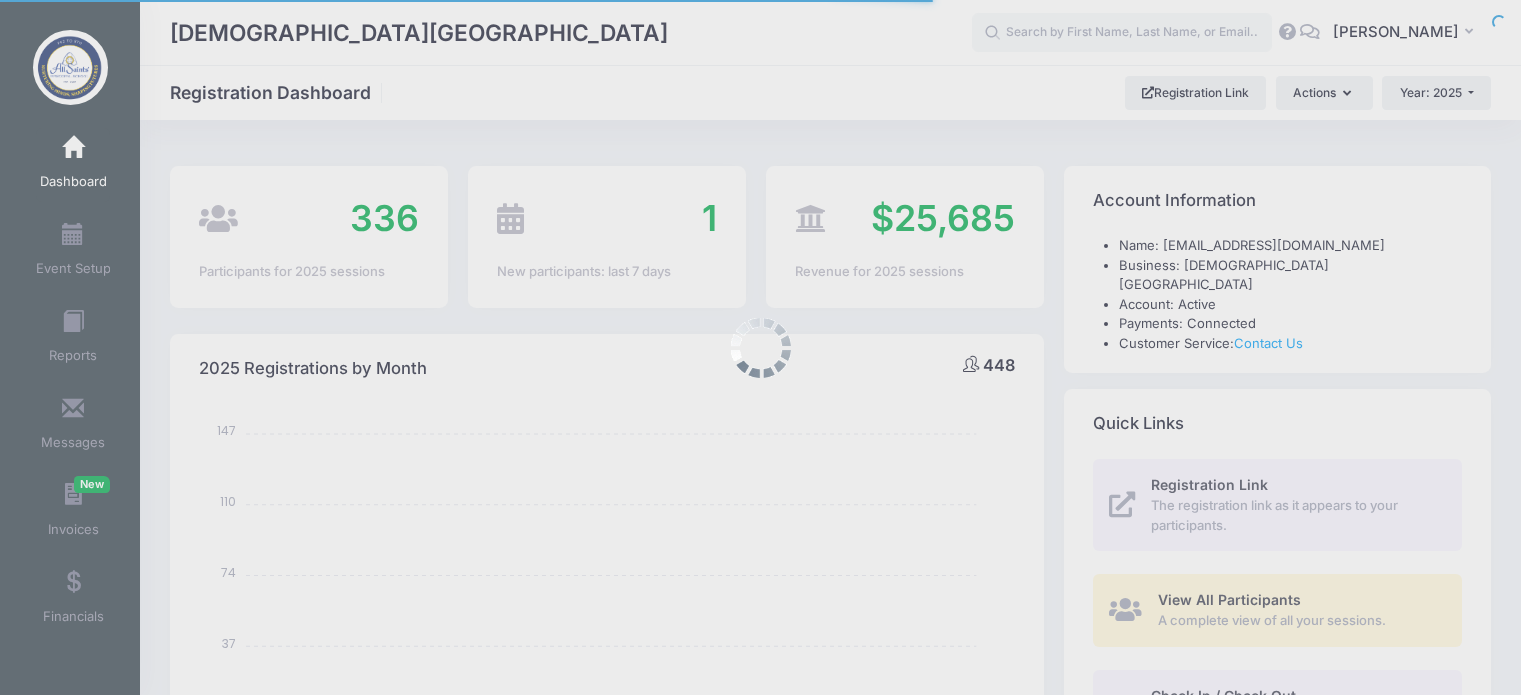 select 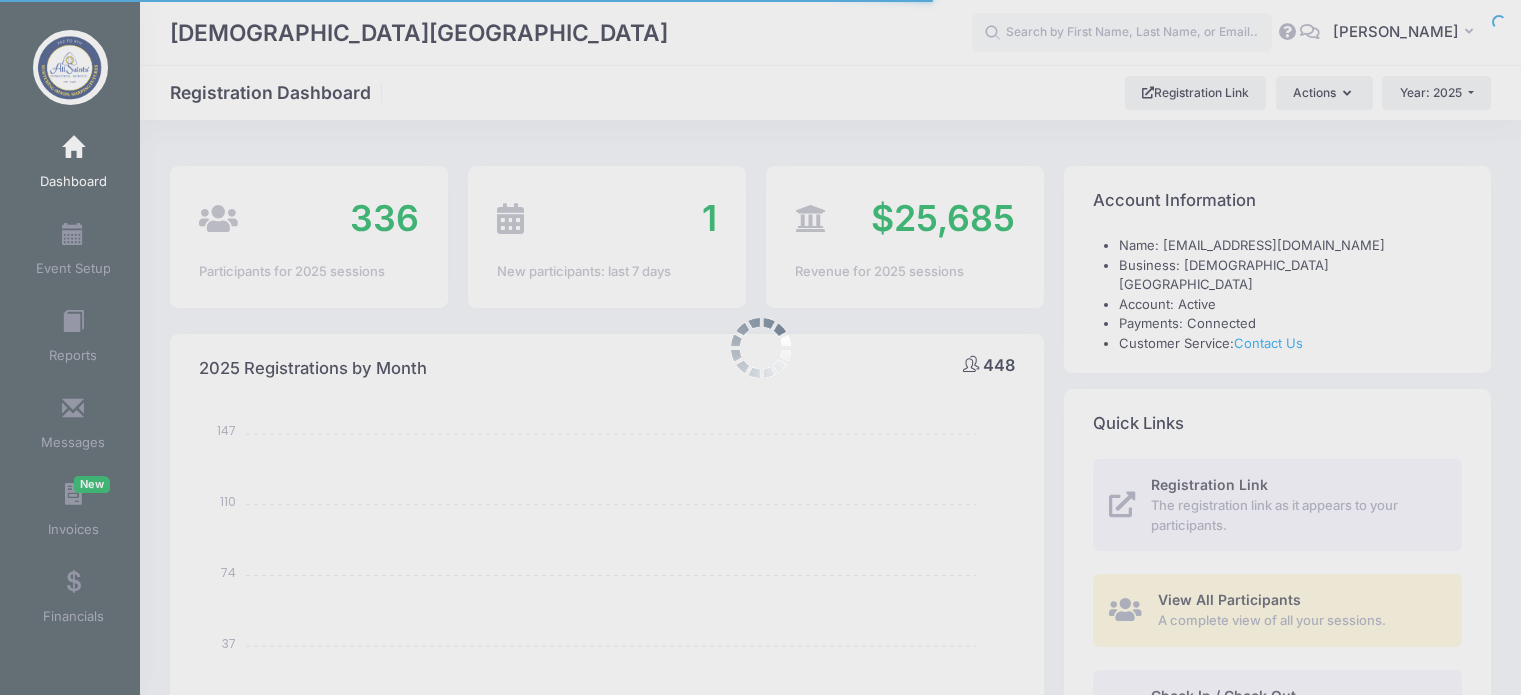 scroll, scrollTop: 0, scrollLeft: 0, axis: both 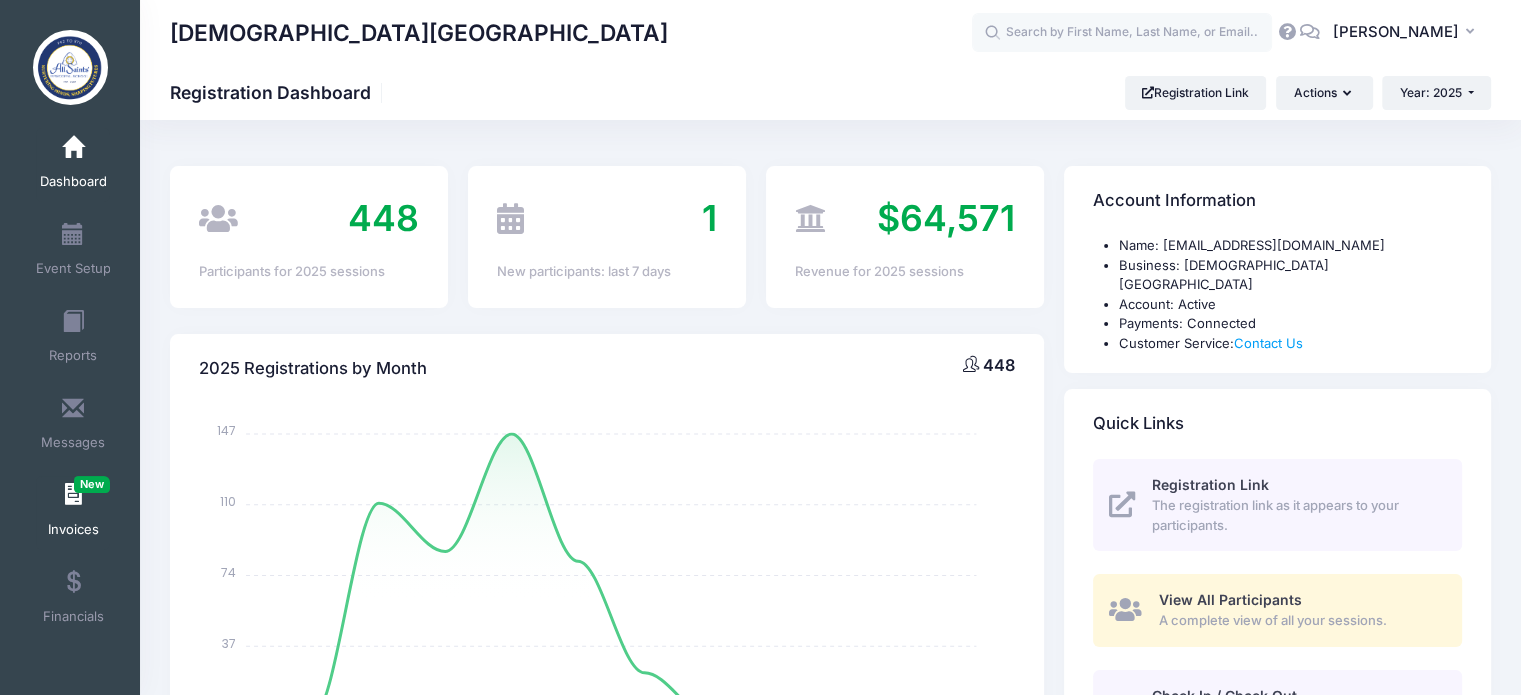 click on "Invoices  New" at bounding box center (73, 530) 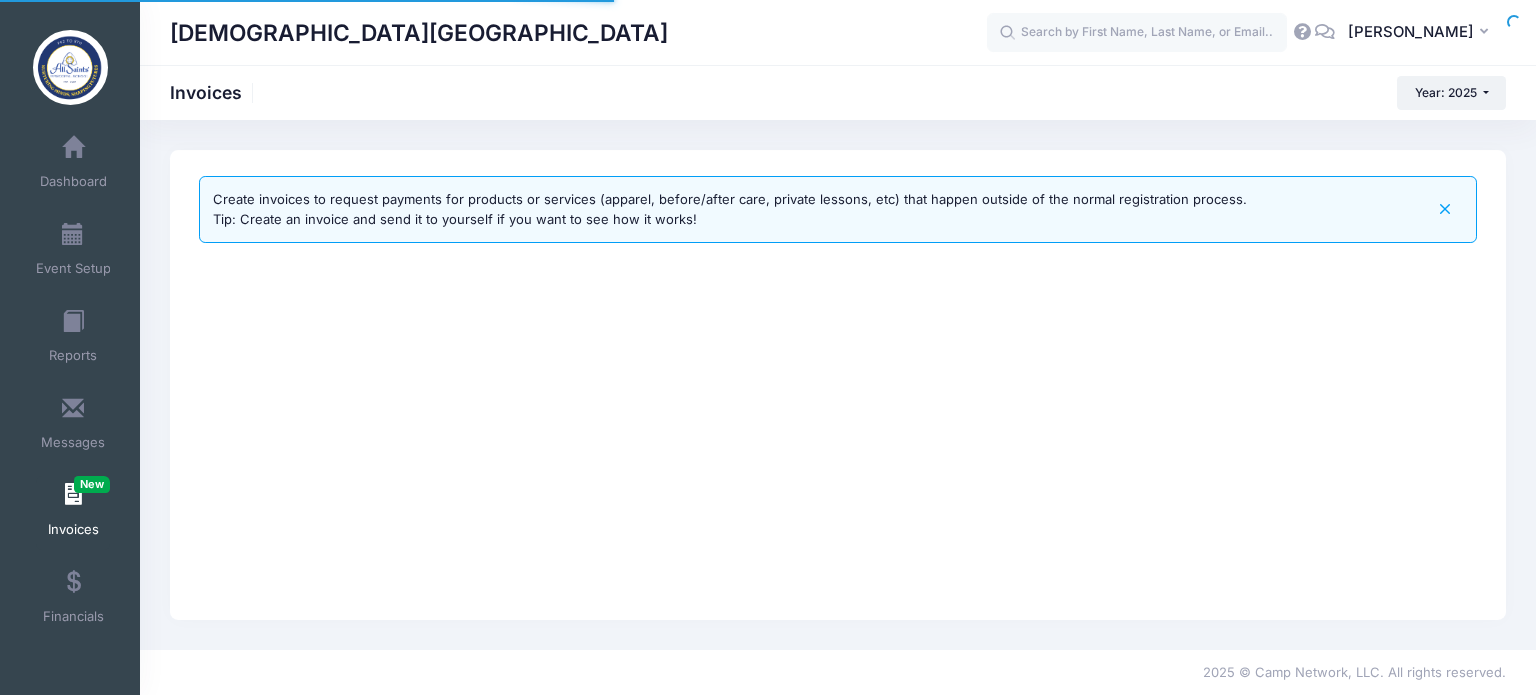 scroll, scrollTop: 0, scrollLeft: 0, axis: both 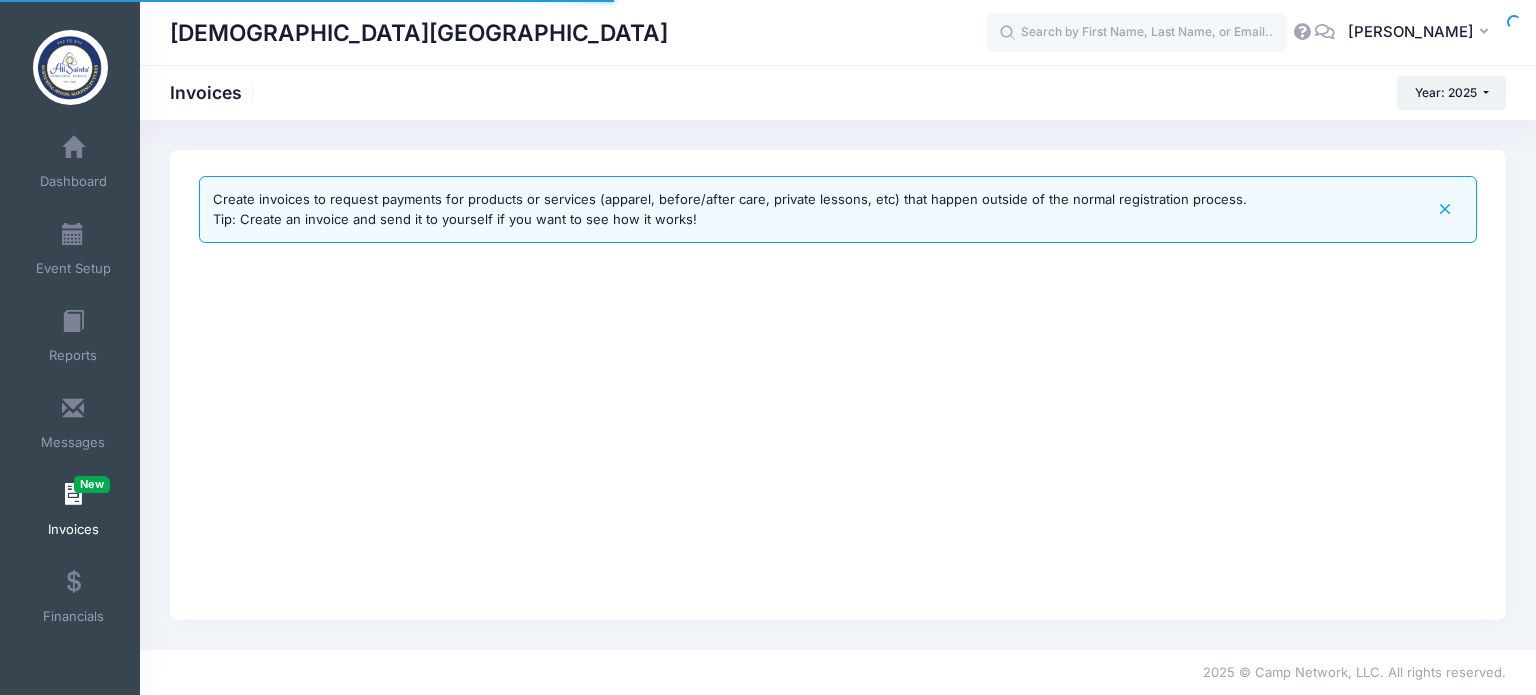 select 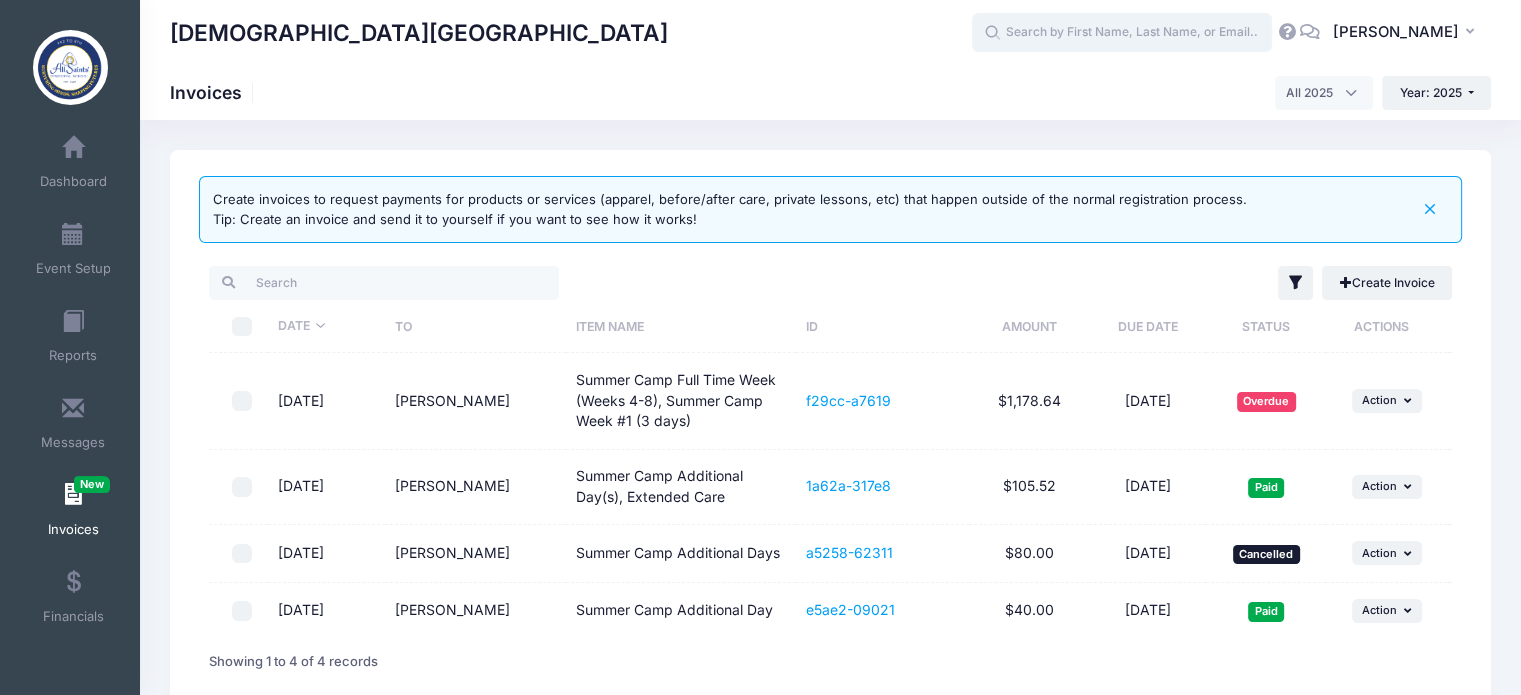 click at bounding box center [1122, 33] 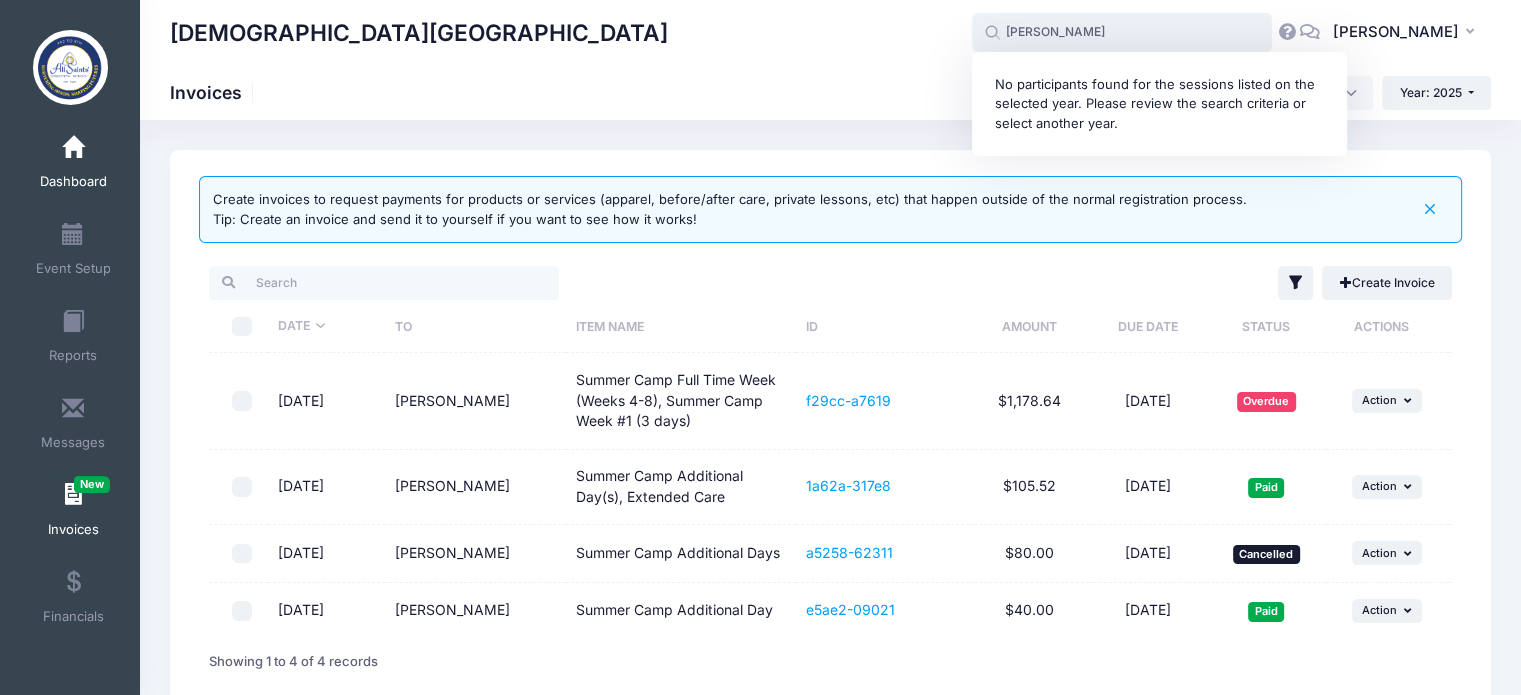 type on "hopper" 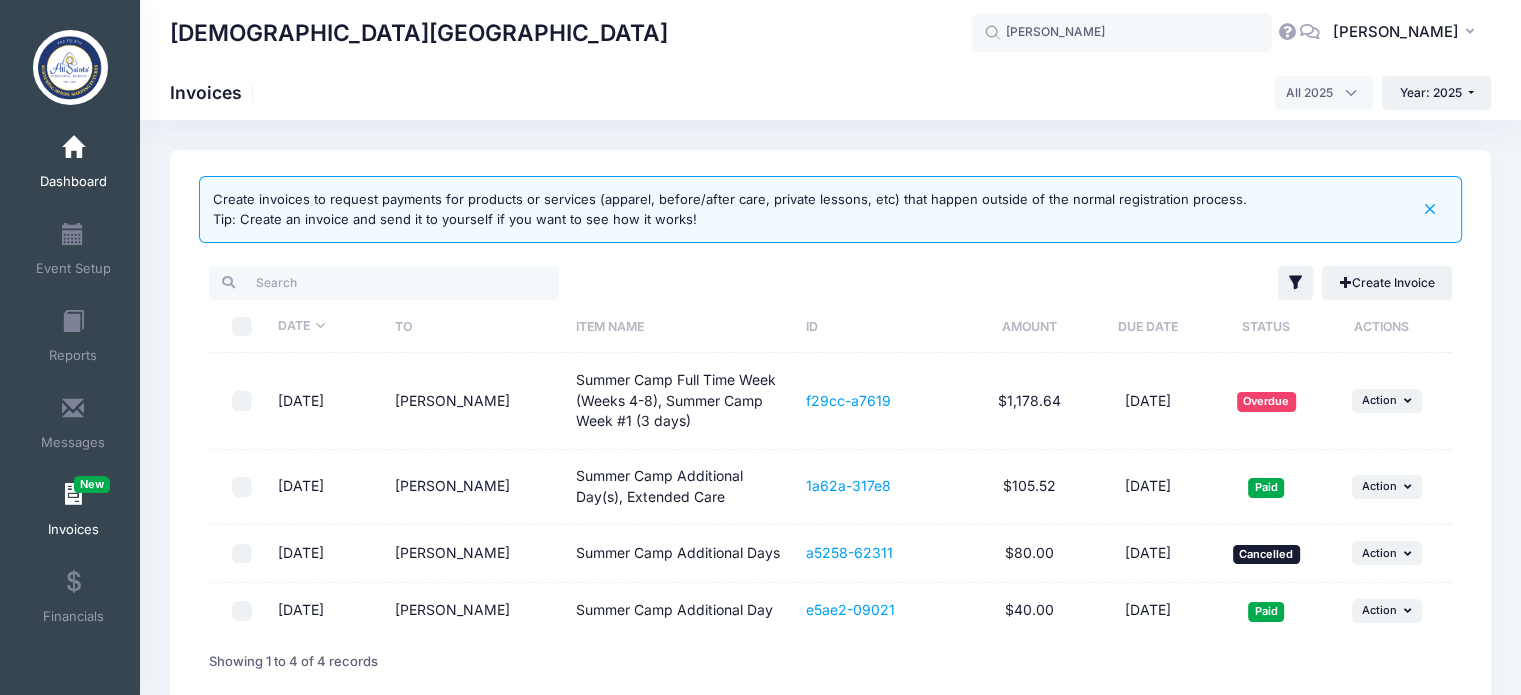 click on "Dashboard" at bounding box center [73, 165] 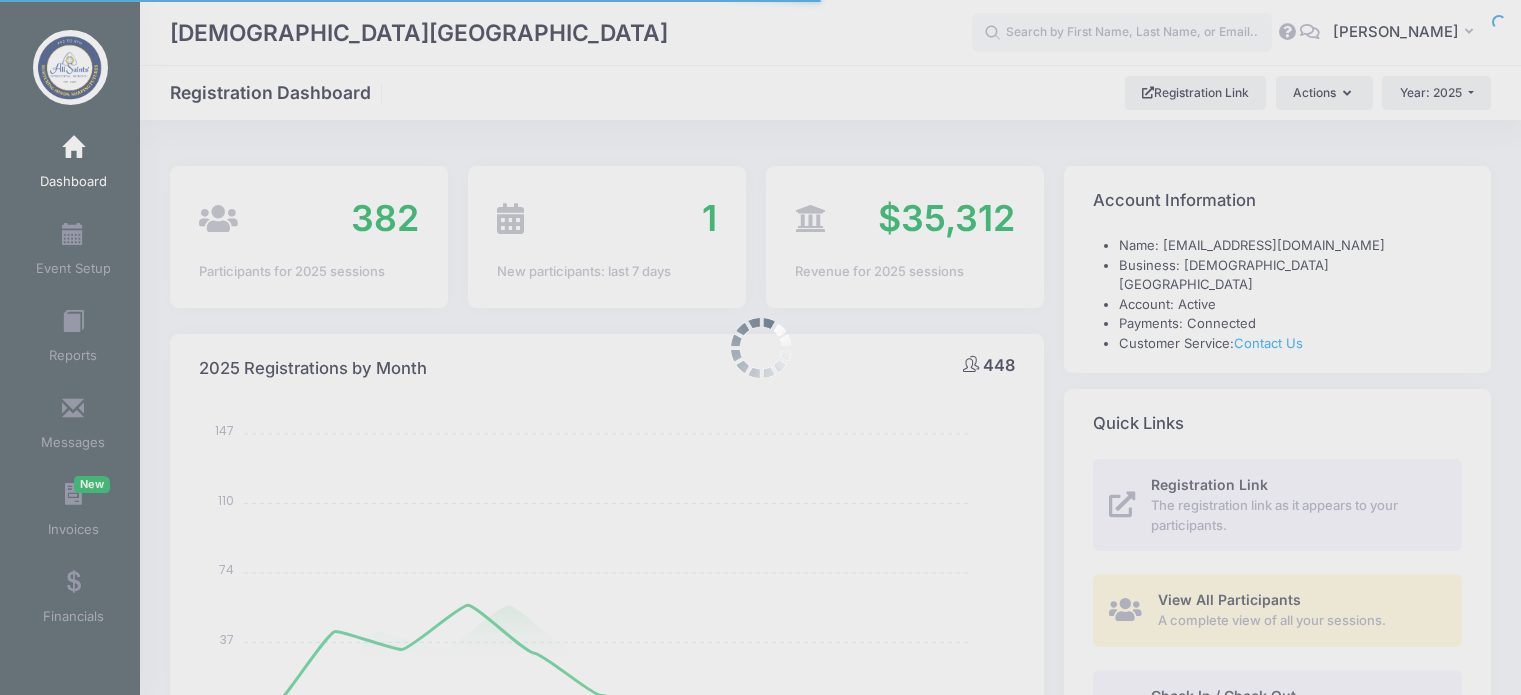 select 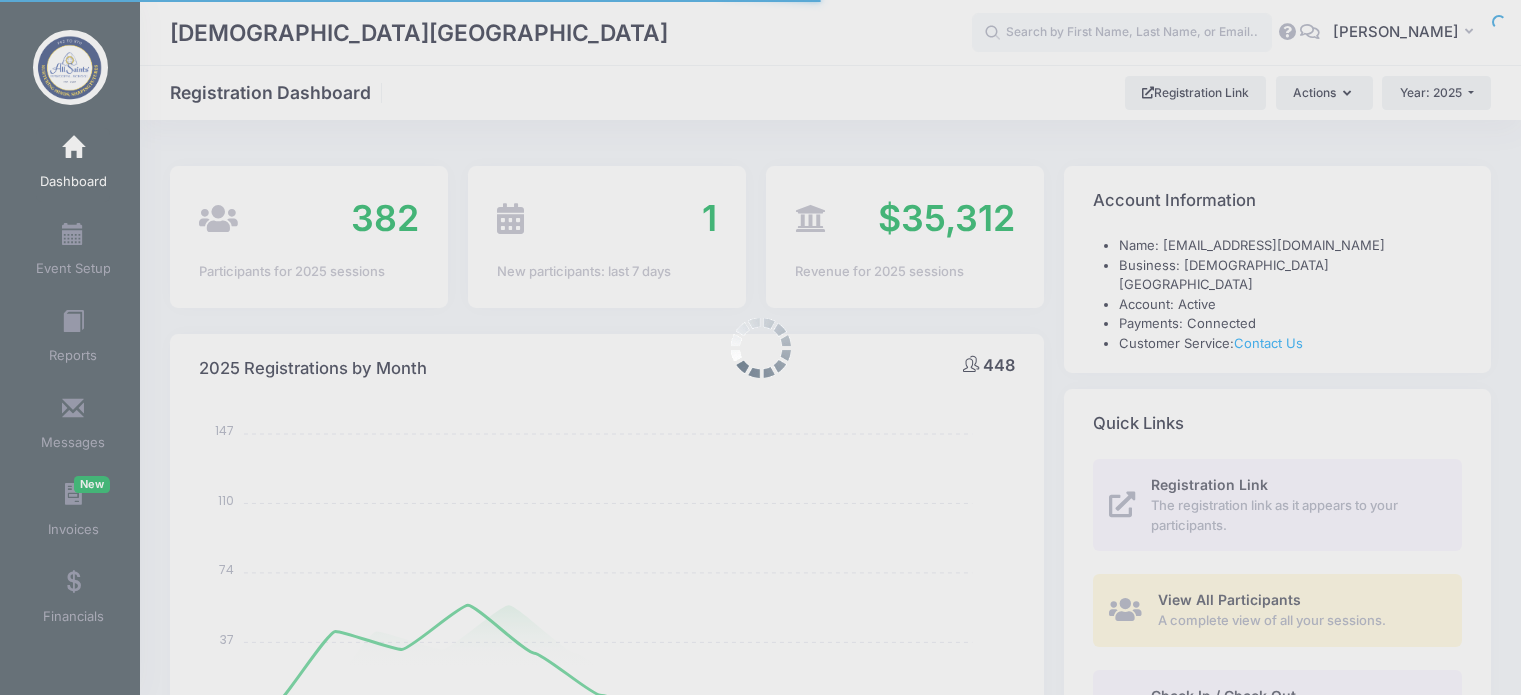 scroll, scrollTop: 0, scrollLeft: 0, axis: both 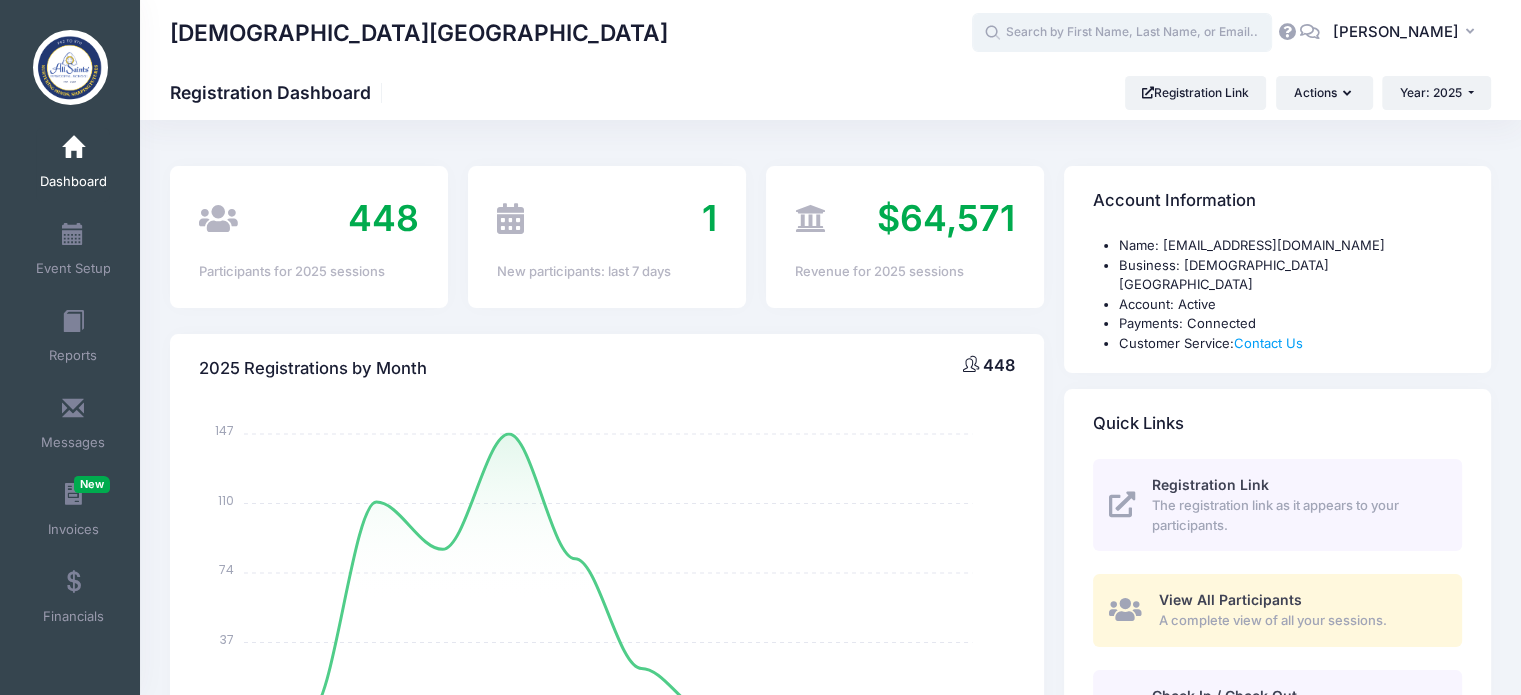 click at bounding box center [1122, 33] 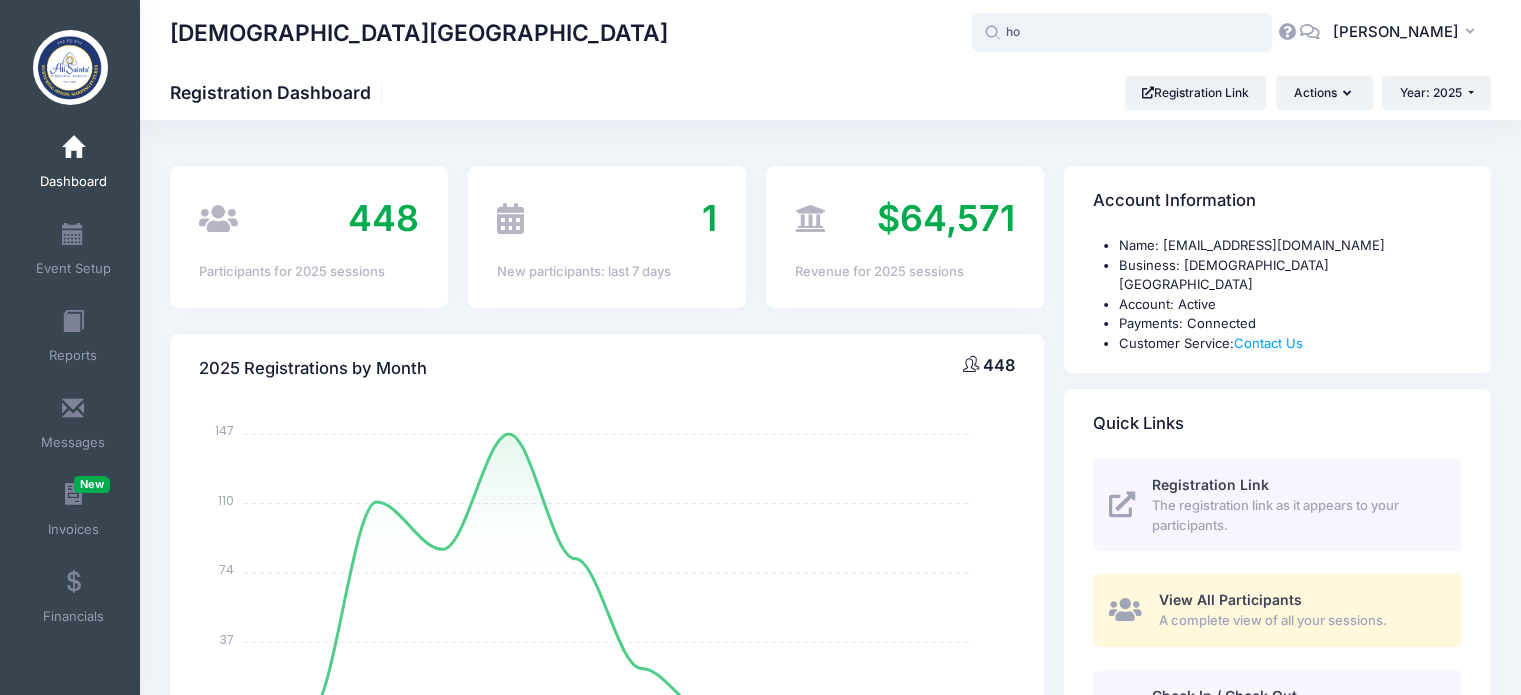 type on "h" 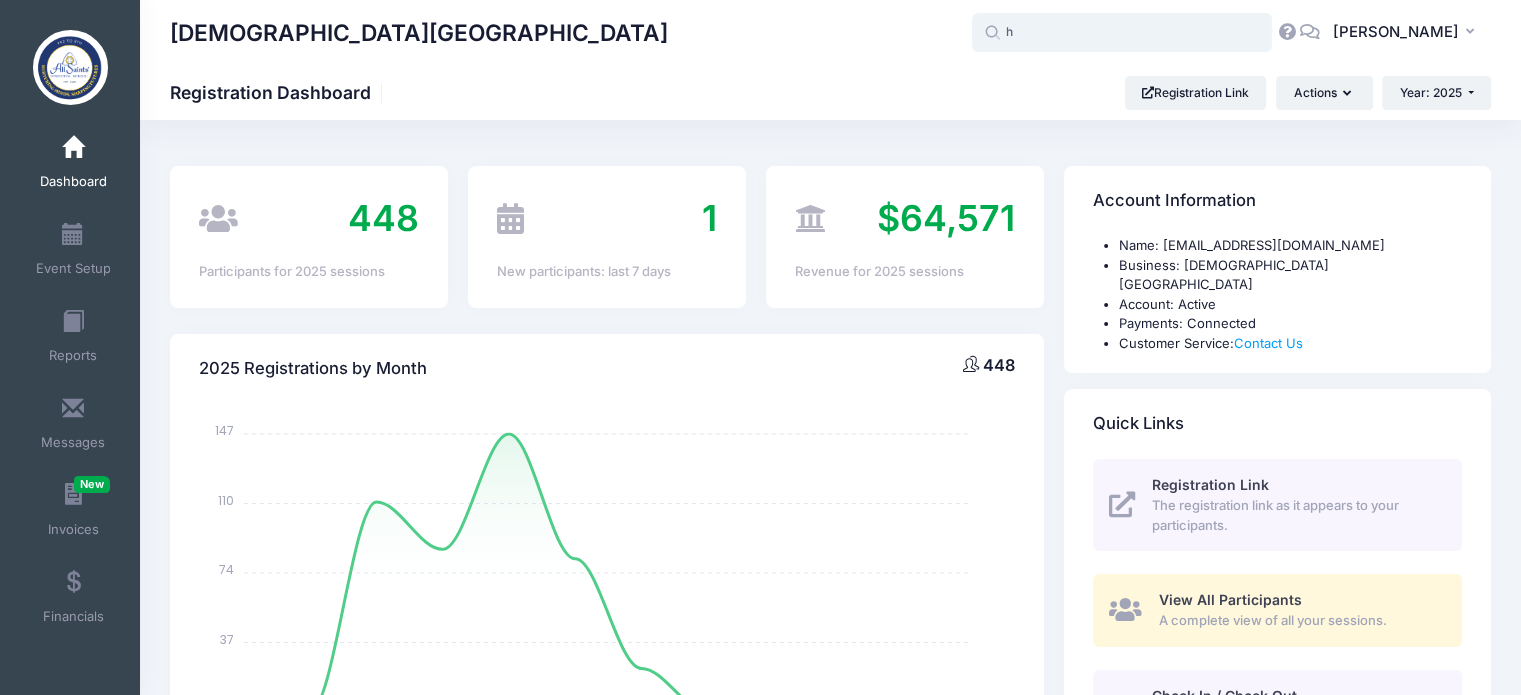 type 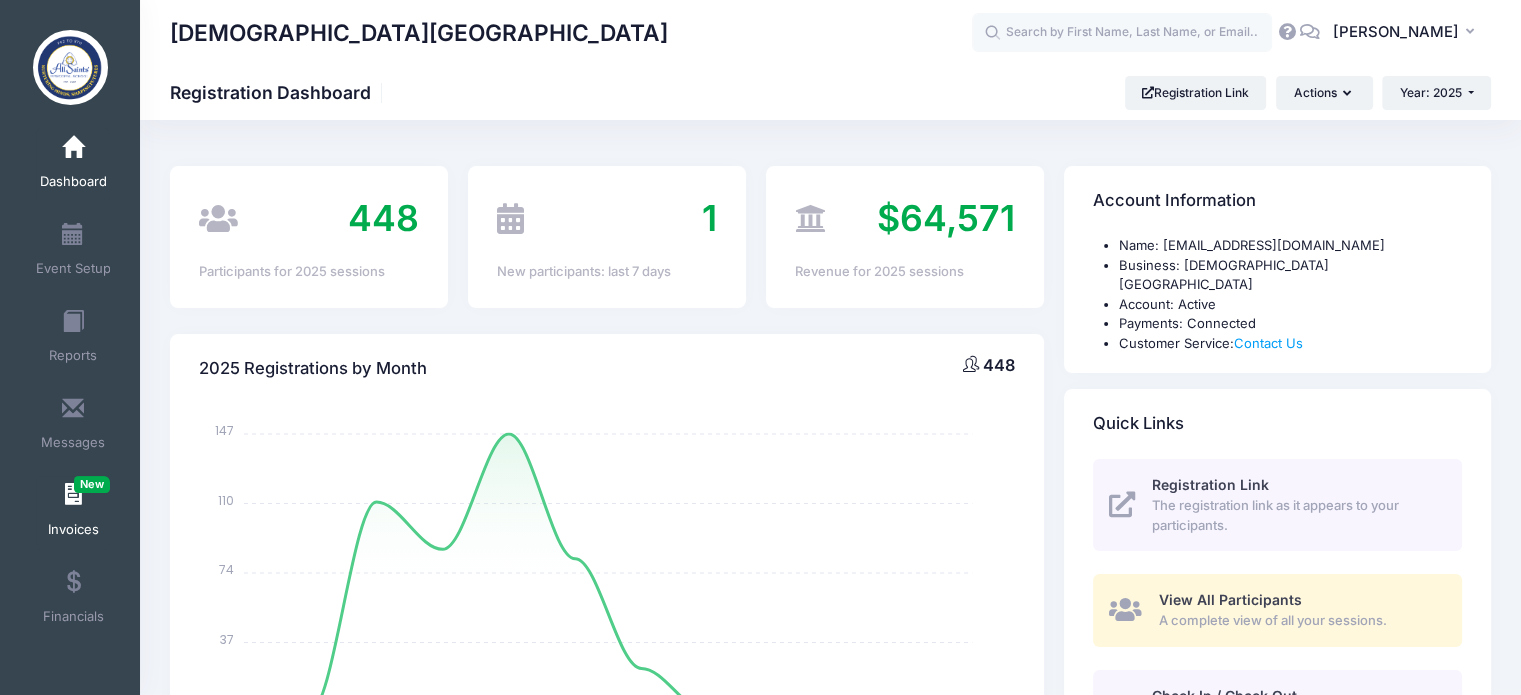 click on "Invoices  New" at bounding box center [73, 513] 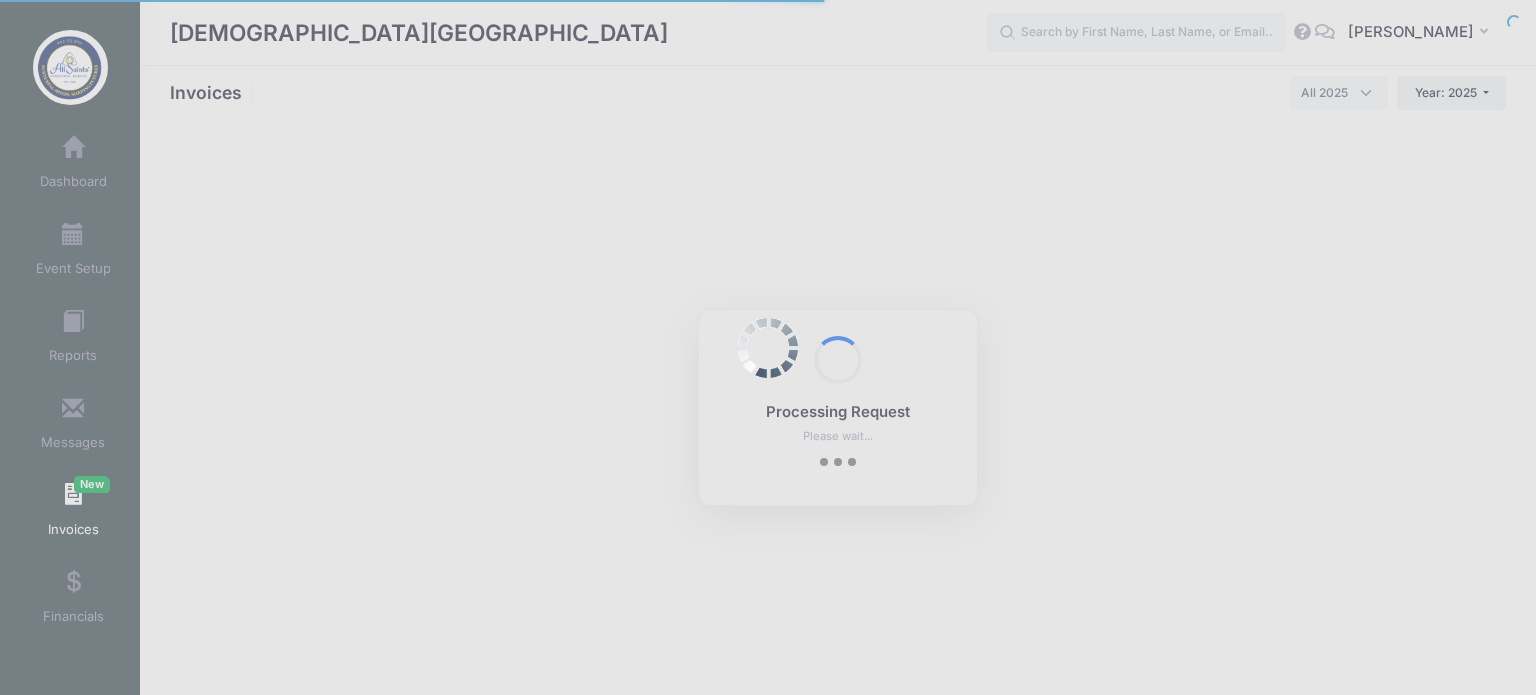 select 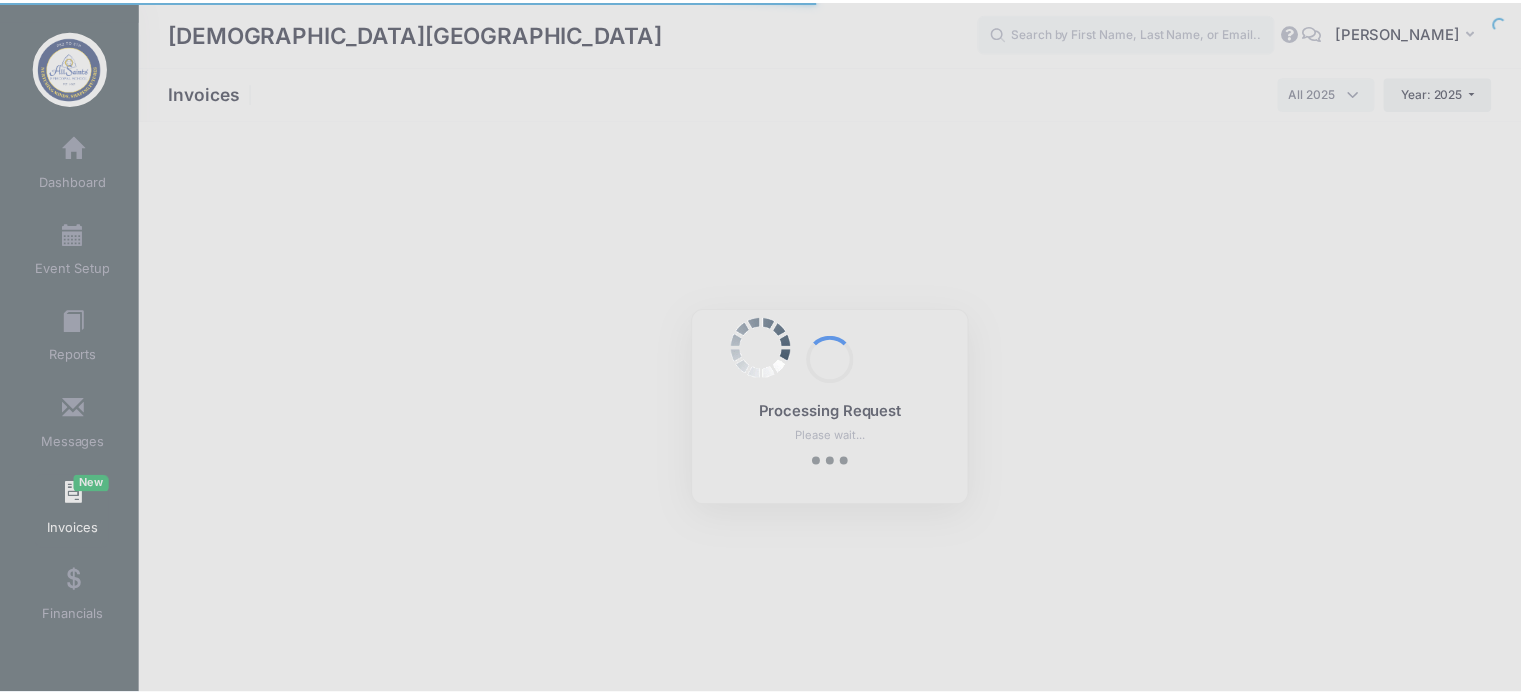 scroll, scrollTop: 0, scrollLeft: 0, axis: both 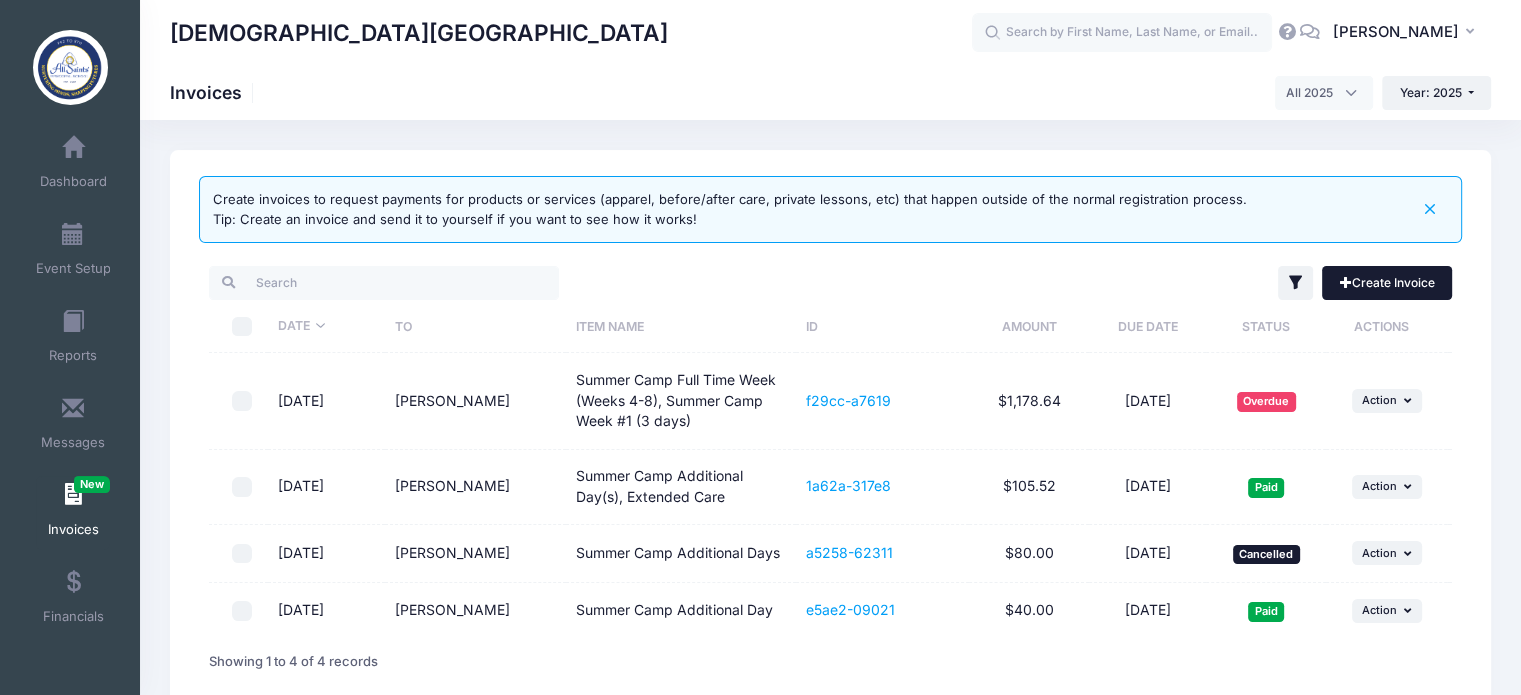 click on "Create Invoice" at bounding box center (1387, 283) 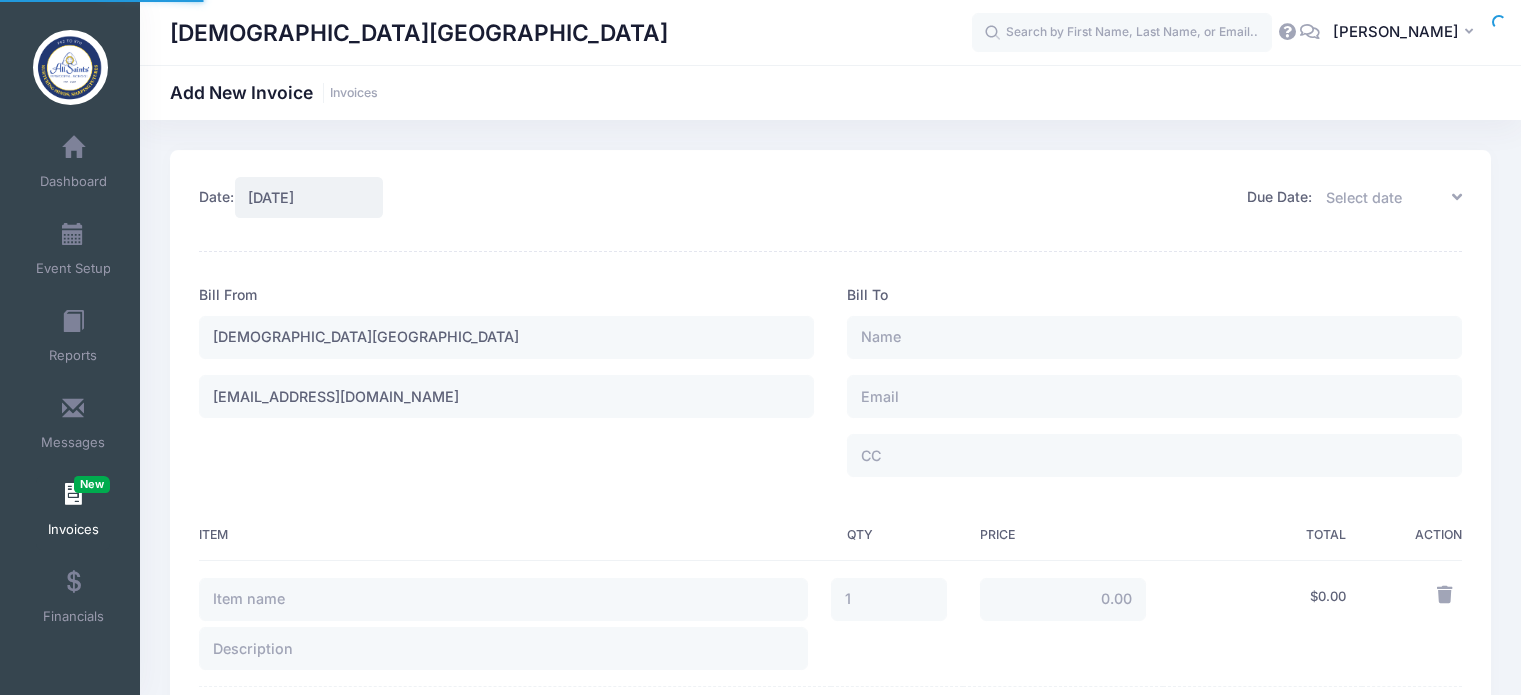 scroll, scrollTop: 0, scrollLeft: 0, axis: both 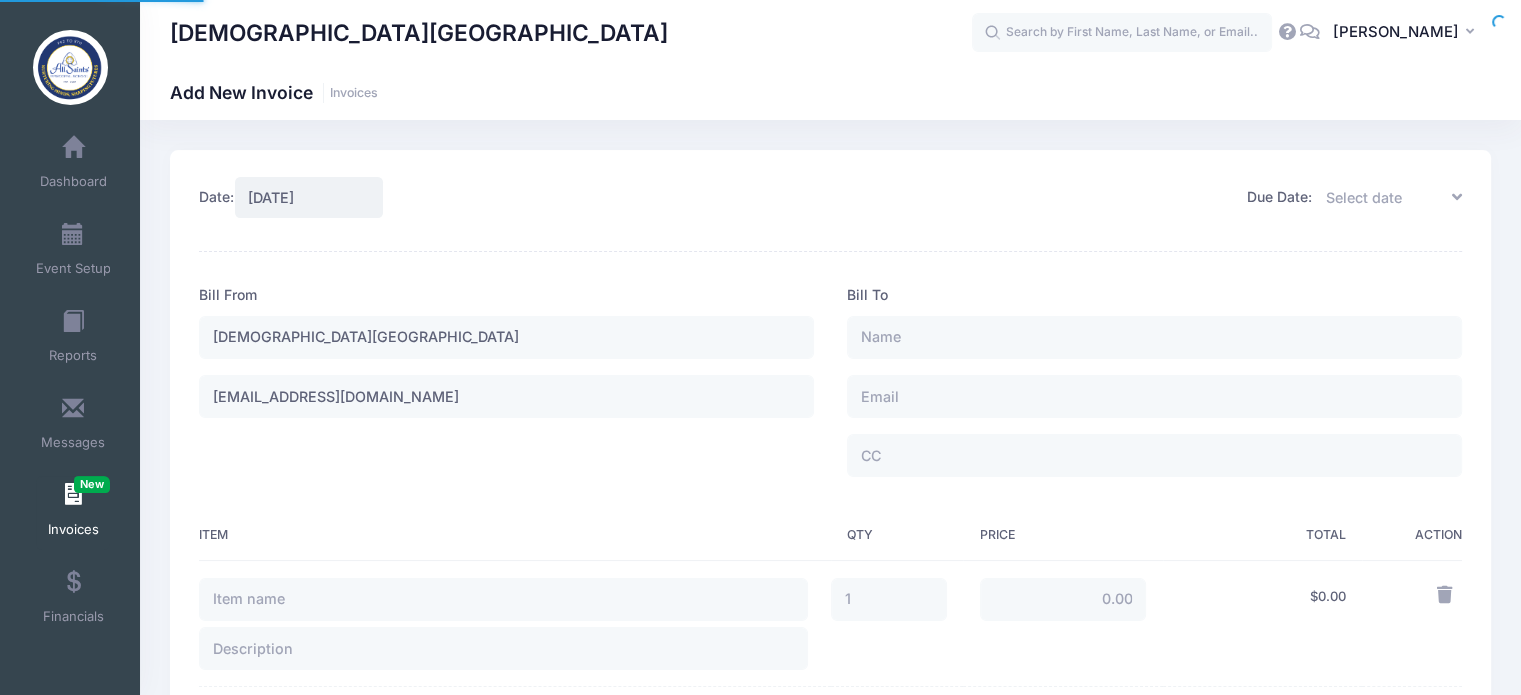 type on "[DATE]" 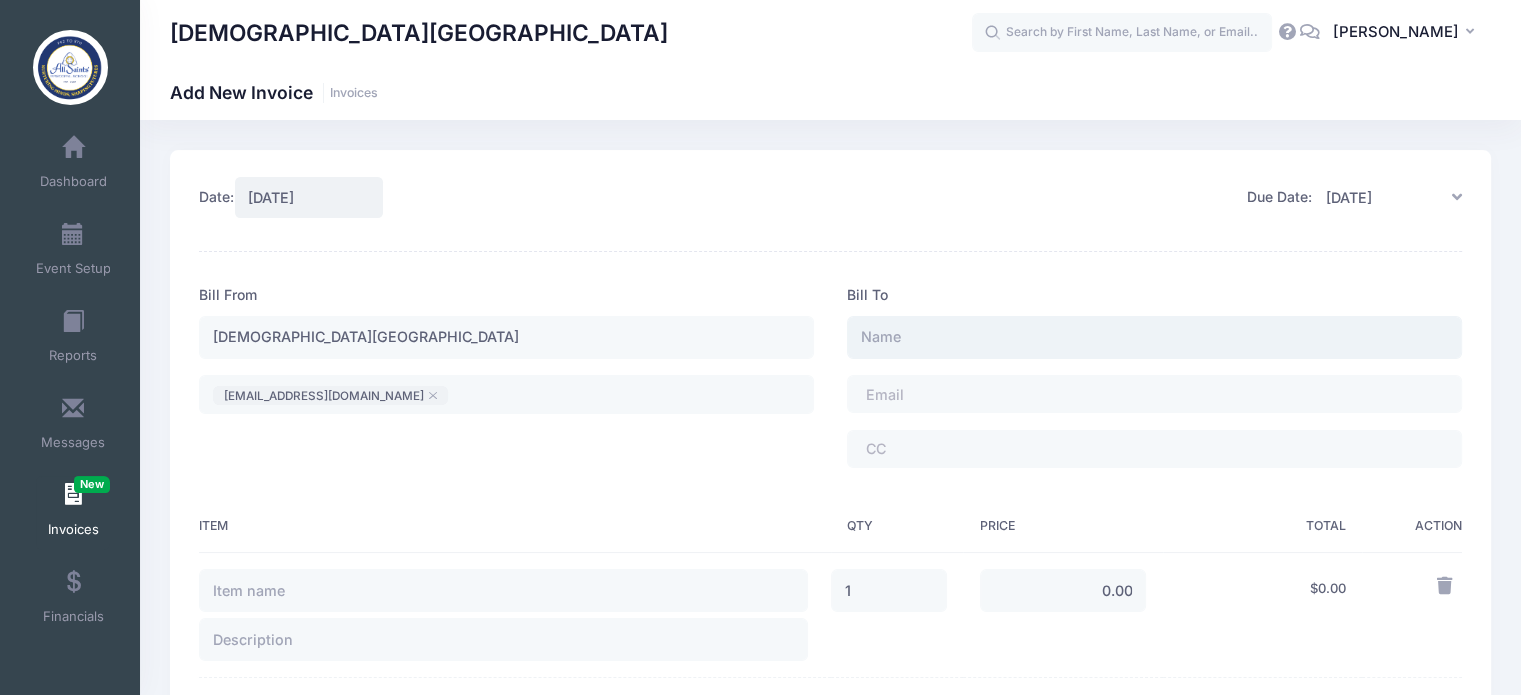 click at bounding box center [1154, 337] 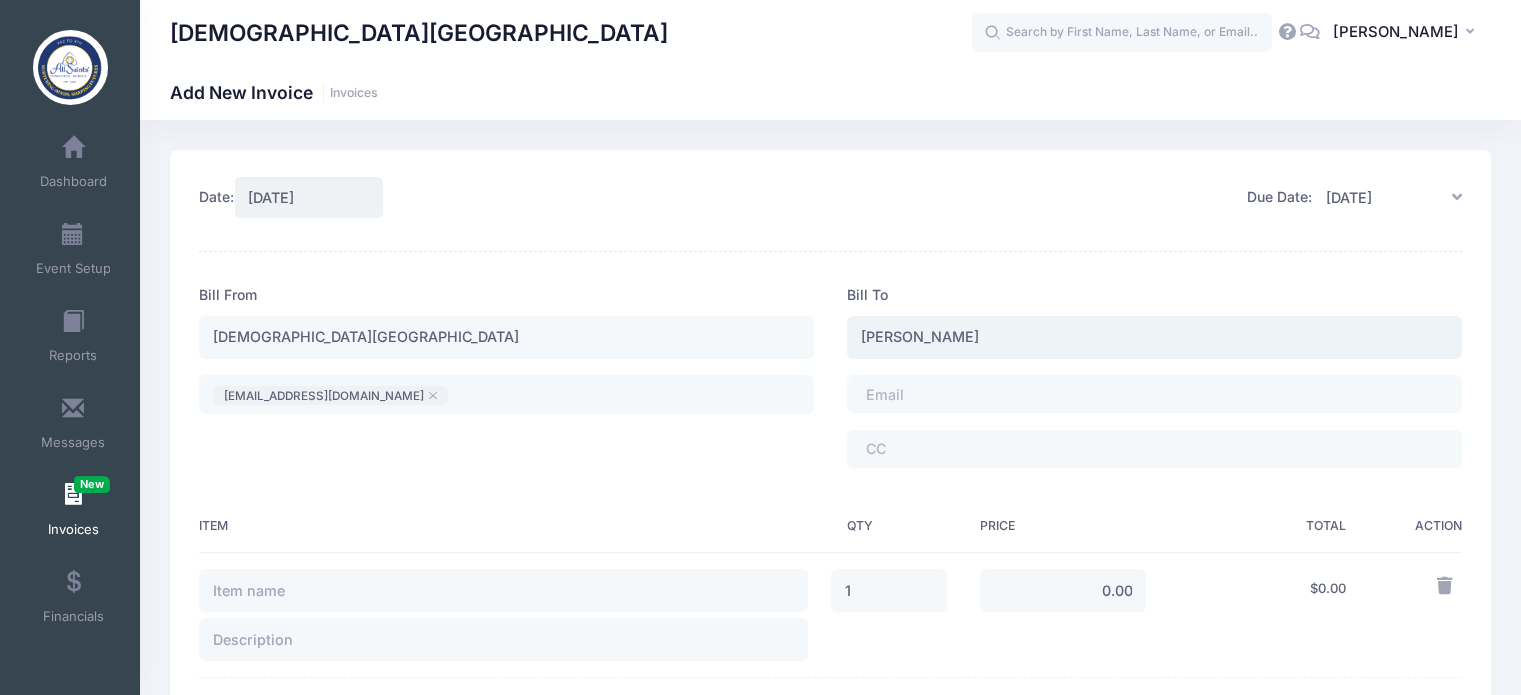 type on "[PERSON_NAME]" 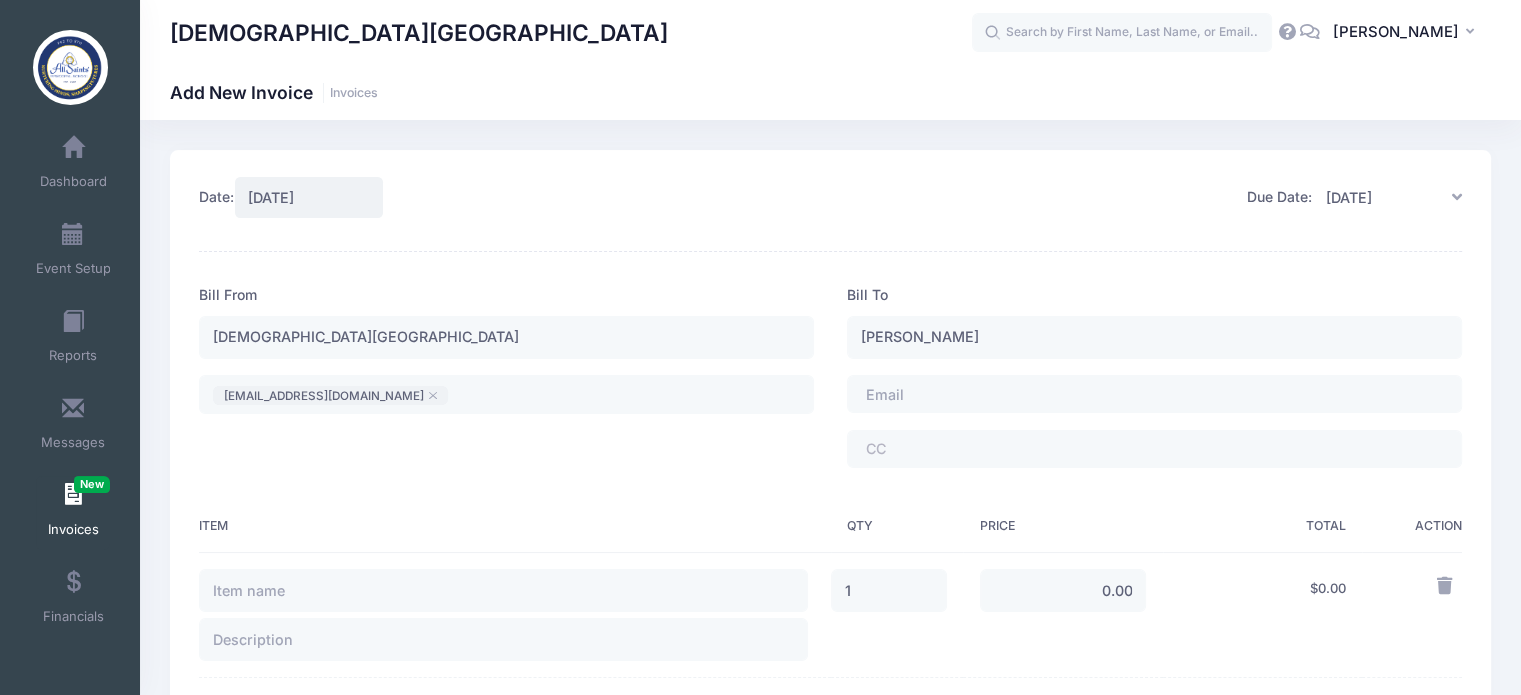 click at bounding box center [921, 394] 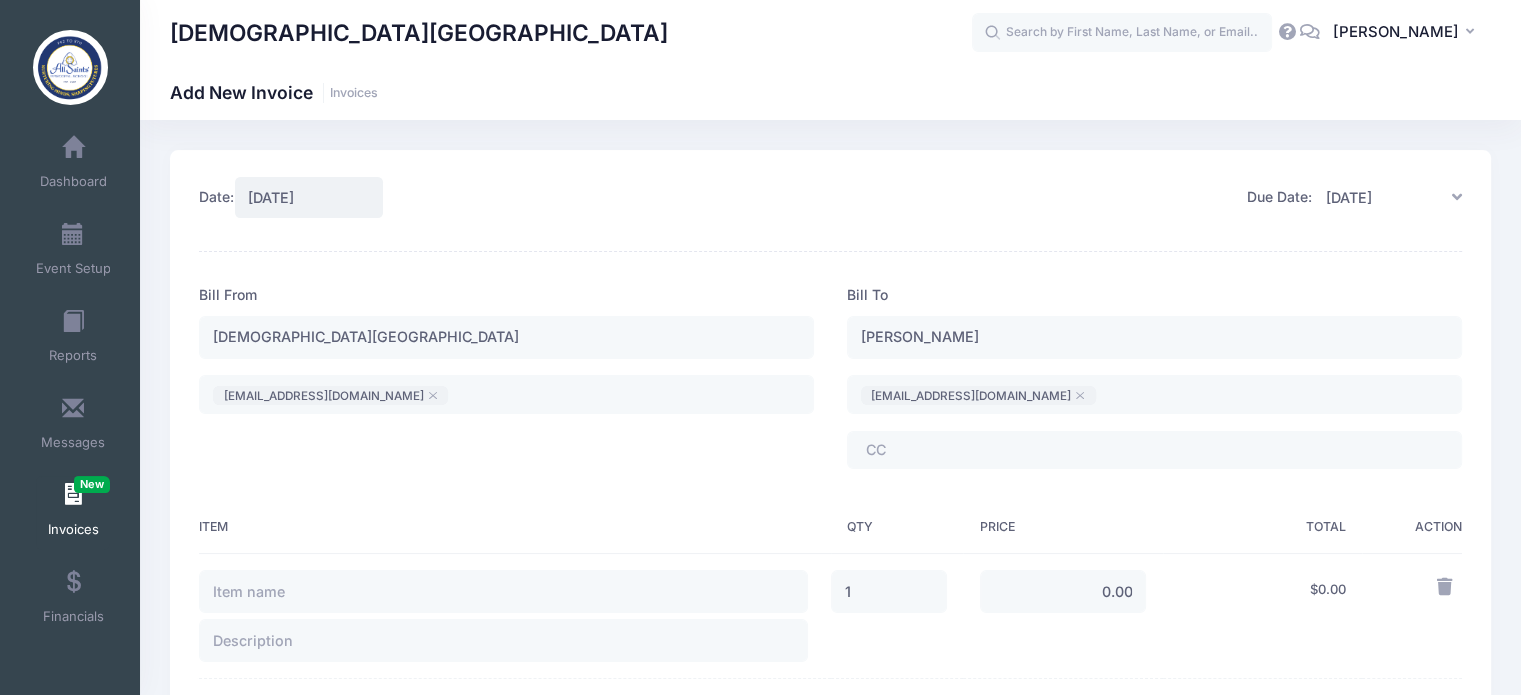 click on "​" at bounding box center (1154, 450) 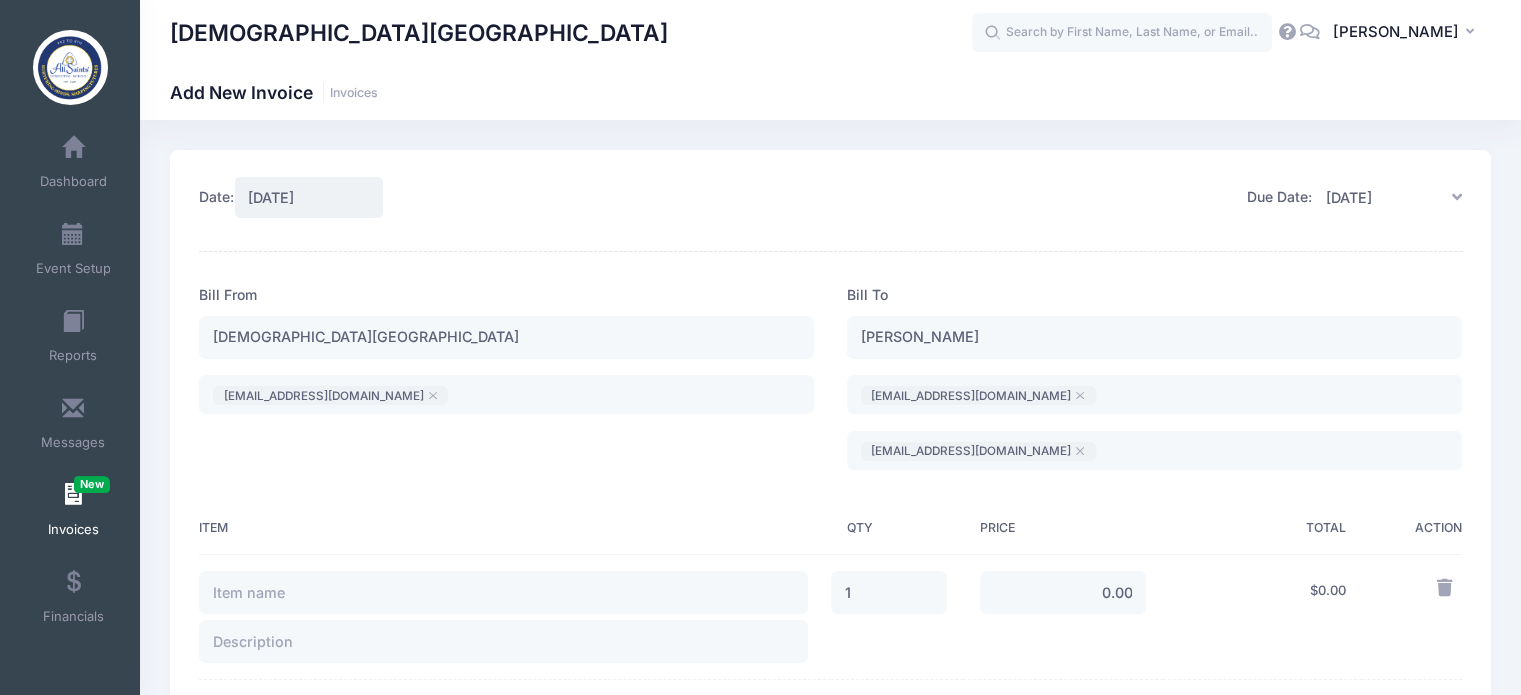 scroll, scrollTop: 200, scrollLeft: 0, axis: vertical 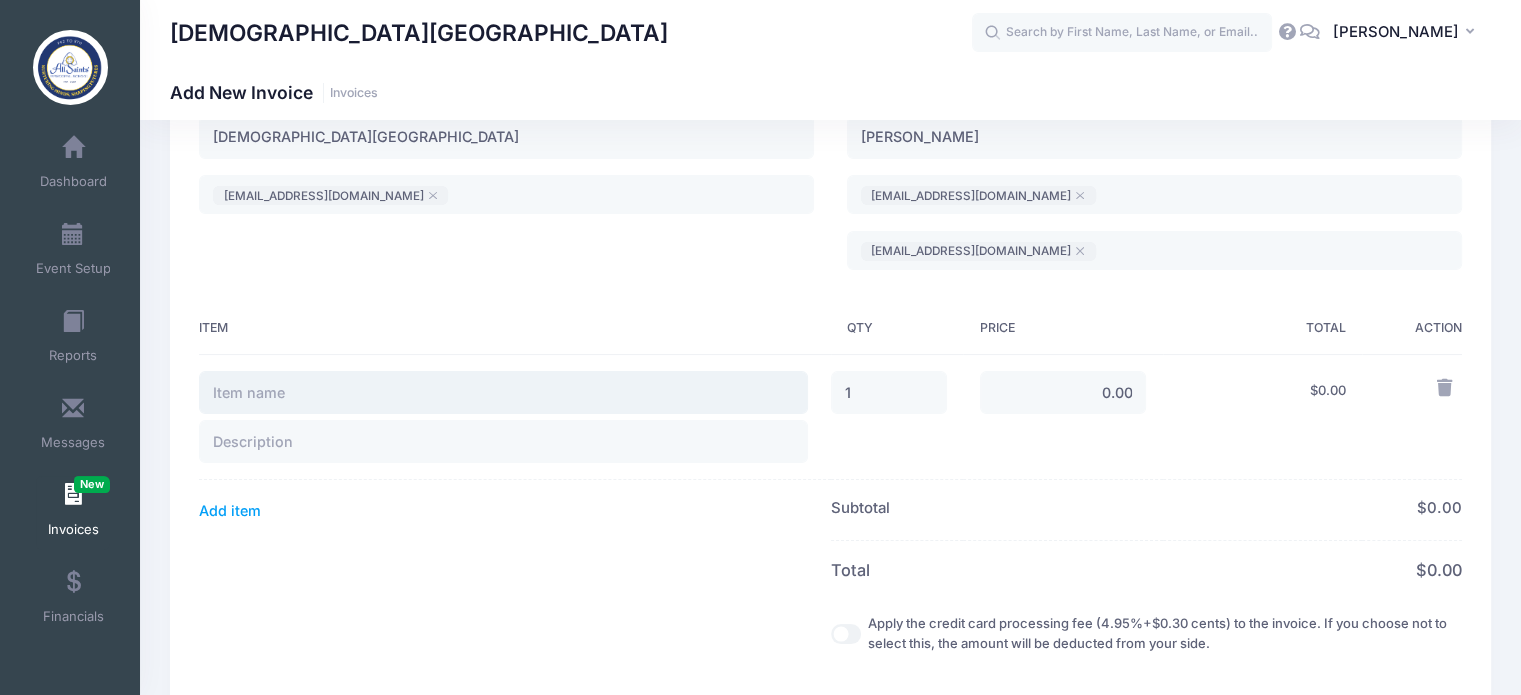 click at bounding box center [503, 392] 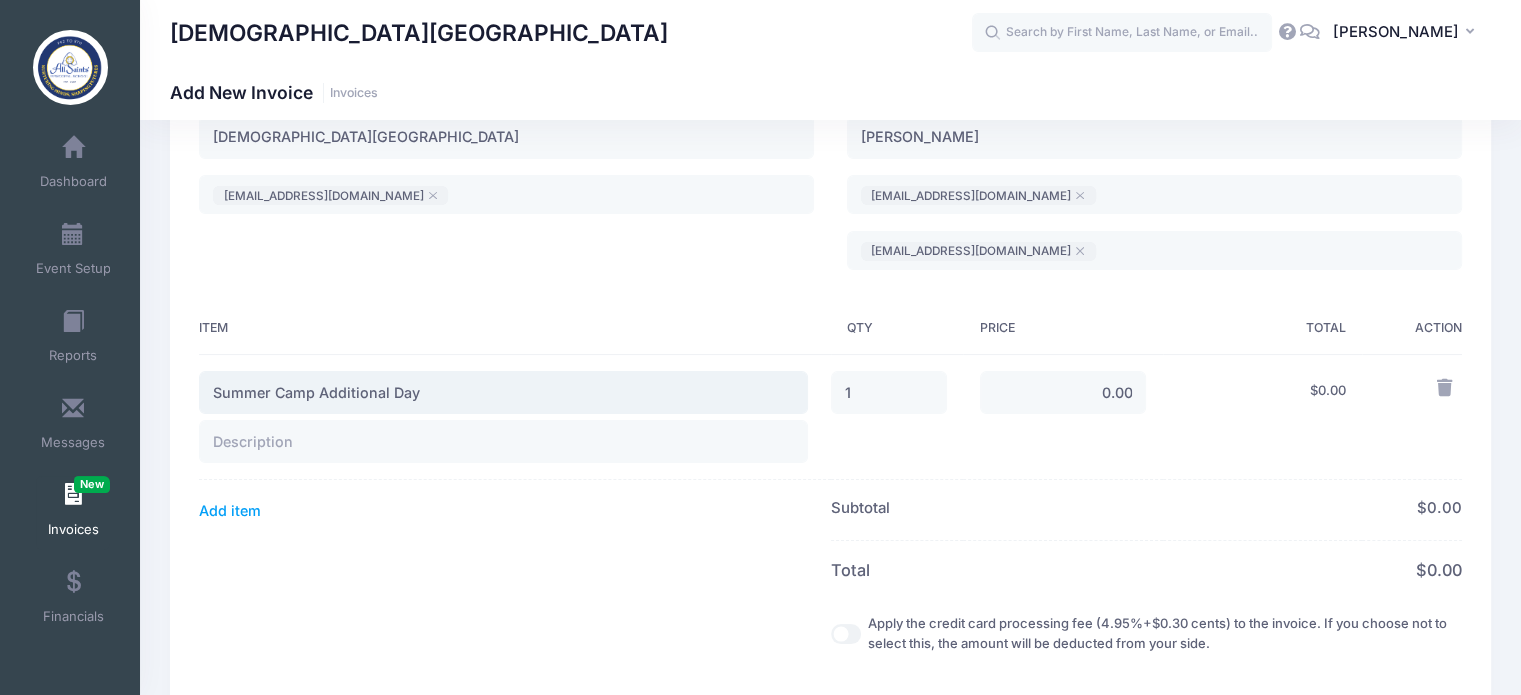 drag, startPoint x: 432, startPoint y: 394, endPoint x: 319, endPoint y: 394, distance: 113 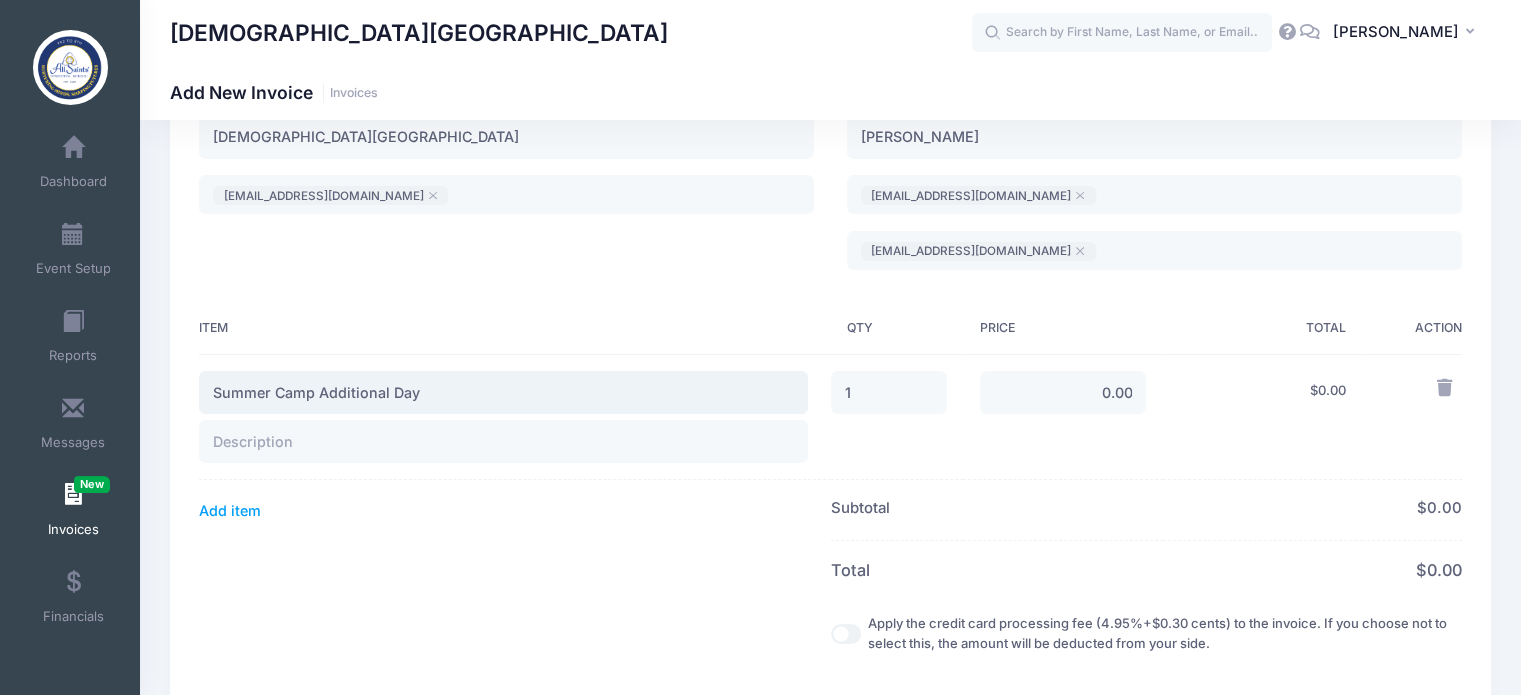 click on "Summer Camp Additional Day" at bounding box center [503, 392] 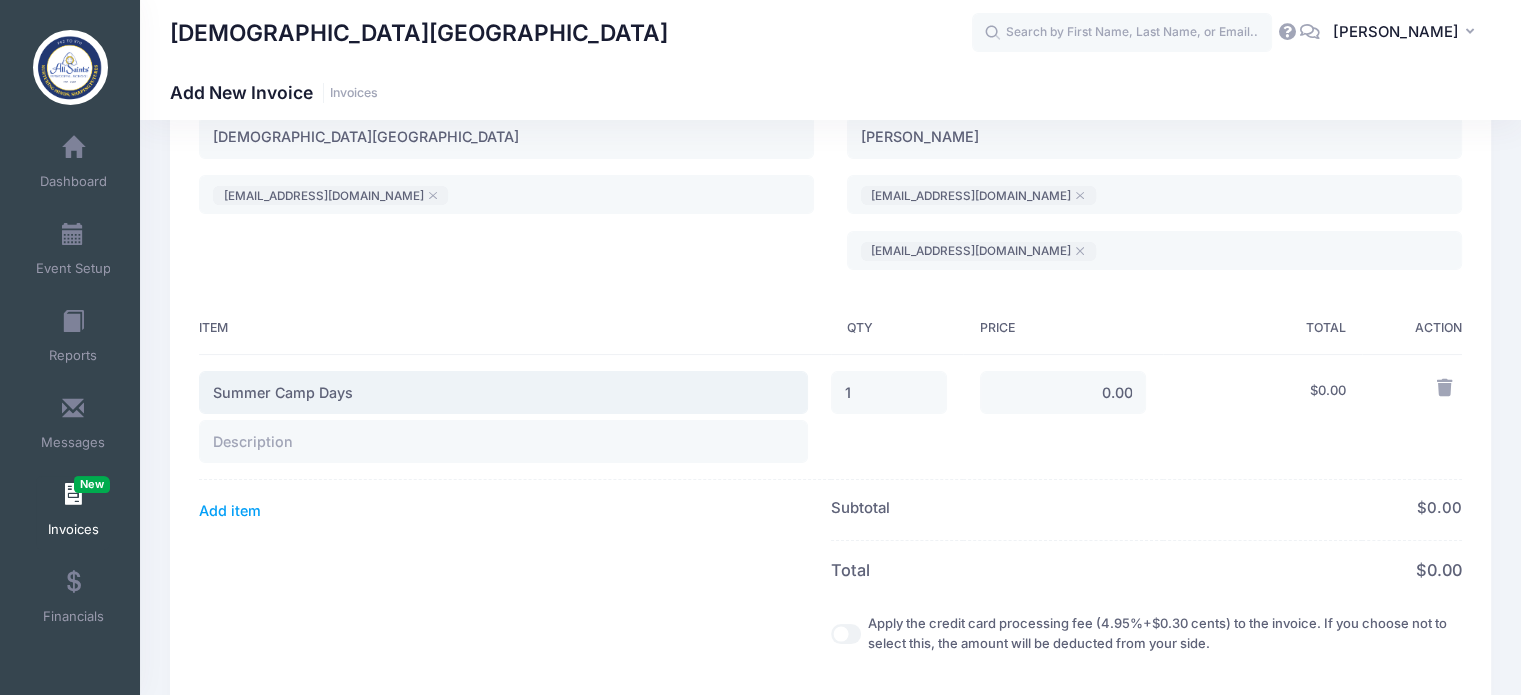 type on "Summer Camp Days" 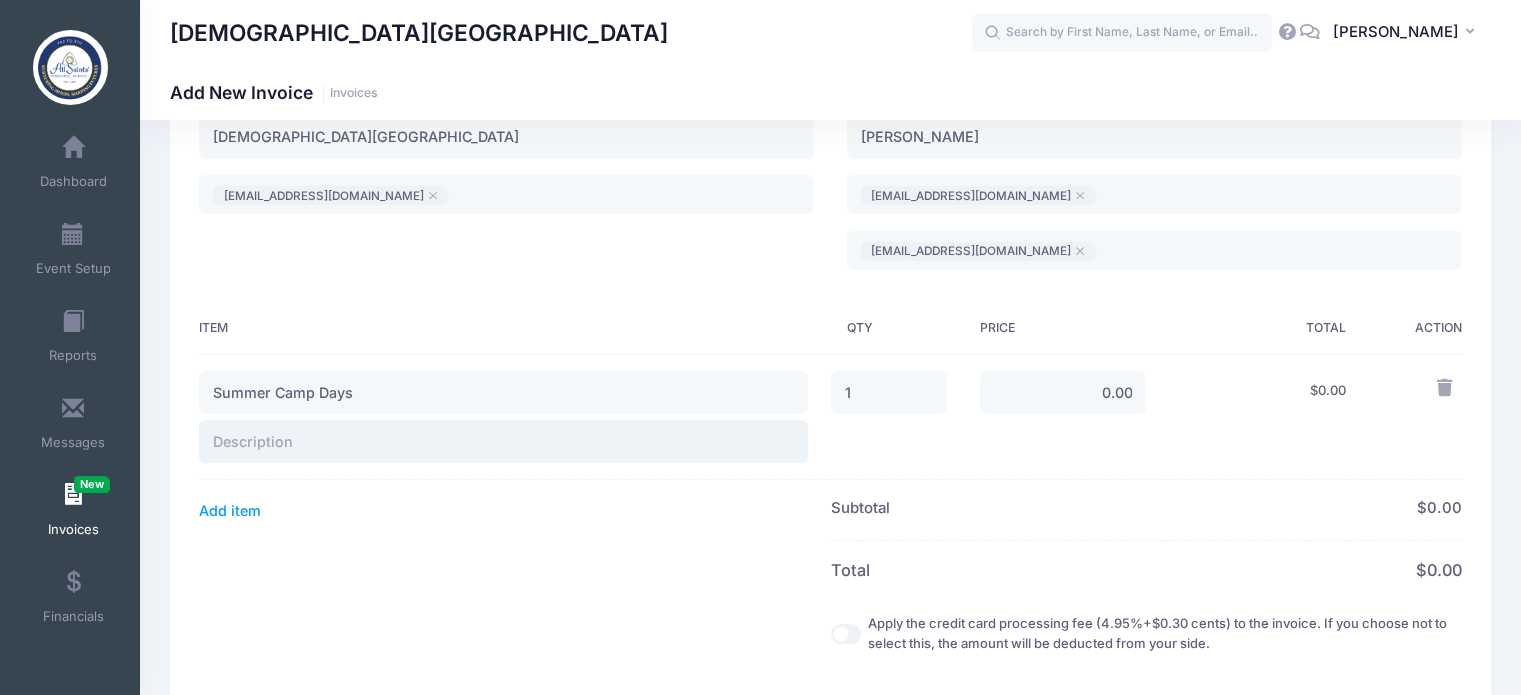 click at bounding box center [503, 441] 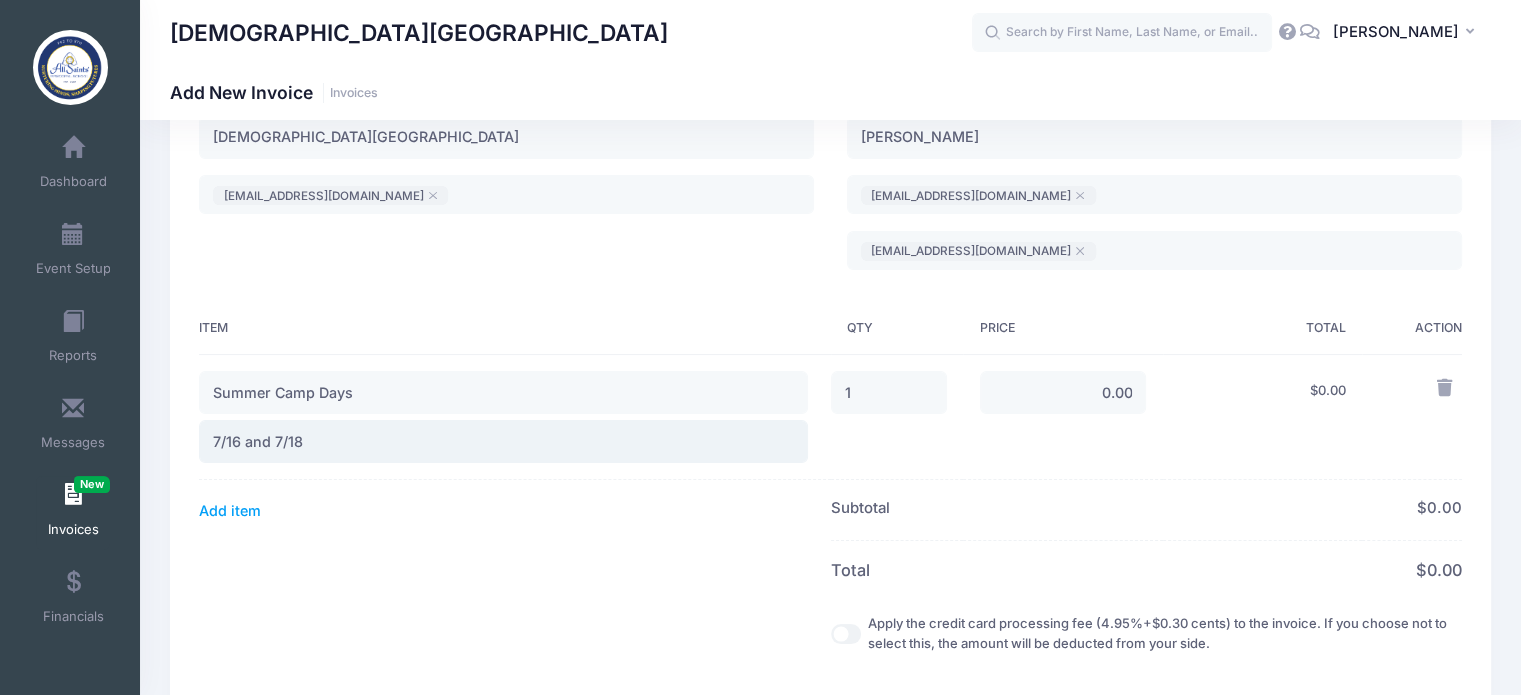 type on "7/16 and 7/18" 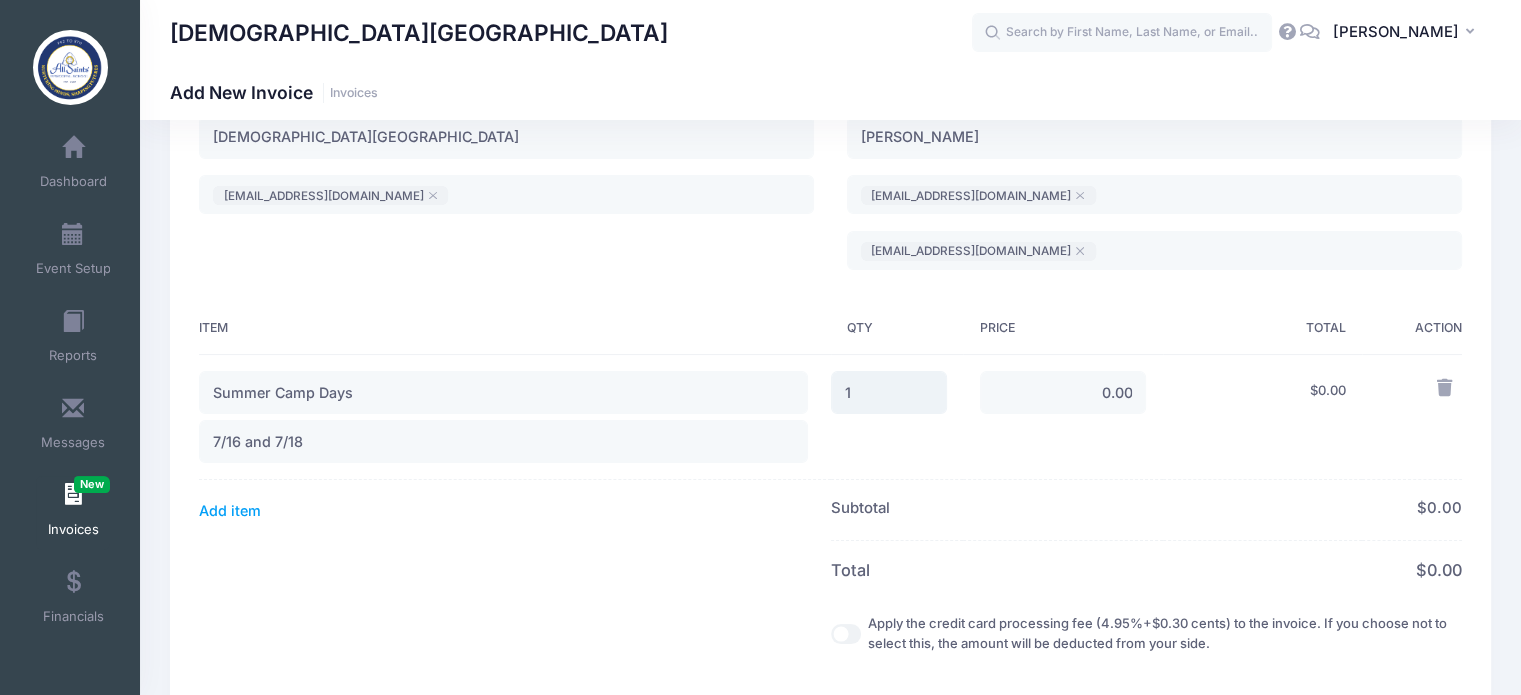 click on "1" at bounding box center [889, 392] 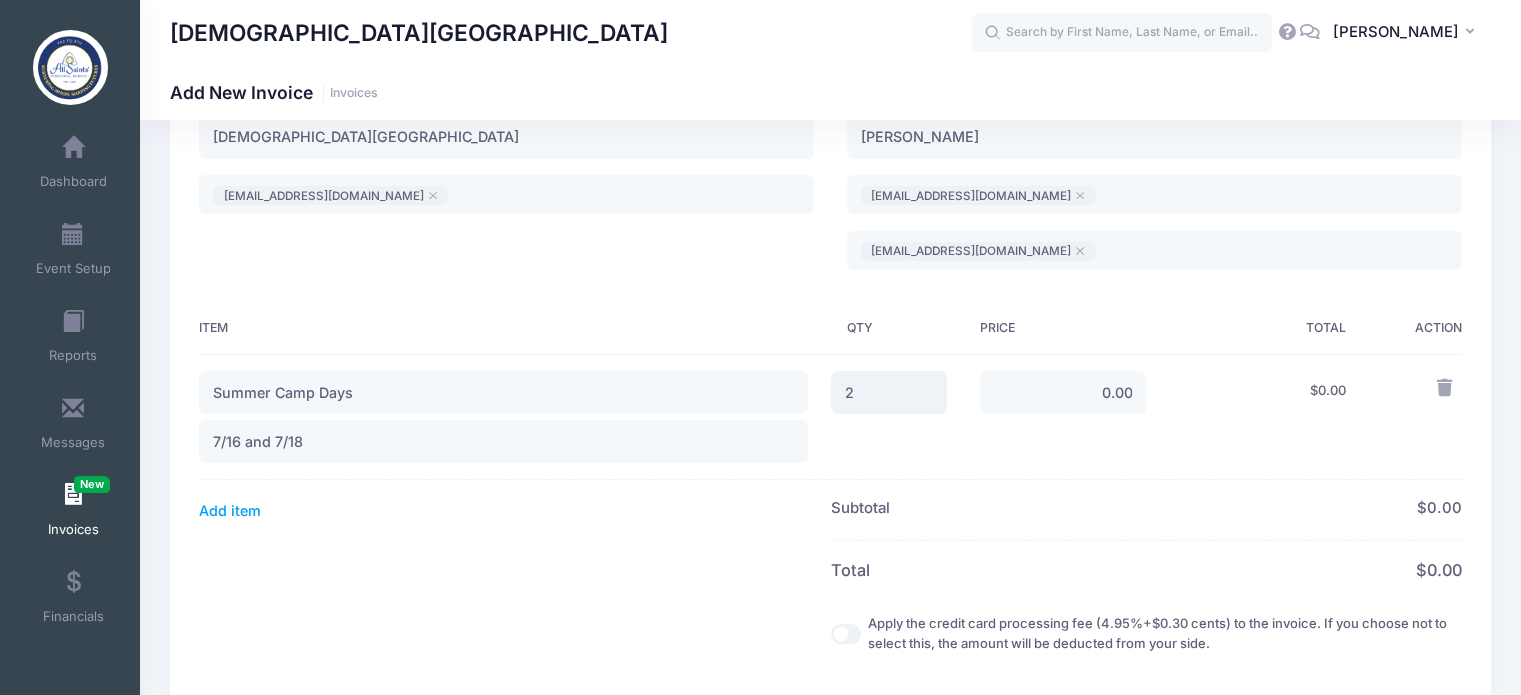 type on "2" 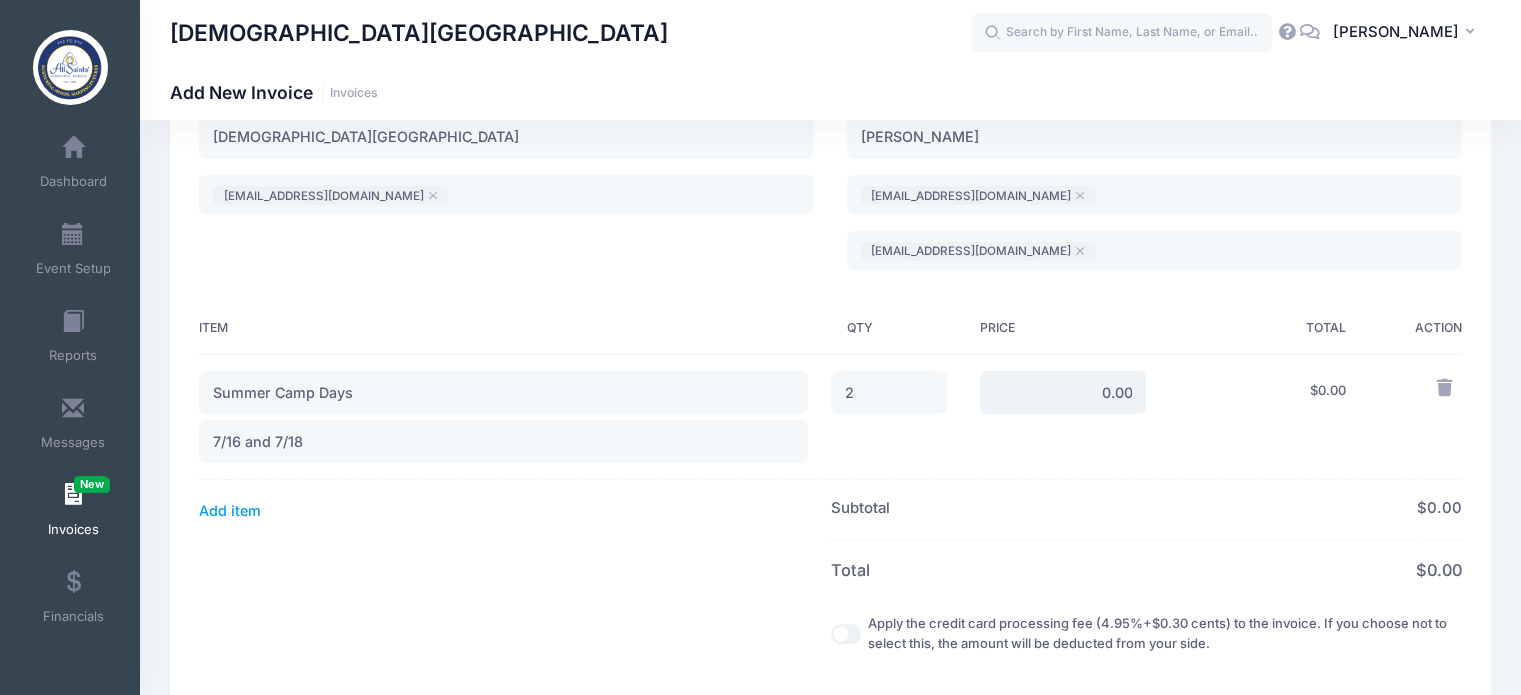 click on "0.00" at bounding box center [1063, 392] 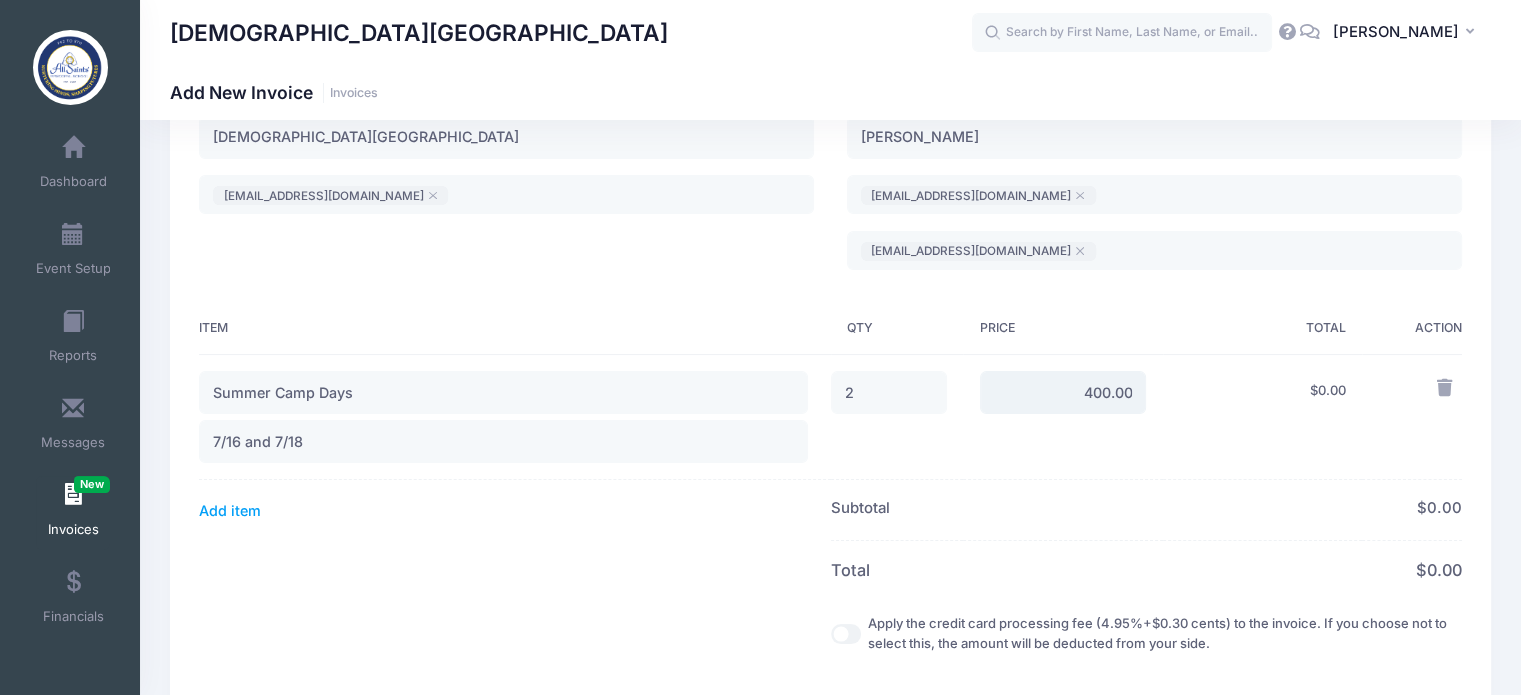 type on "400.00" 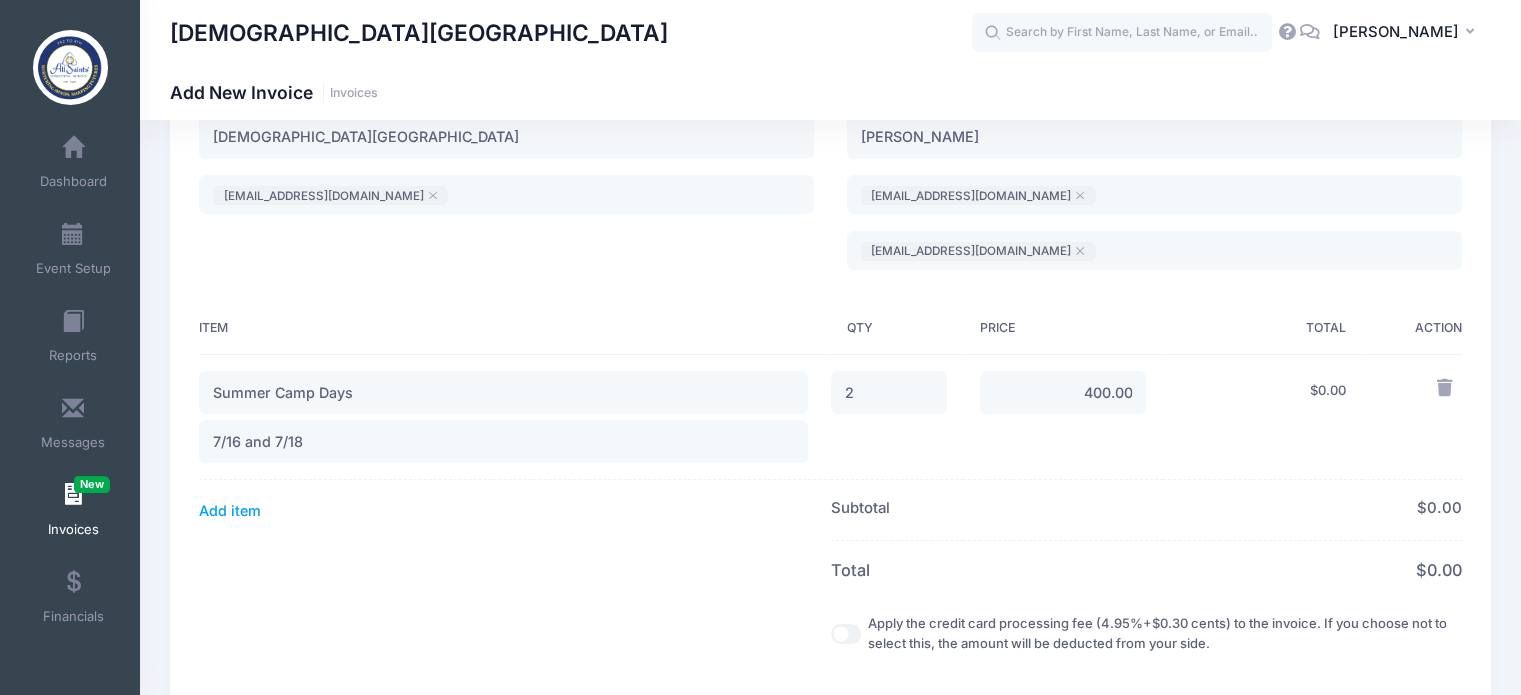 click on "Bill From
All Saints' Episcopal School
summer@asestn.org
​
summer@asestn.org" at bounding box center (507, 185) 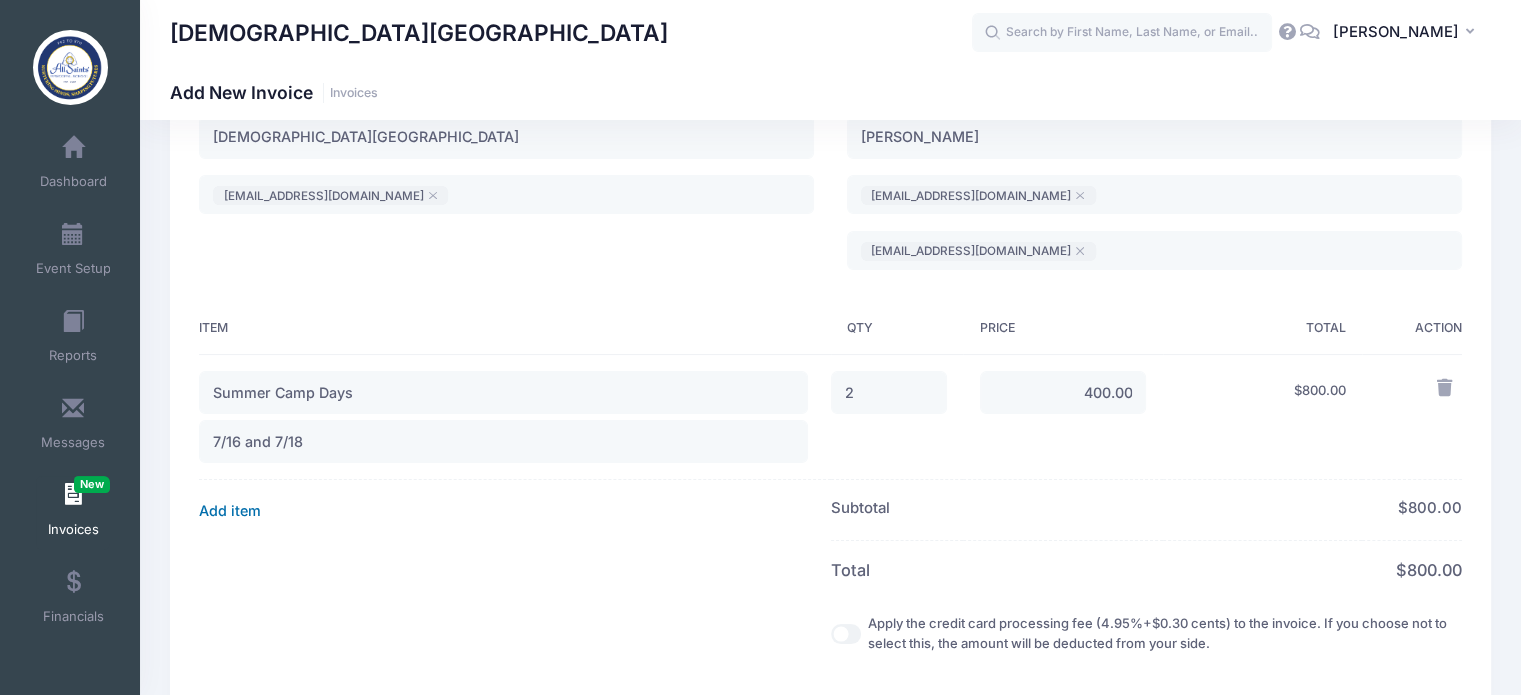click on "Add item" at bounding box center [230, 511] 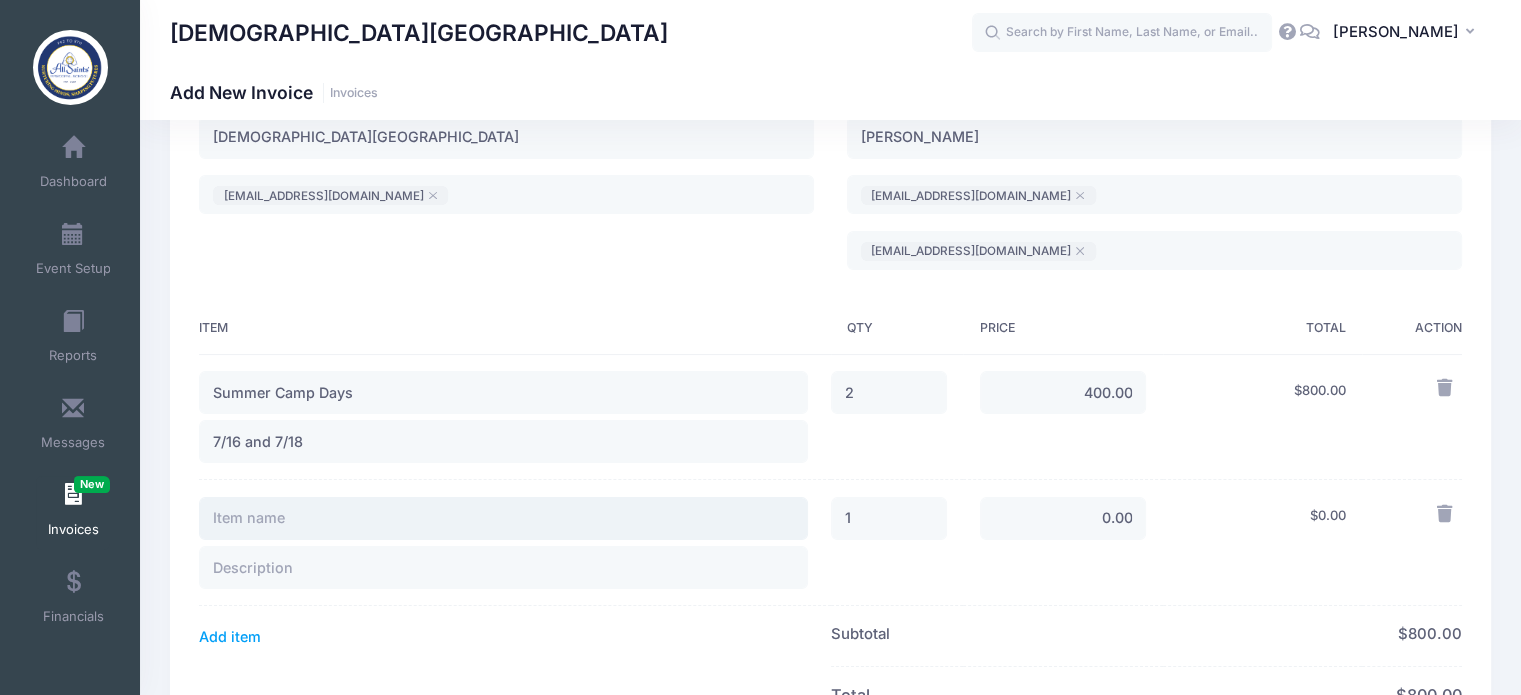 click at bounding box center [503, 518] 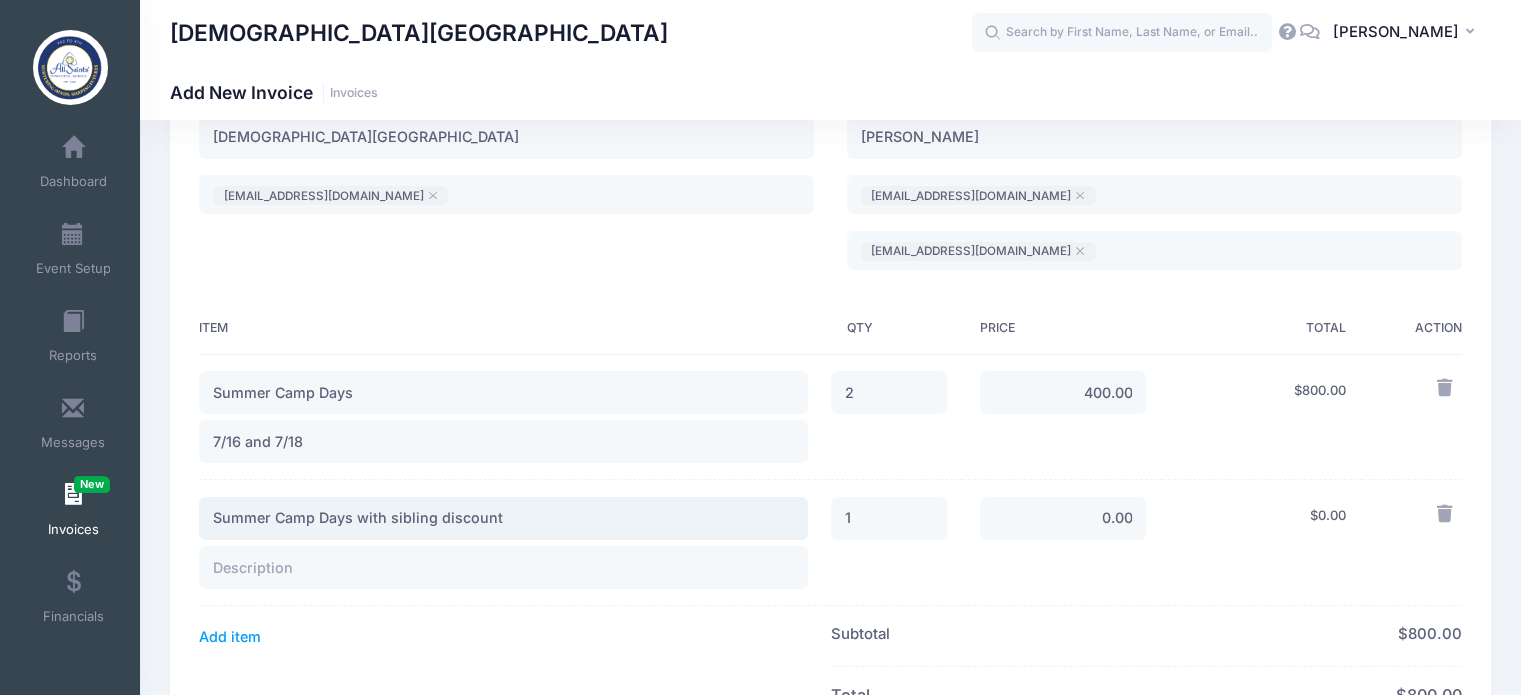 type on "Summer Camp Days with sibling discount" 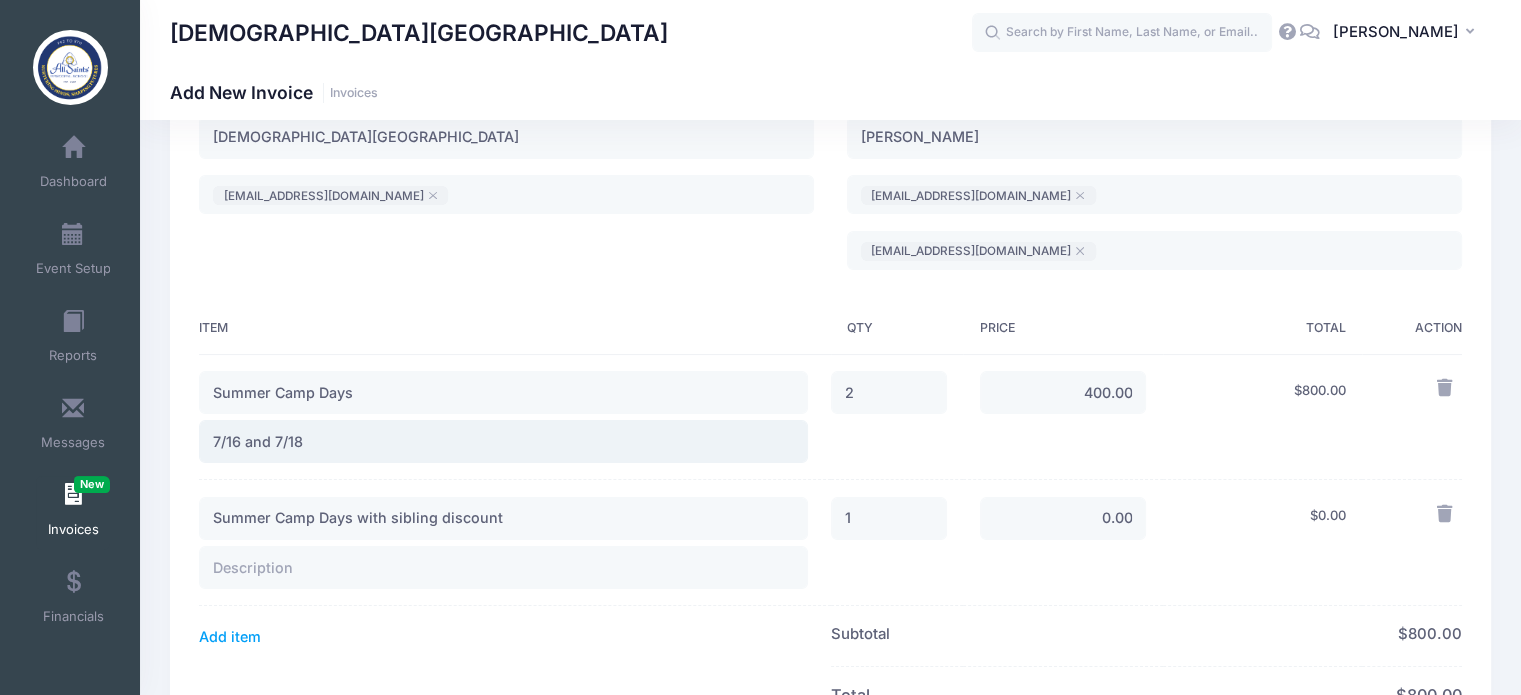 drag, startPoint x: 320, startPoint y: 438, endPoint x: 164, endPoint y: 450, distance: 156.46086 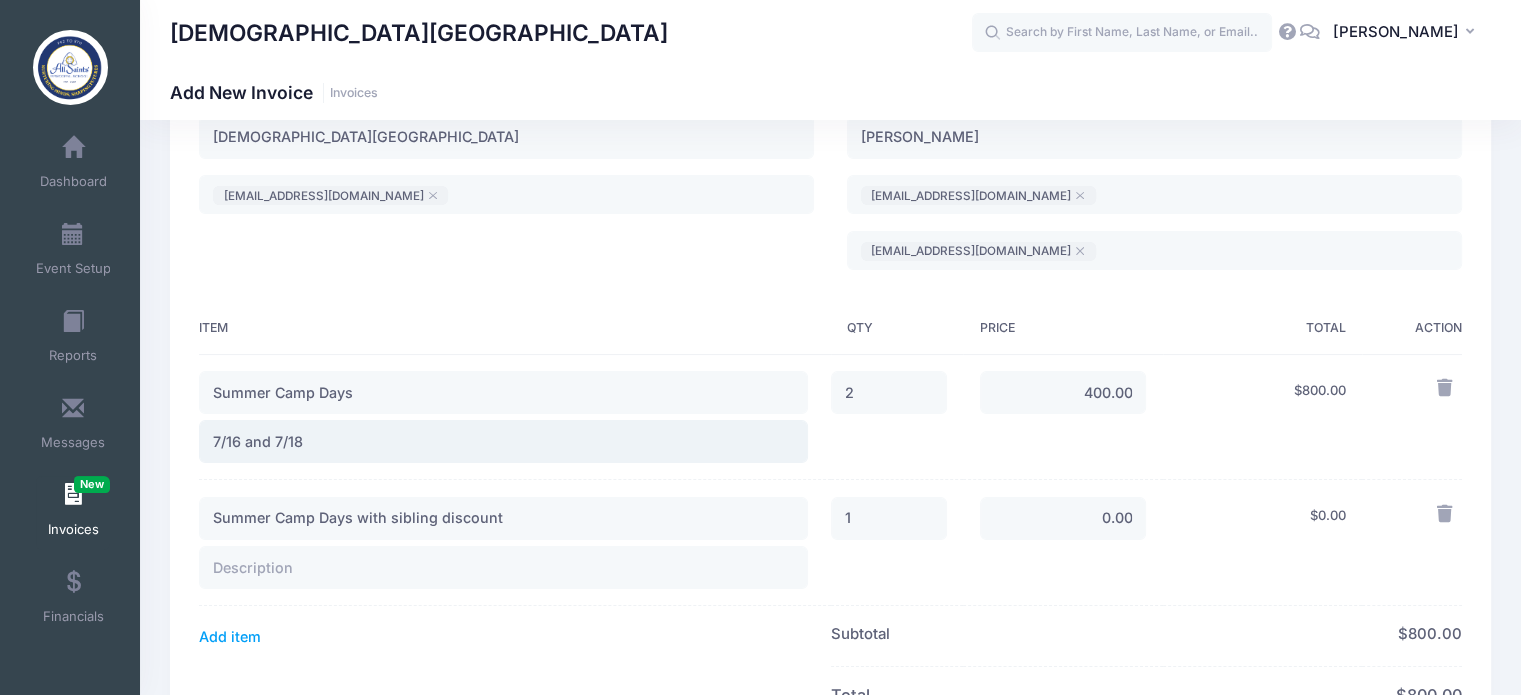 click on "Date:
07/17/2025
Due Date:
07/24/2025 Subject 2" at bounding box center [830, 565] 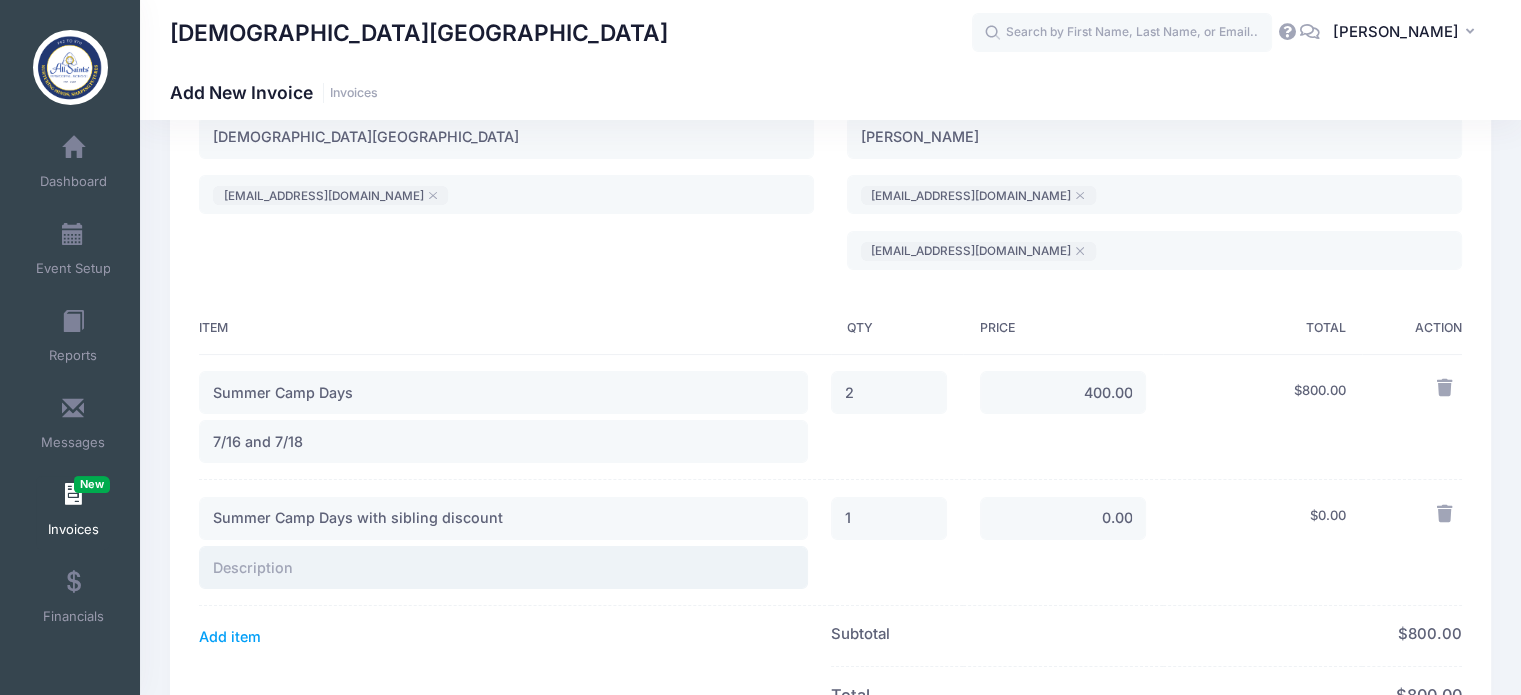 click at bounding box center (503, 567) 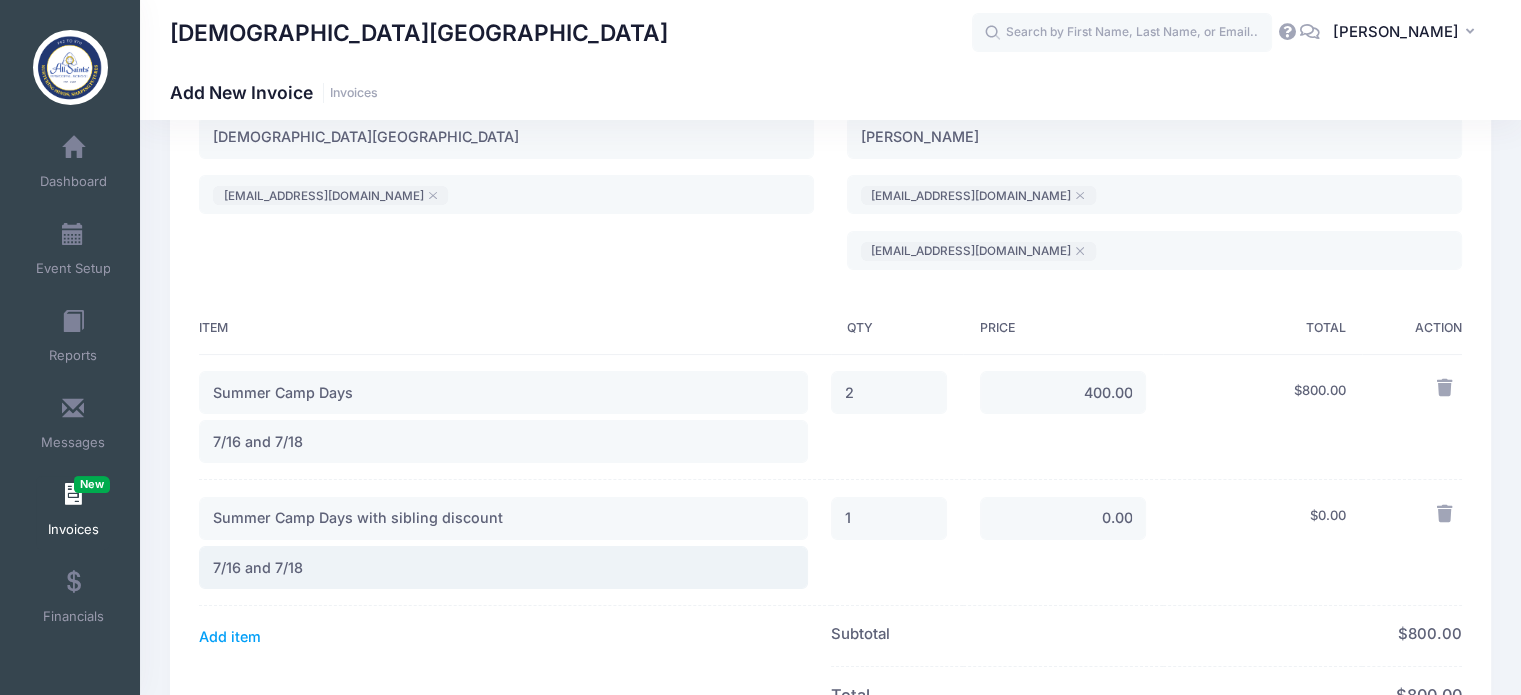 type on "7/16 and 7/18" 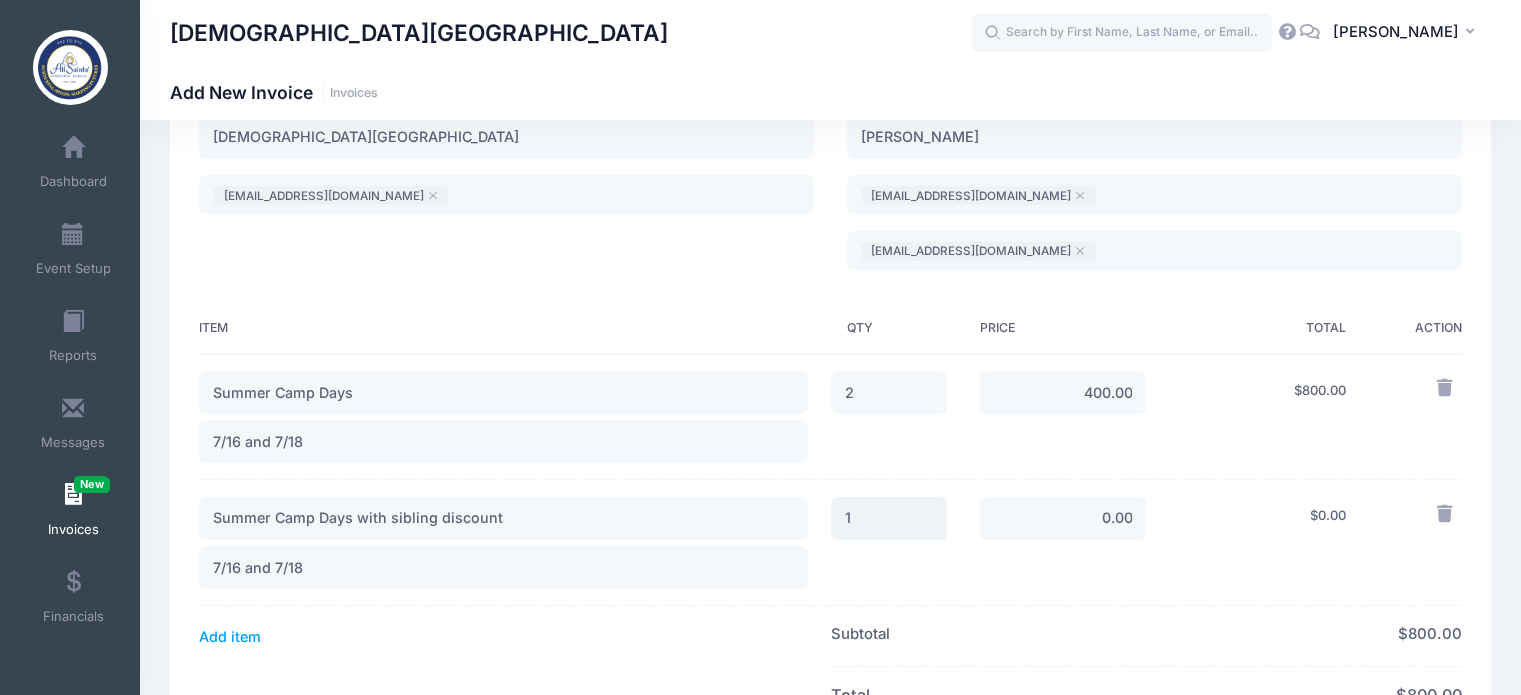 click on "1" at bounding box center (889, 518) 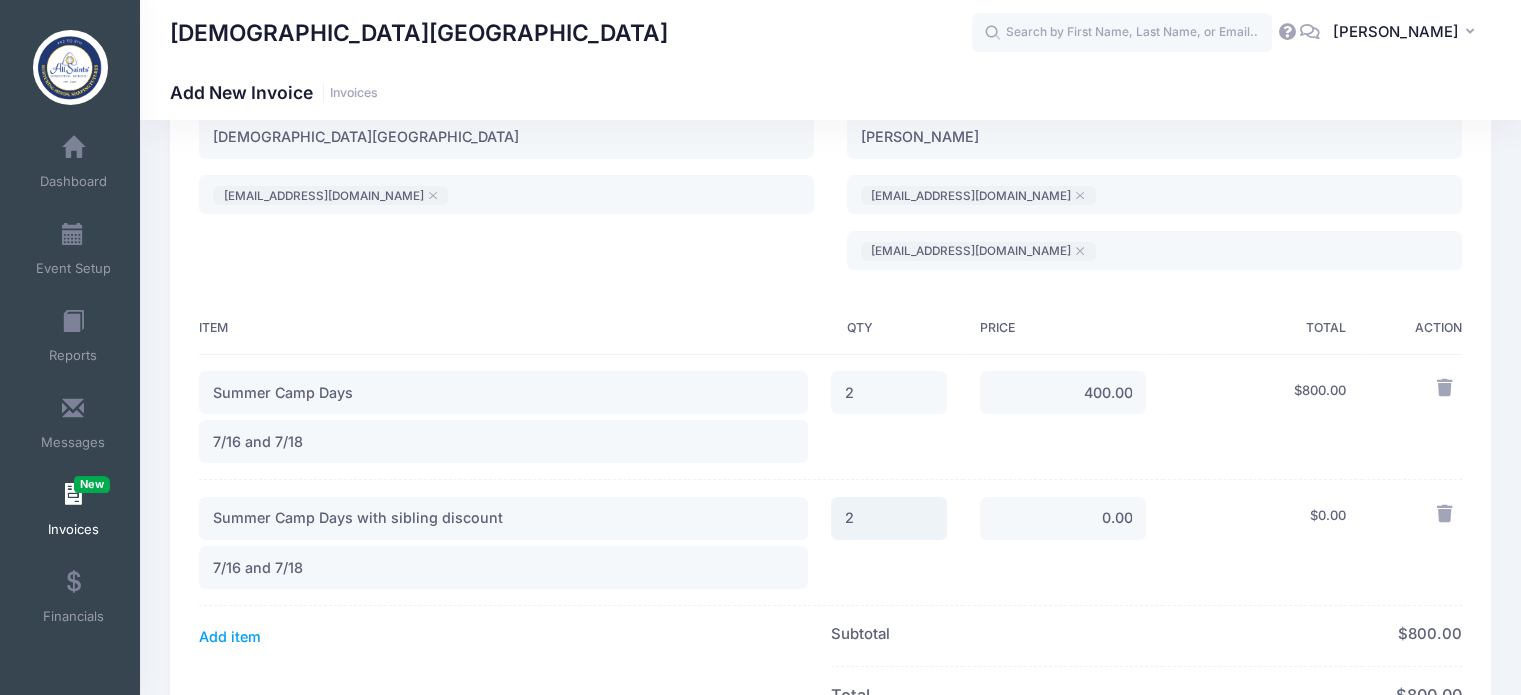 type on "2" 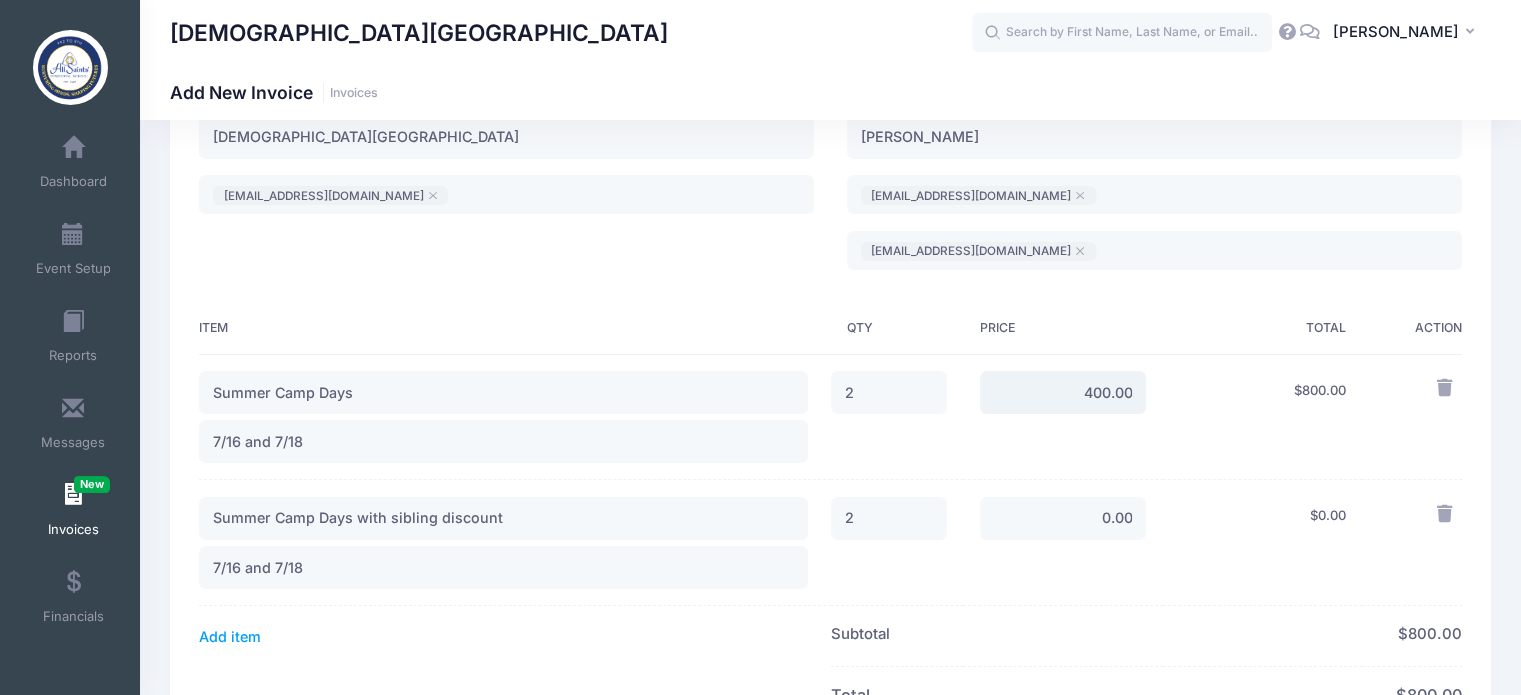click on "400.00" at bounding box center [1063, 392] 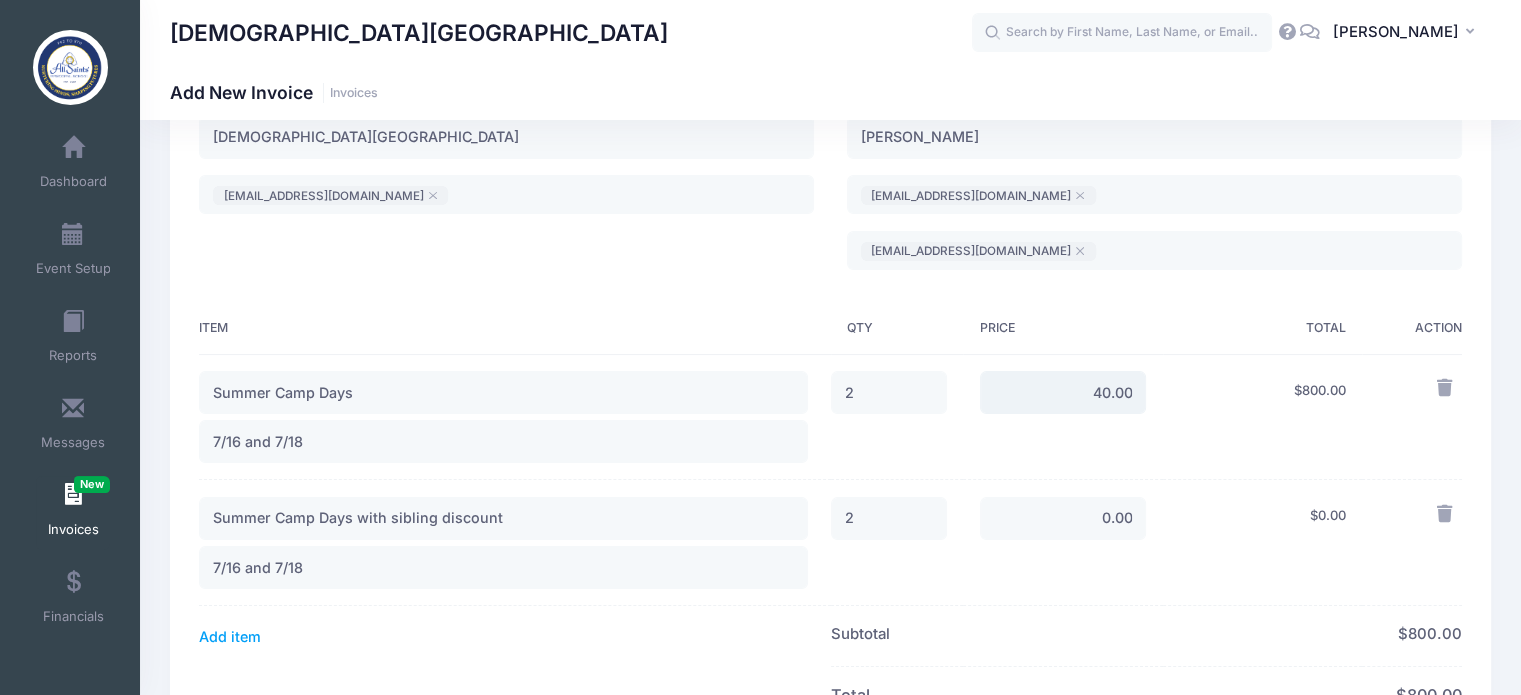 type on "40.00" 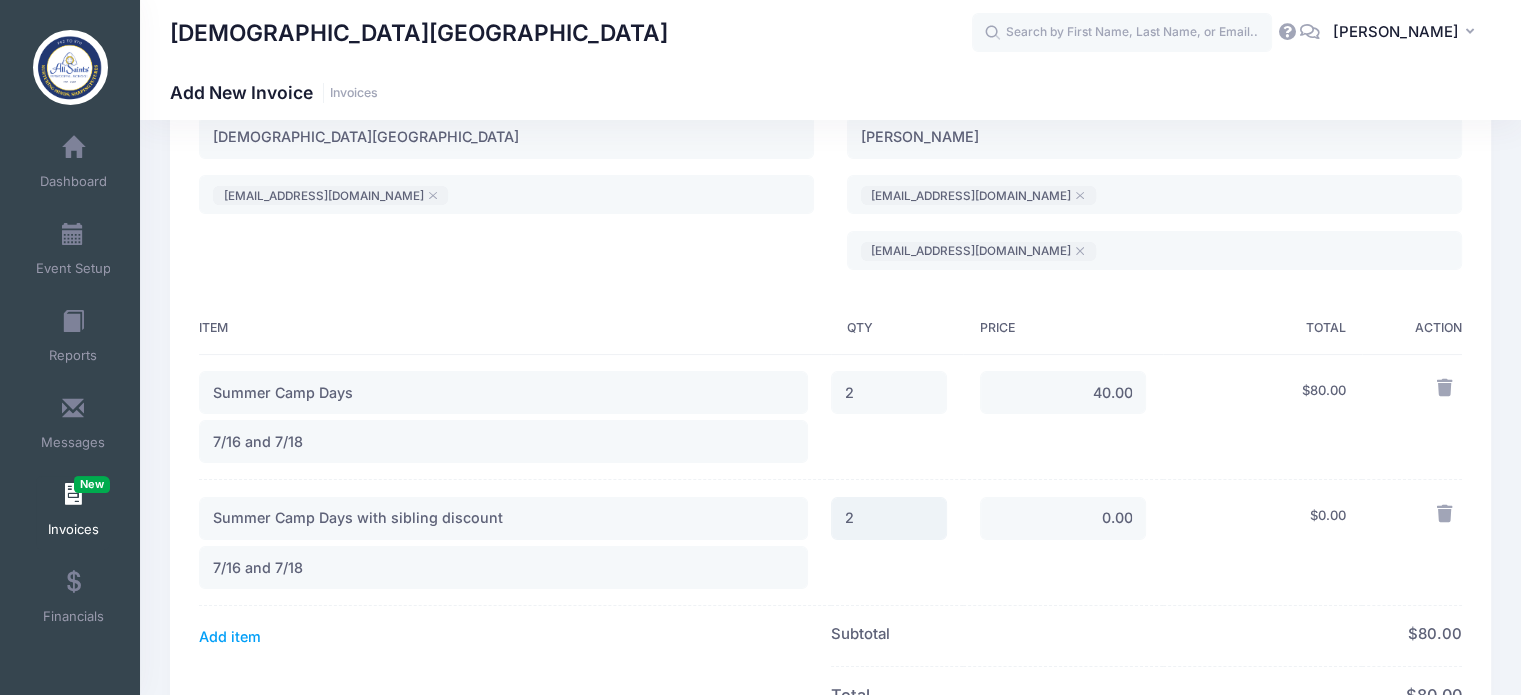 click on "2" at bounding box center (889, 518) 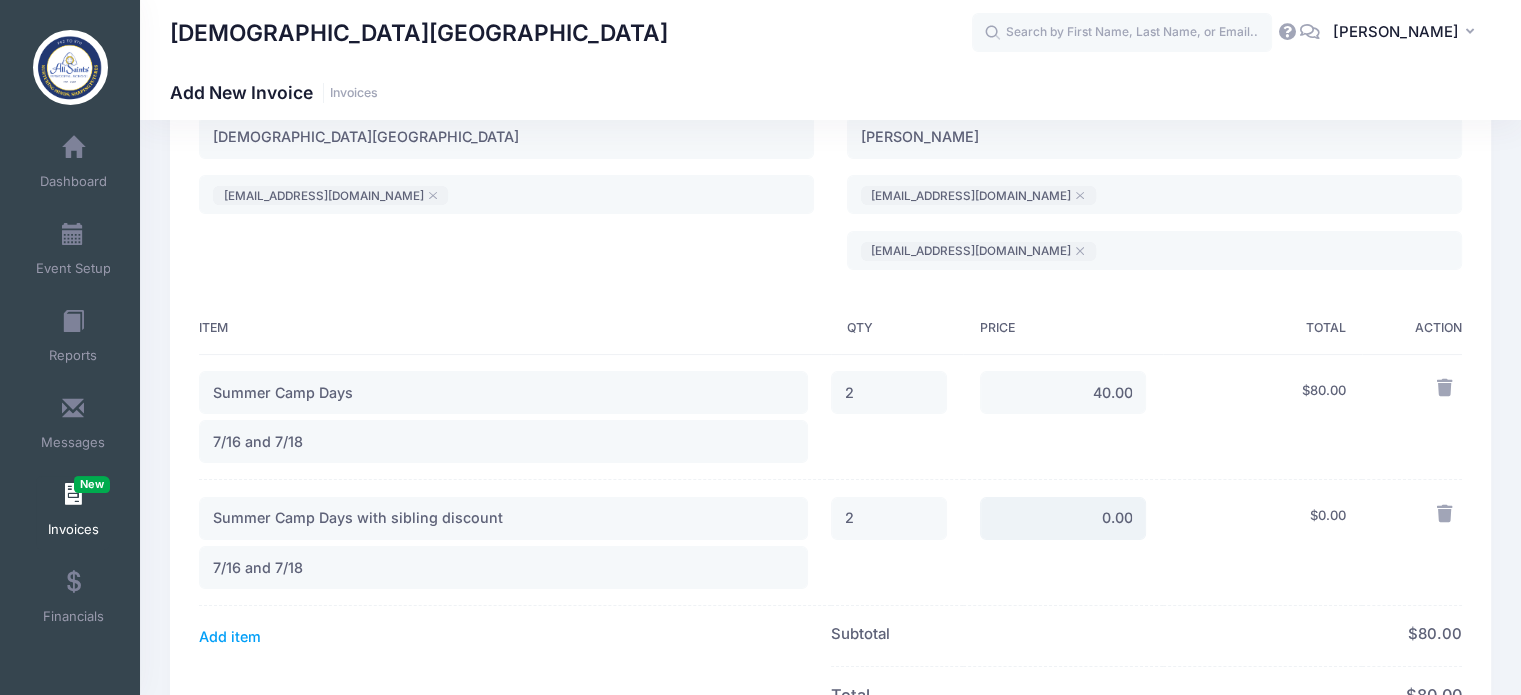 click on "0.00" at bounding box center (1063, 518) 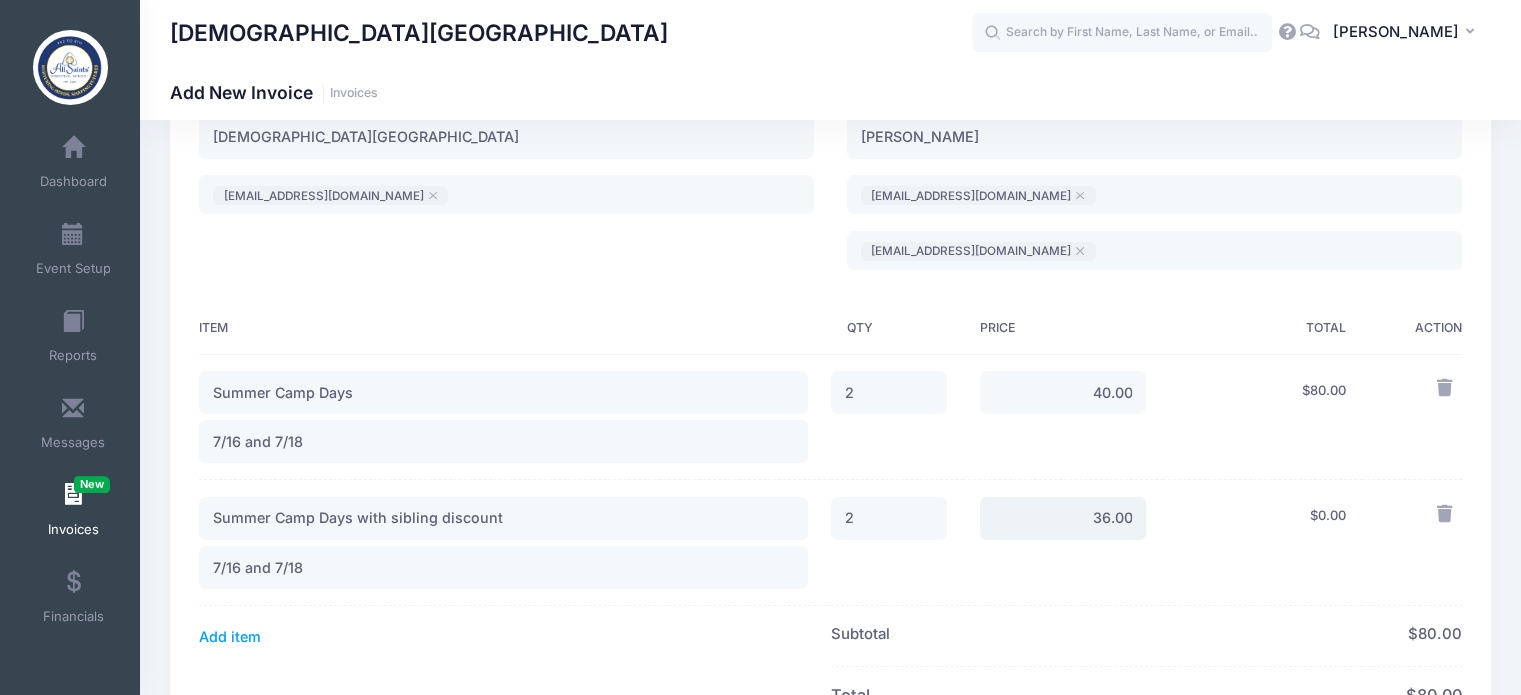 type on "36.00" 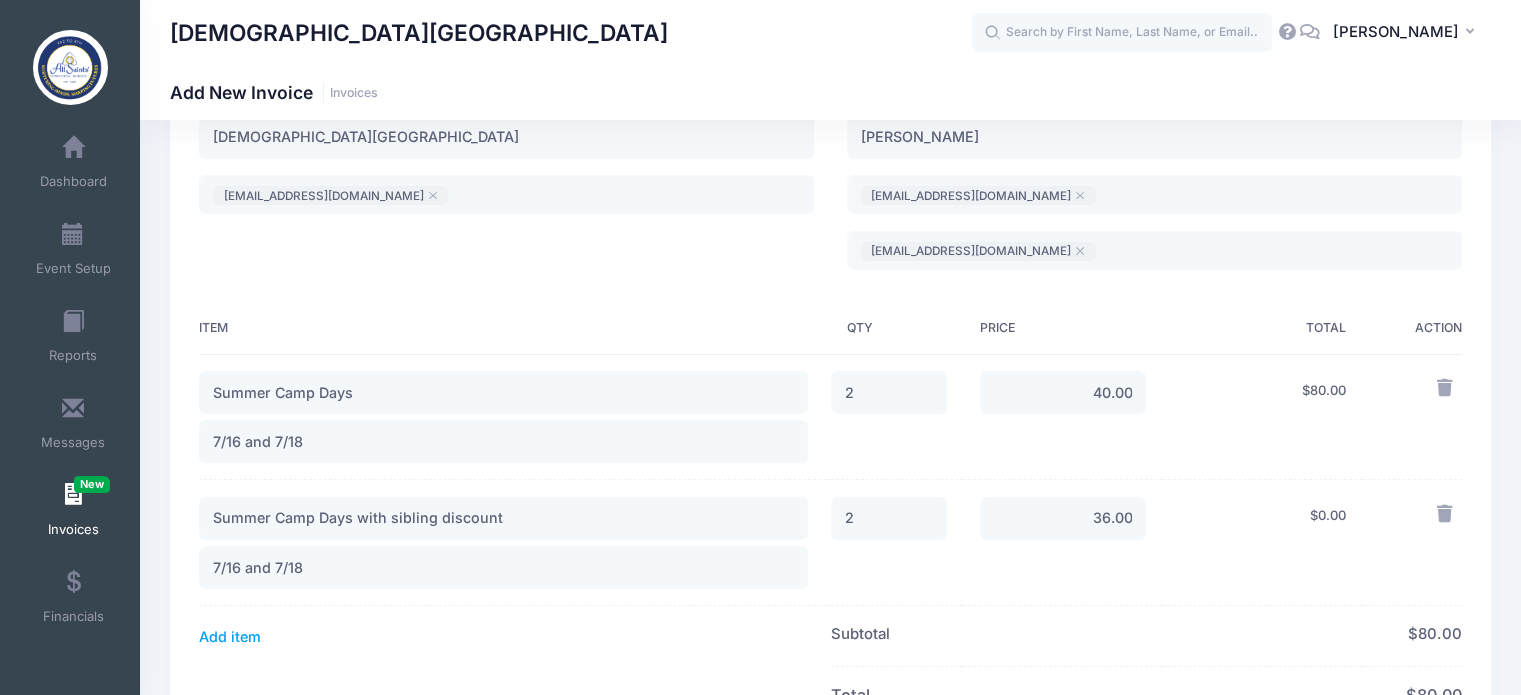 click on "Bill From
All Saints' Episcopal School
summer@asestn.org
​
summer@asestn.org
Bill To
Hannah Hopper
Item QTY 2" at bounding box center [830, 619] 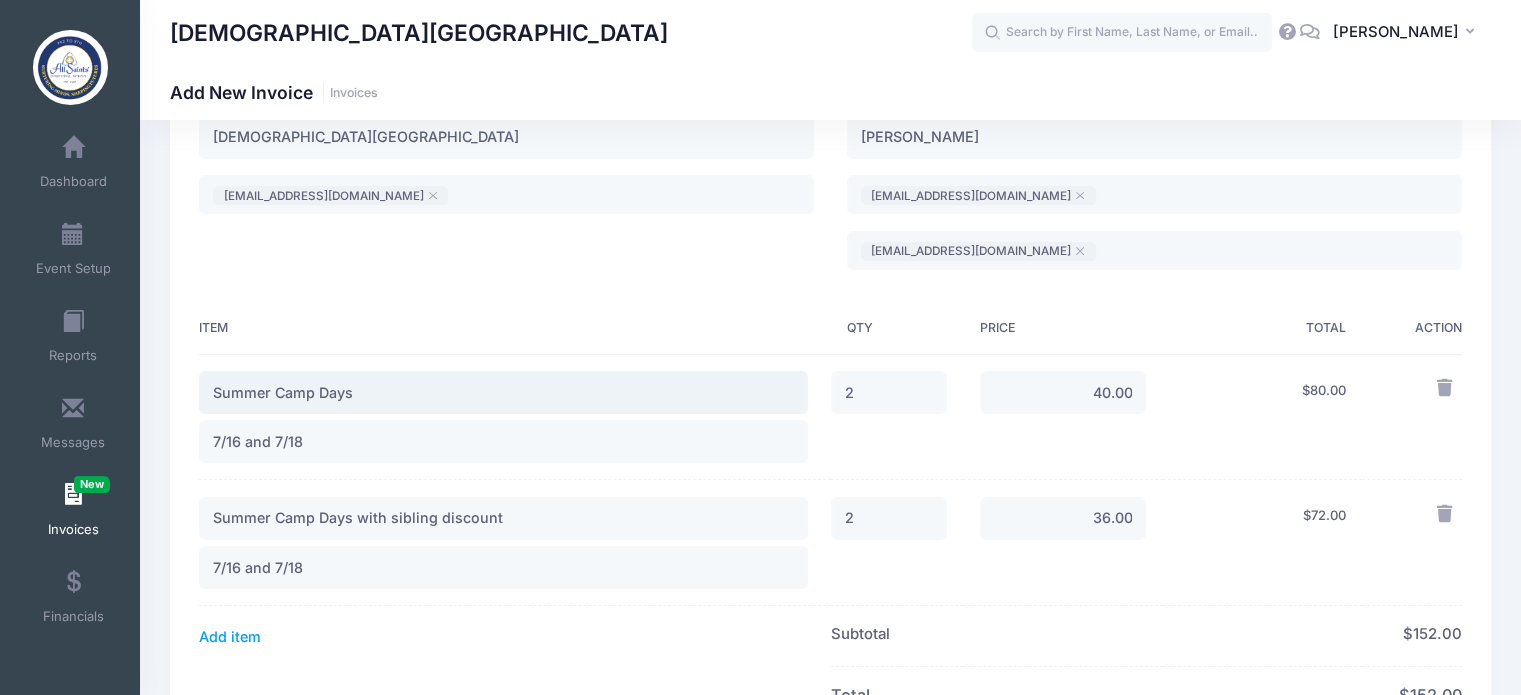 drag, startPoint x: 354, startPoint y: 389, endPoint x: 311, endPoint y: 390, distance: 43.011627 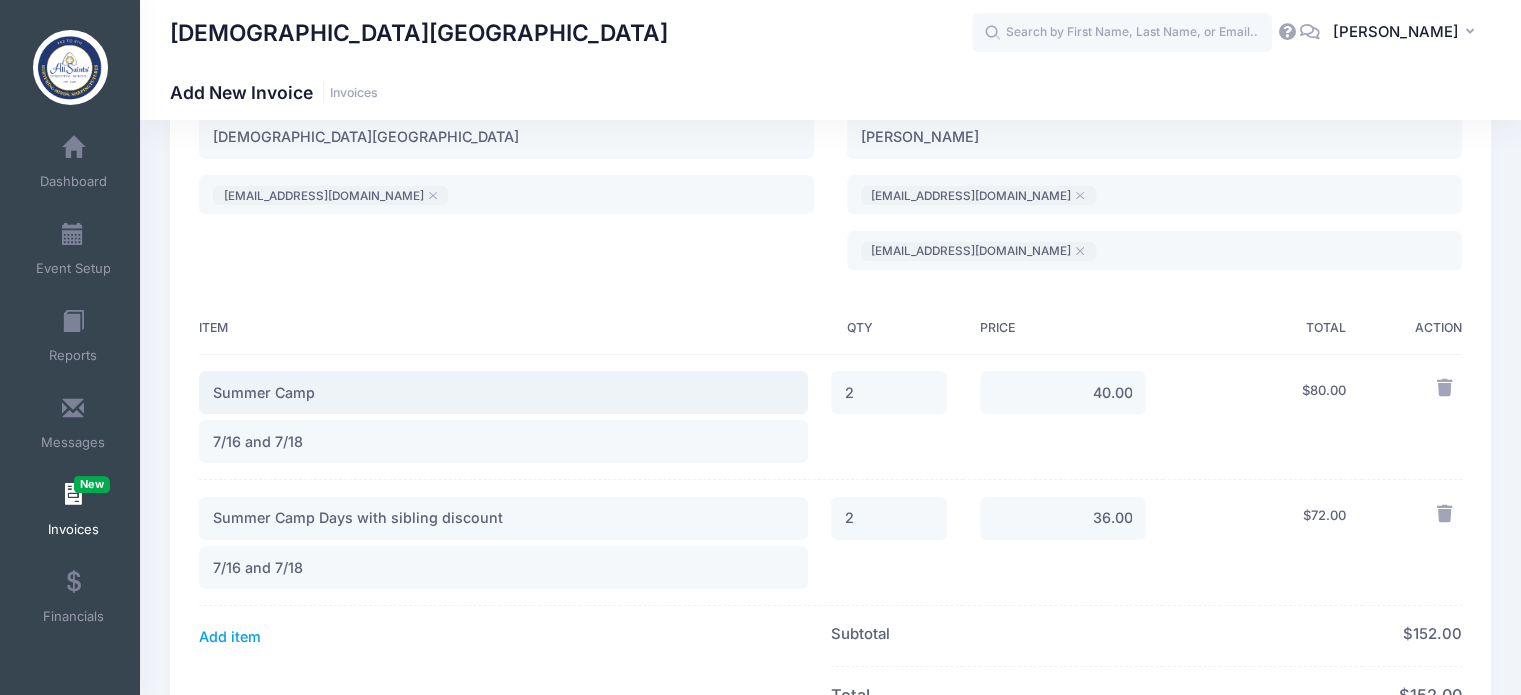 type on "Summer Camp" 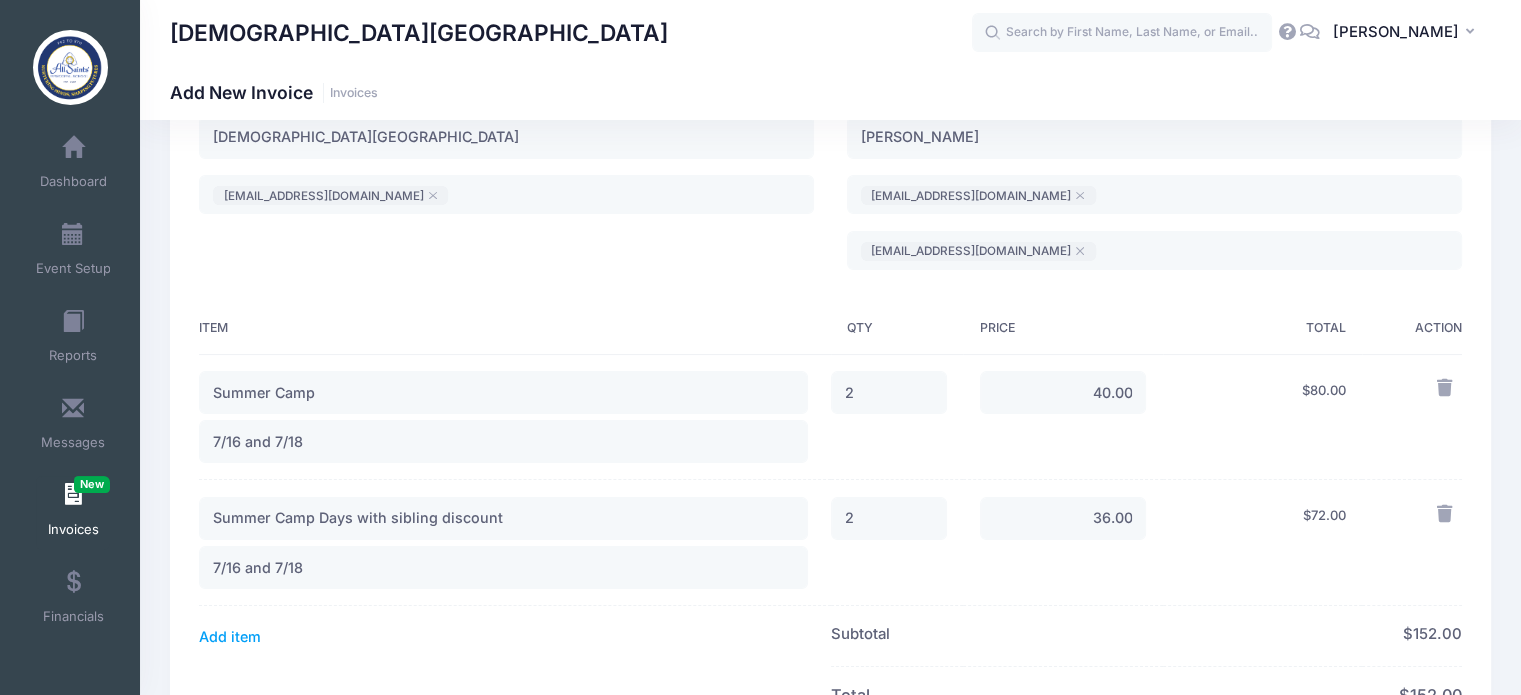 click on "Bill From
All Saints' Episcopal School
summer@asestn.org
​
summer@asestn.org" at bounding box center [507, 185] 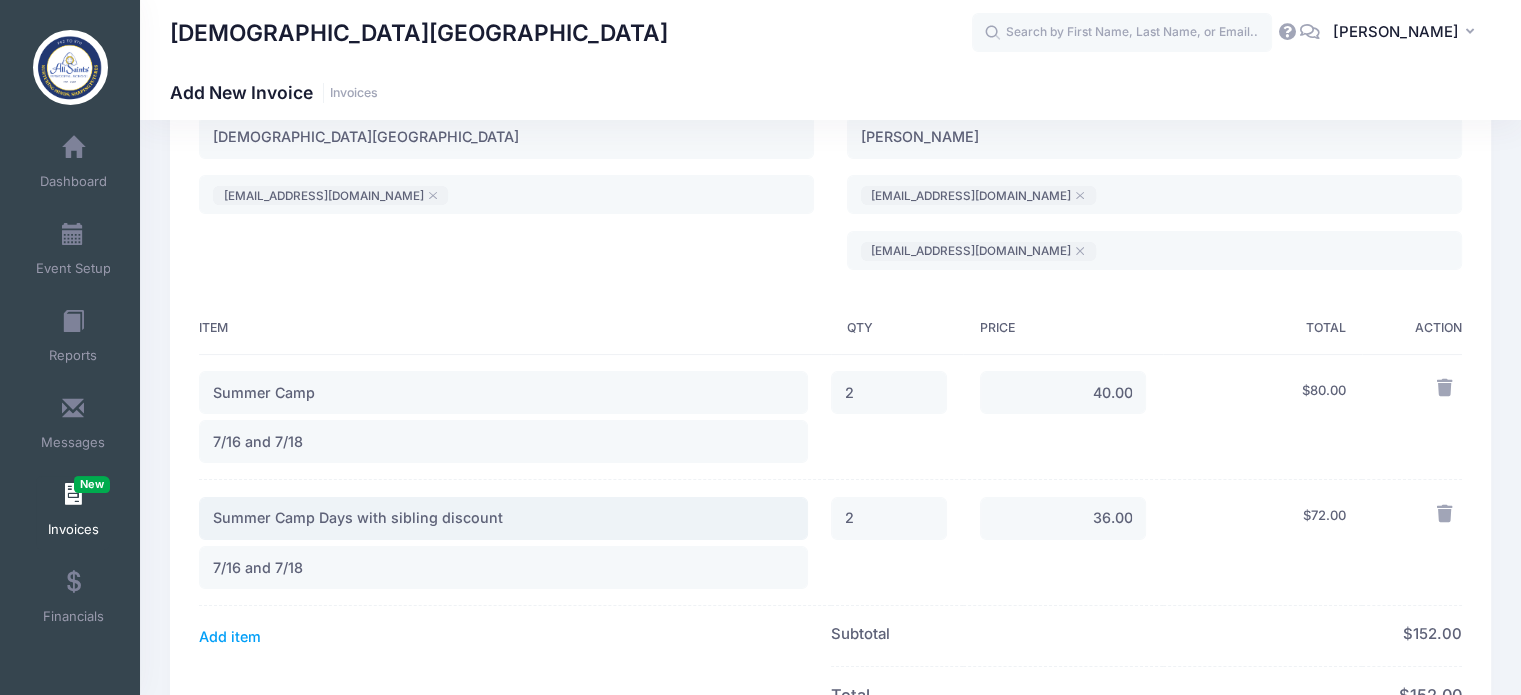 click on "Summer Camp Days with sibling discount" at bounding box center (503, 518) 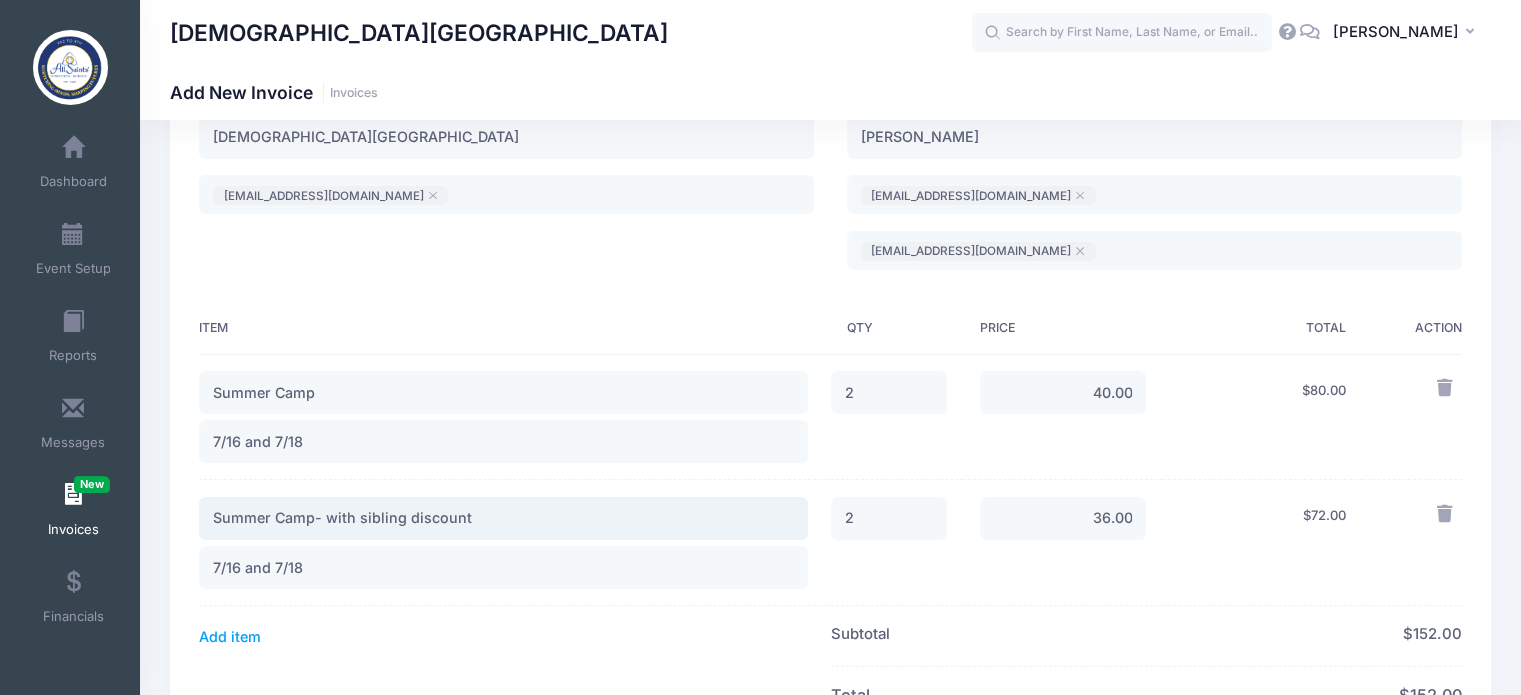 type on "Summer Camp- with sibling discount" 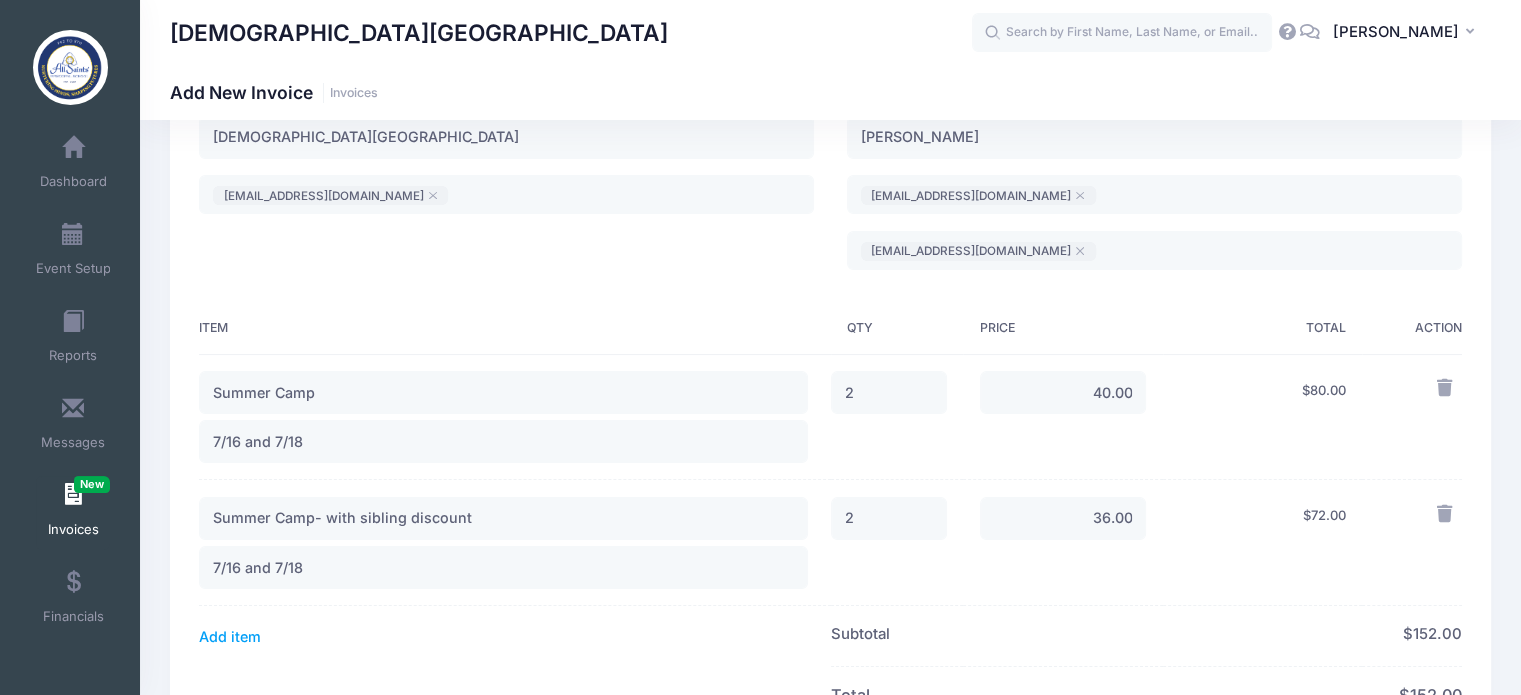 click on "Bill From
All Saints' Episcopal School
summer@asestn.org
​
summer@asestn.org" at bounding box center (507, 185) 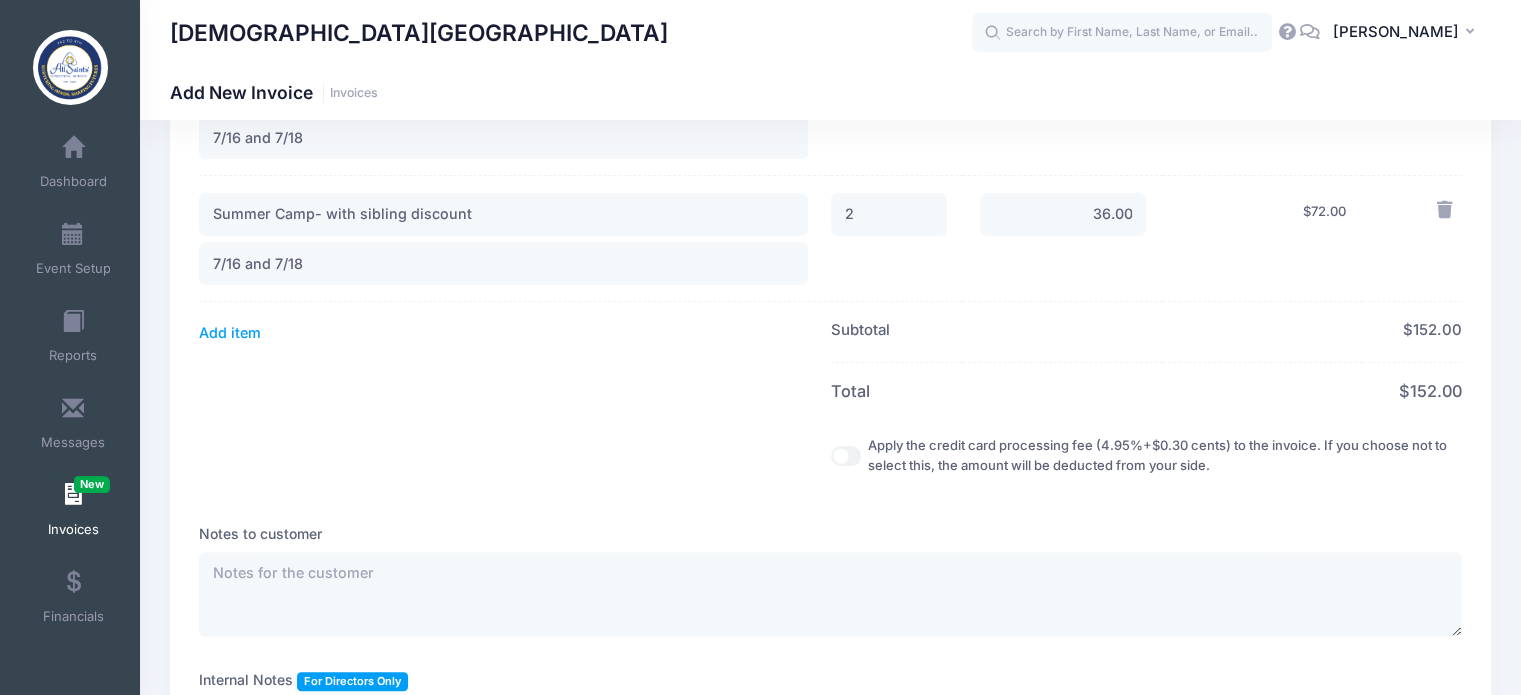 scroll, scrollTop: 600, scrollLeft: 0, axis: vertical 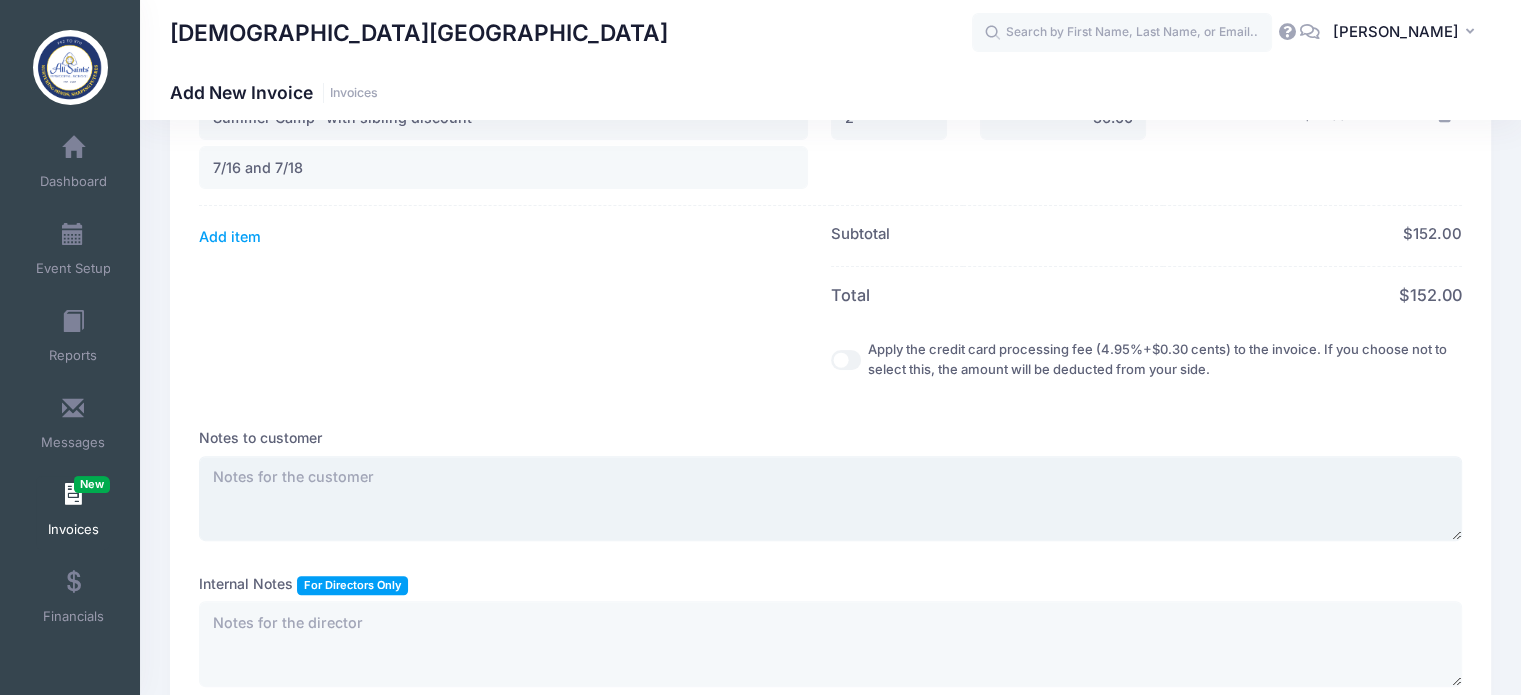 click at bounding box center (830, 499) 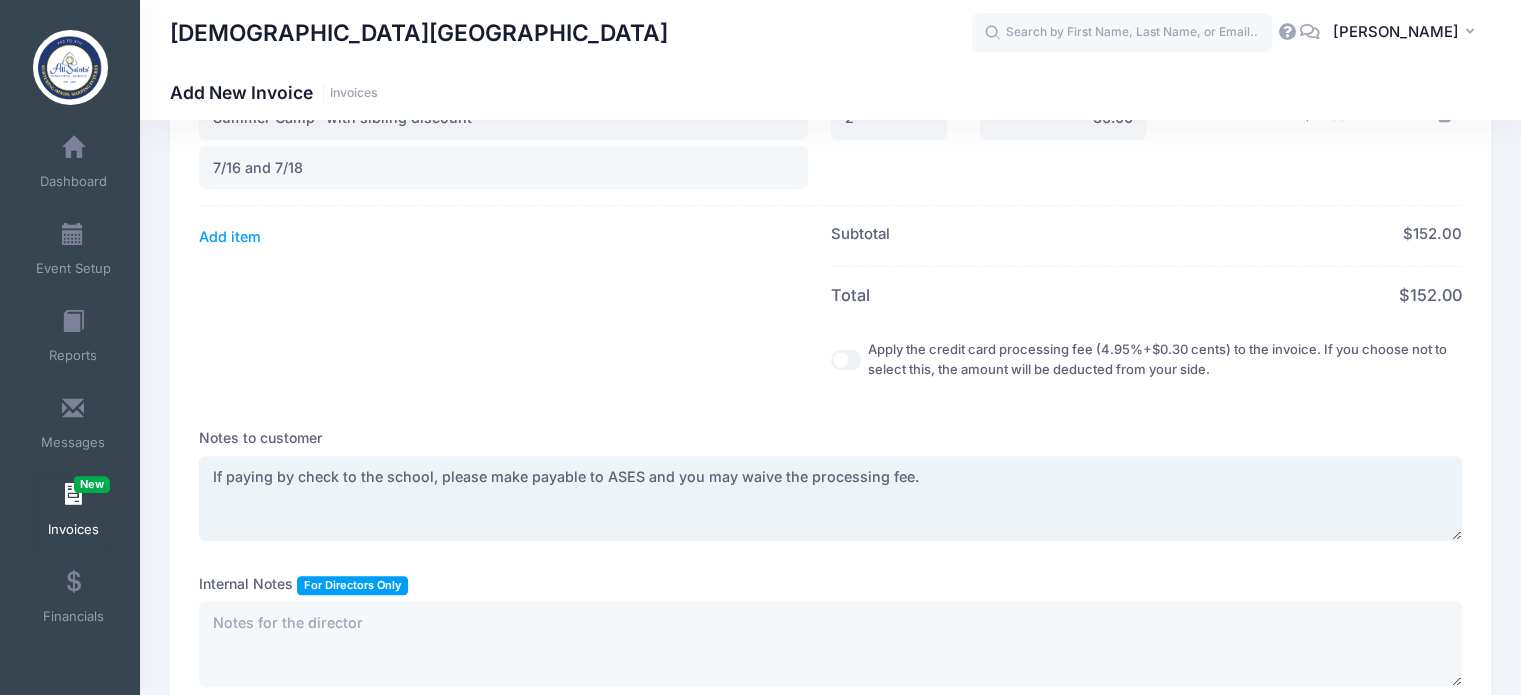 type on "If paying by check to the school, please make payable to ASES and you may waive the processing fee." 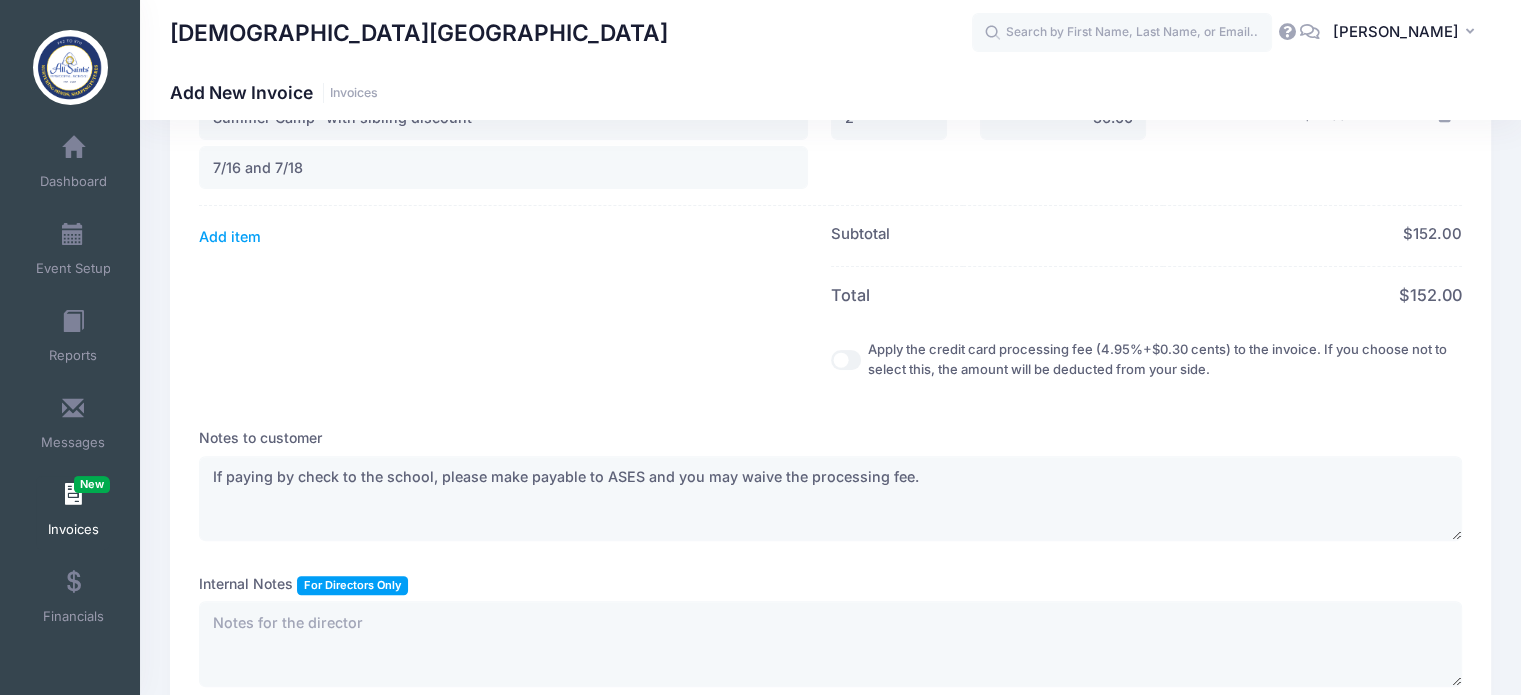click on "Apply the credit card processing fee (4.95%+$0.30 cents) to the invoice. If you choose not to select this, the amount will be deducted from your side." at bounding box center [846, 360] 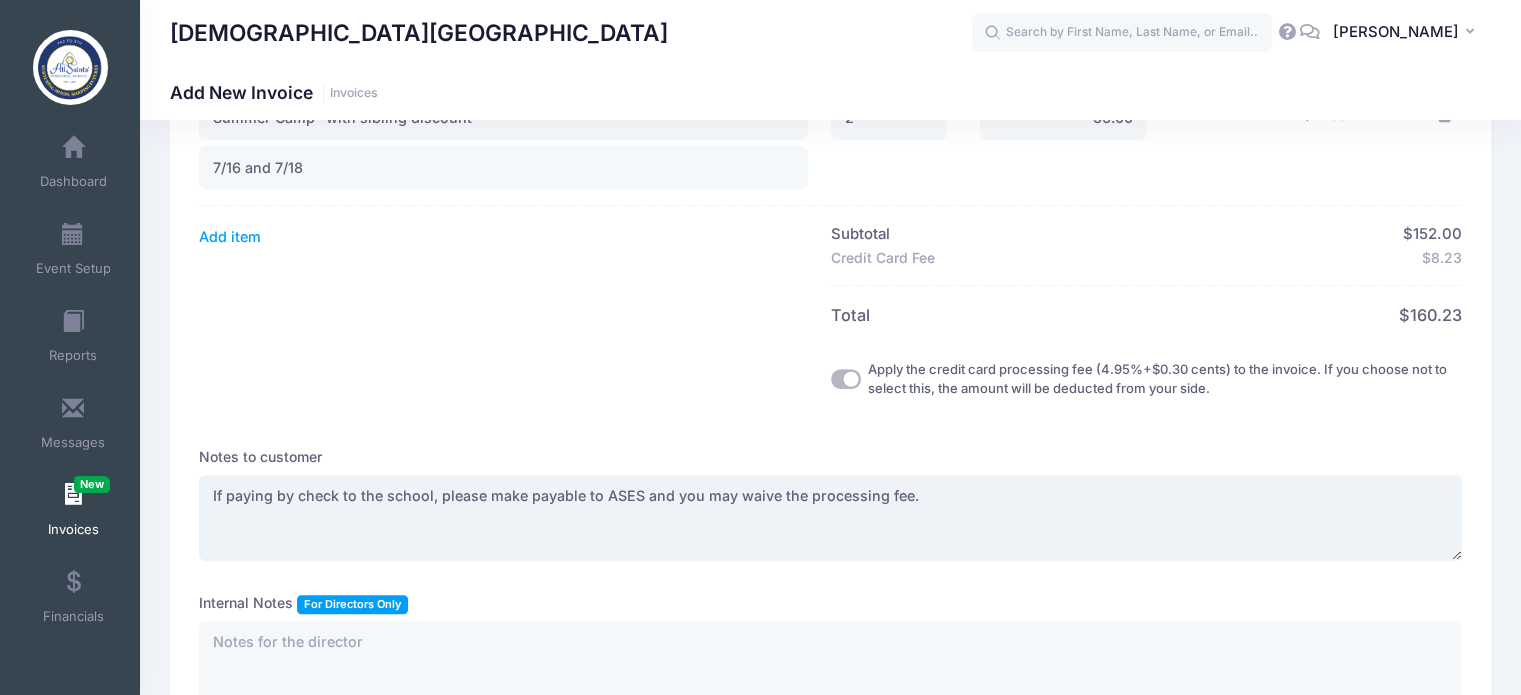 click on "If paying by check to the school, please make payable to ASES and you may waive the processing fee." at bounding box center [830, 518] 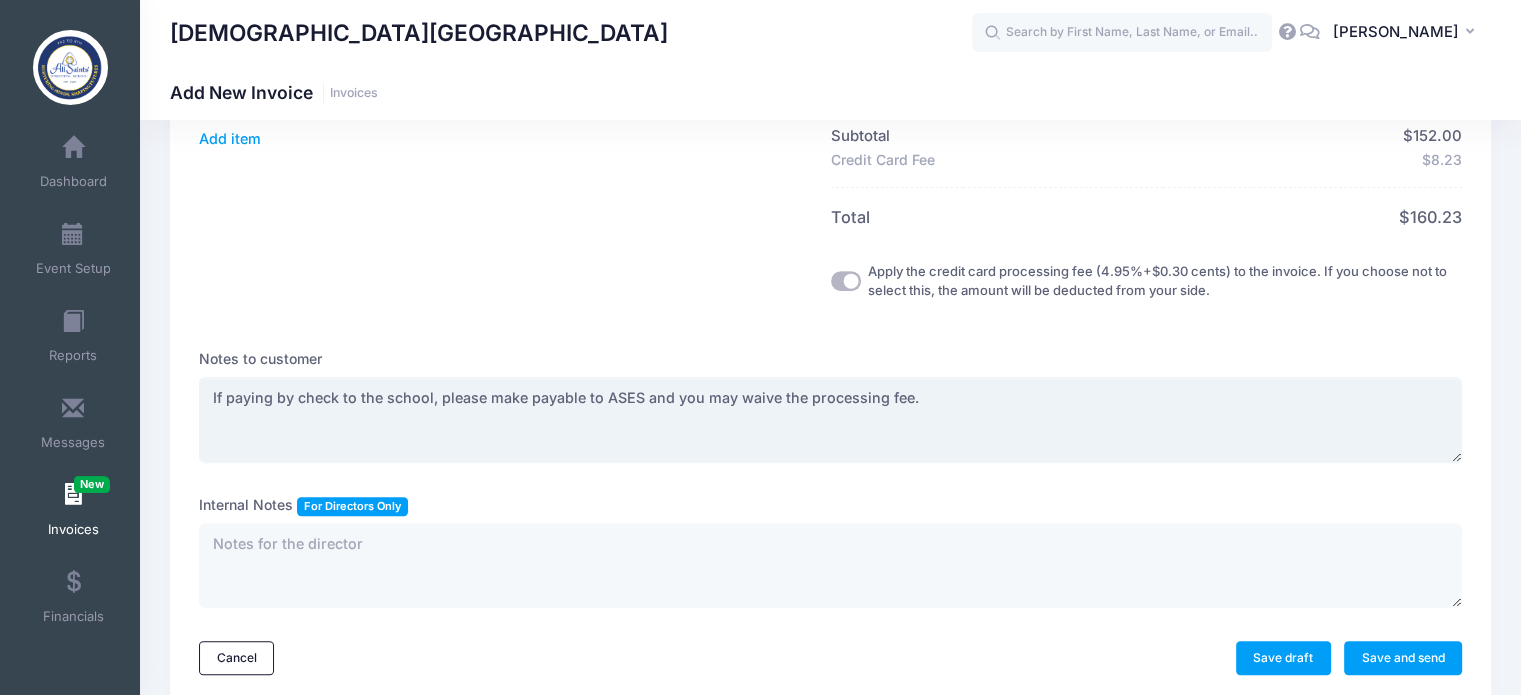 scroll, scrollTop: 774, scrollLeft: 0, axis: vertical 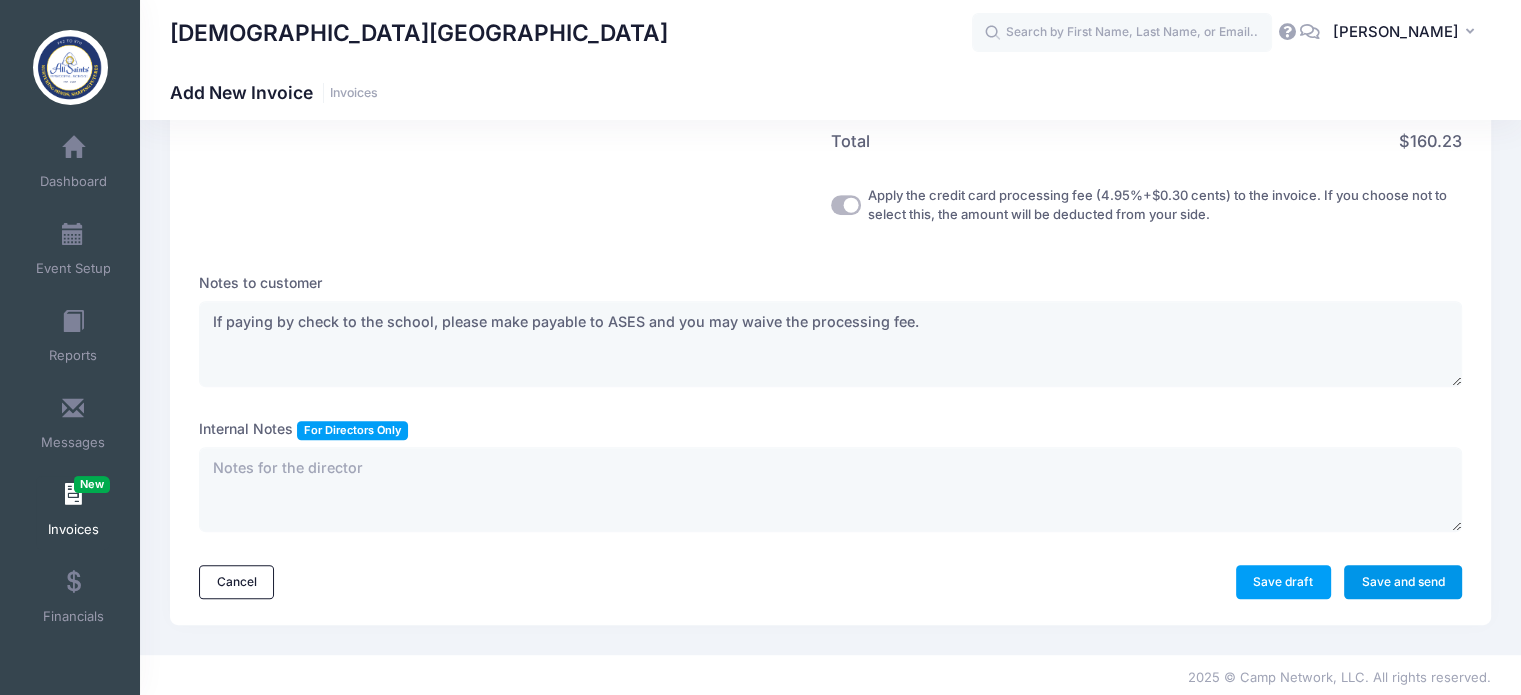 click on "Save and send" at bounding box center (1403, 582) 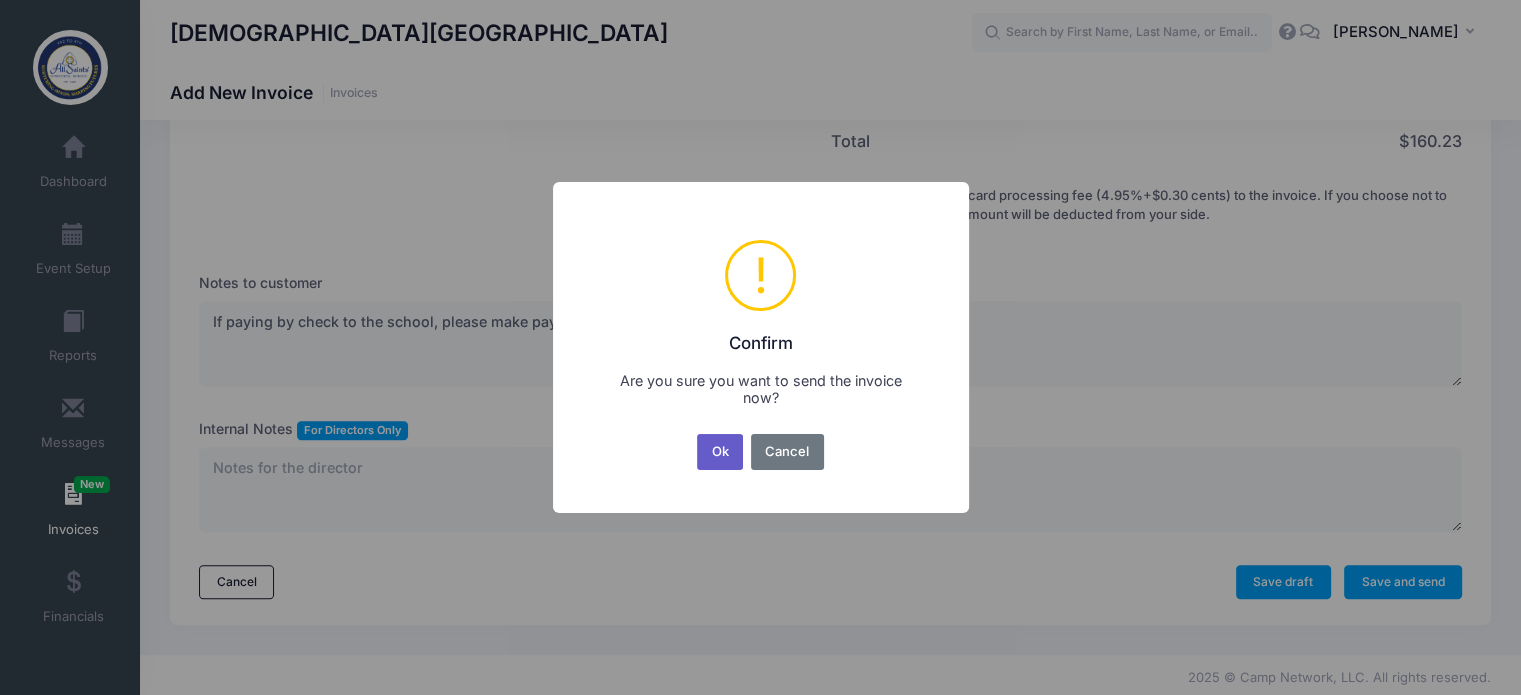 click on "Ok" at bounding box center (720, 452) 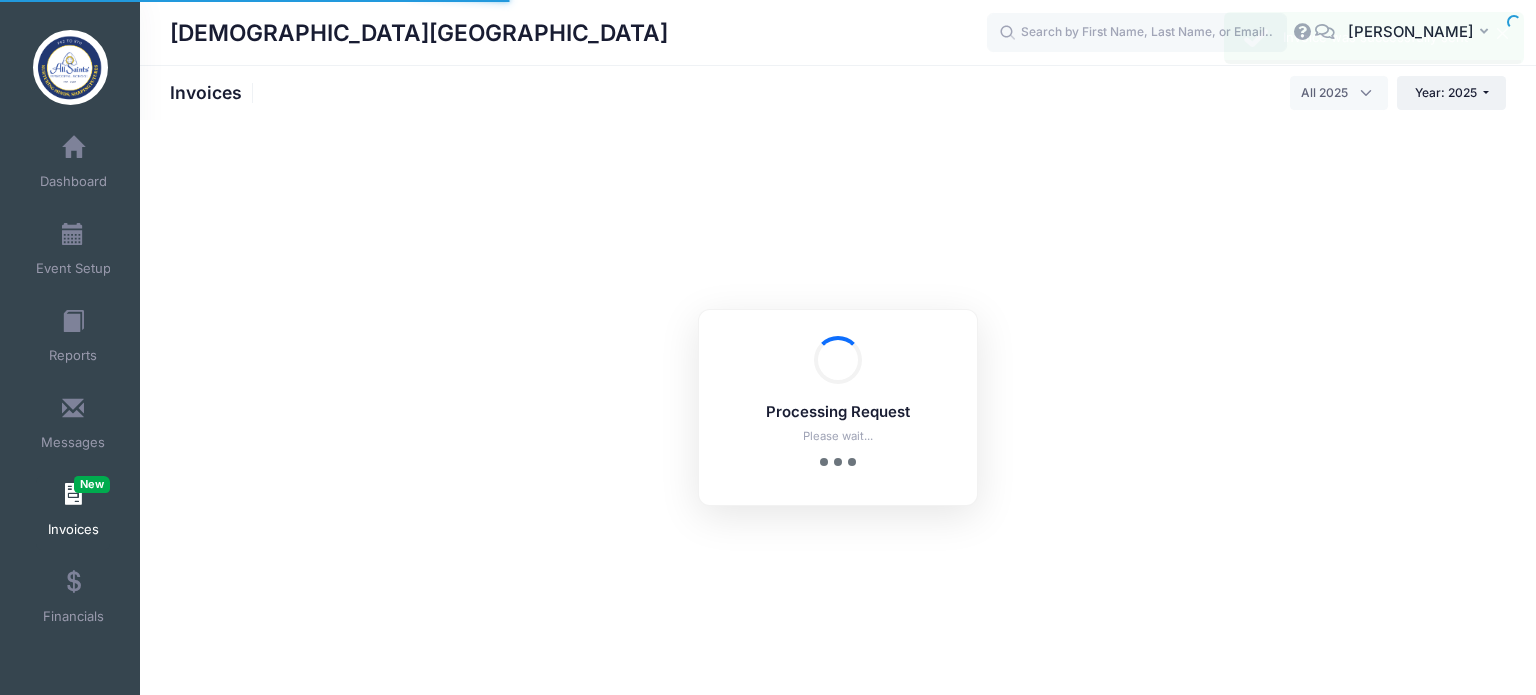 select 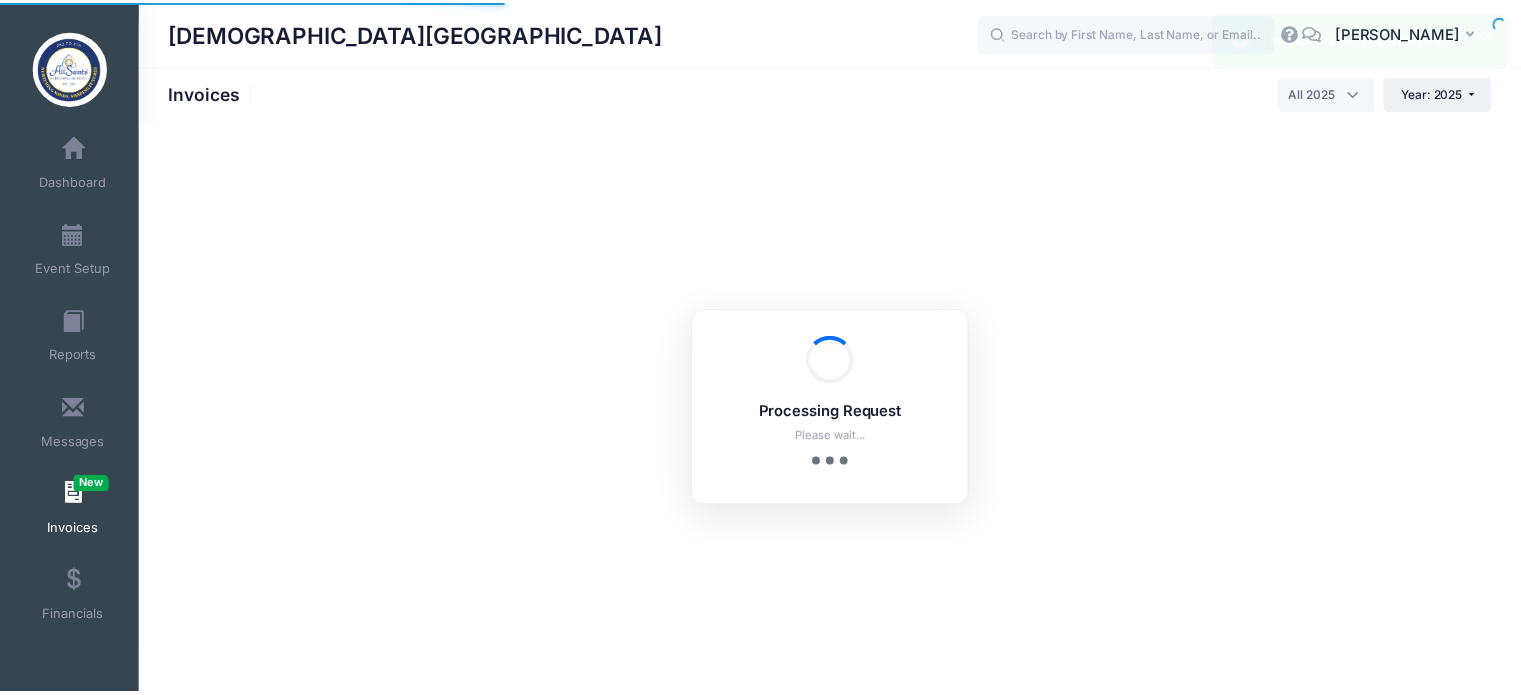 scroll, scrollTop: 0, scrollLeft: 0, axis: both 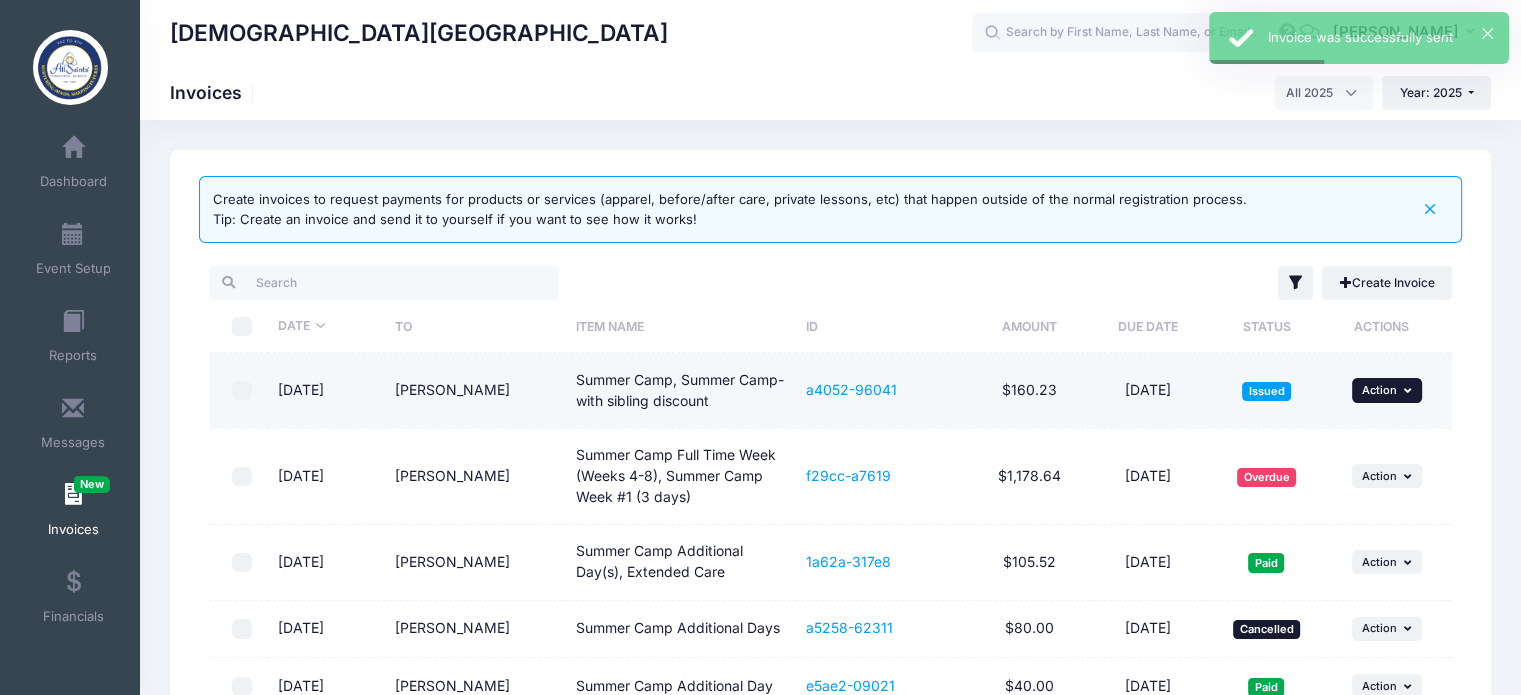 click at bounding box center [1409, 390] 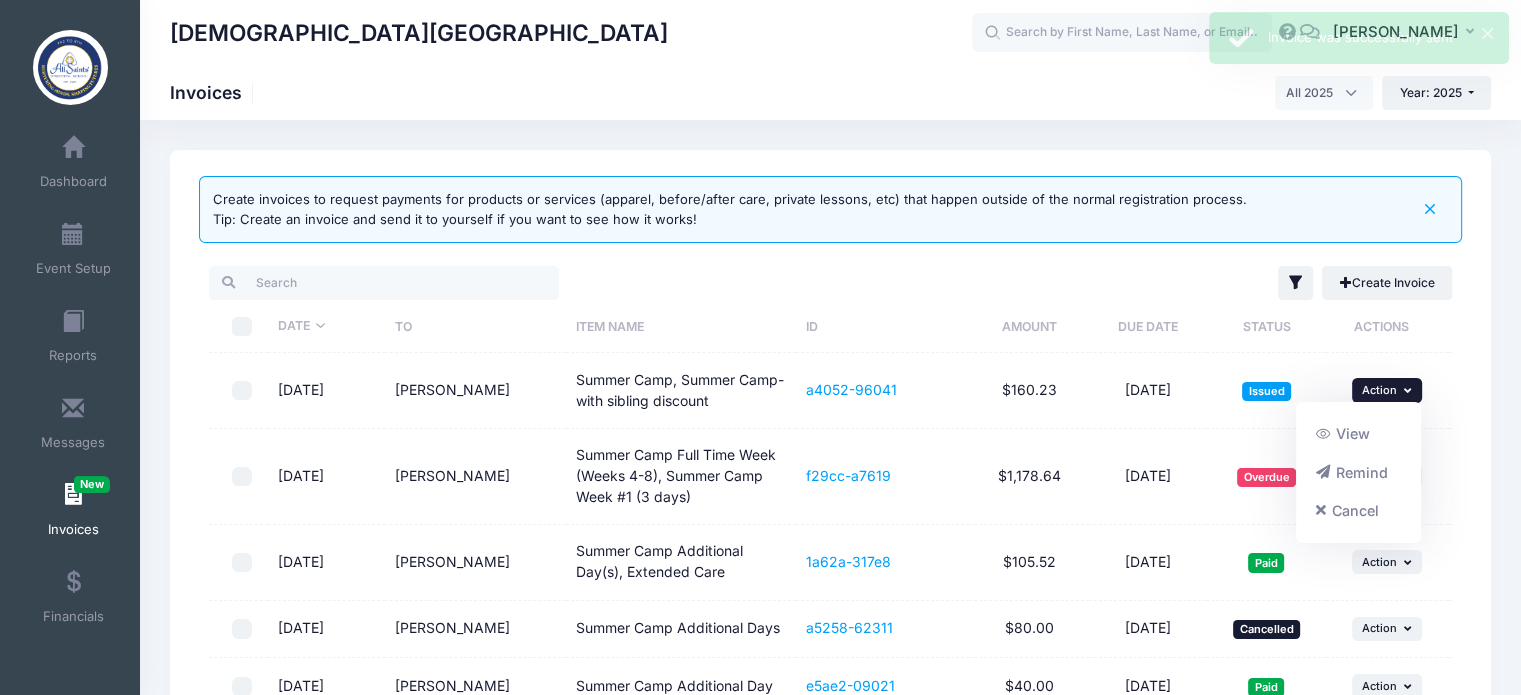 click on "All Saints' Episcopal School
Invoices
January 2025
February 2025
March 2025
April 2025
May 2025
June 2025
July 2025
August 2025
September 2025
October 2025
All 2025" at bounding box center (830, 92) 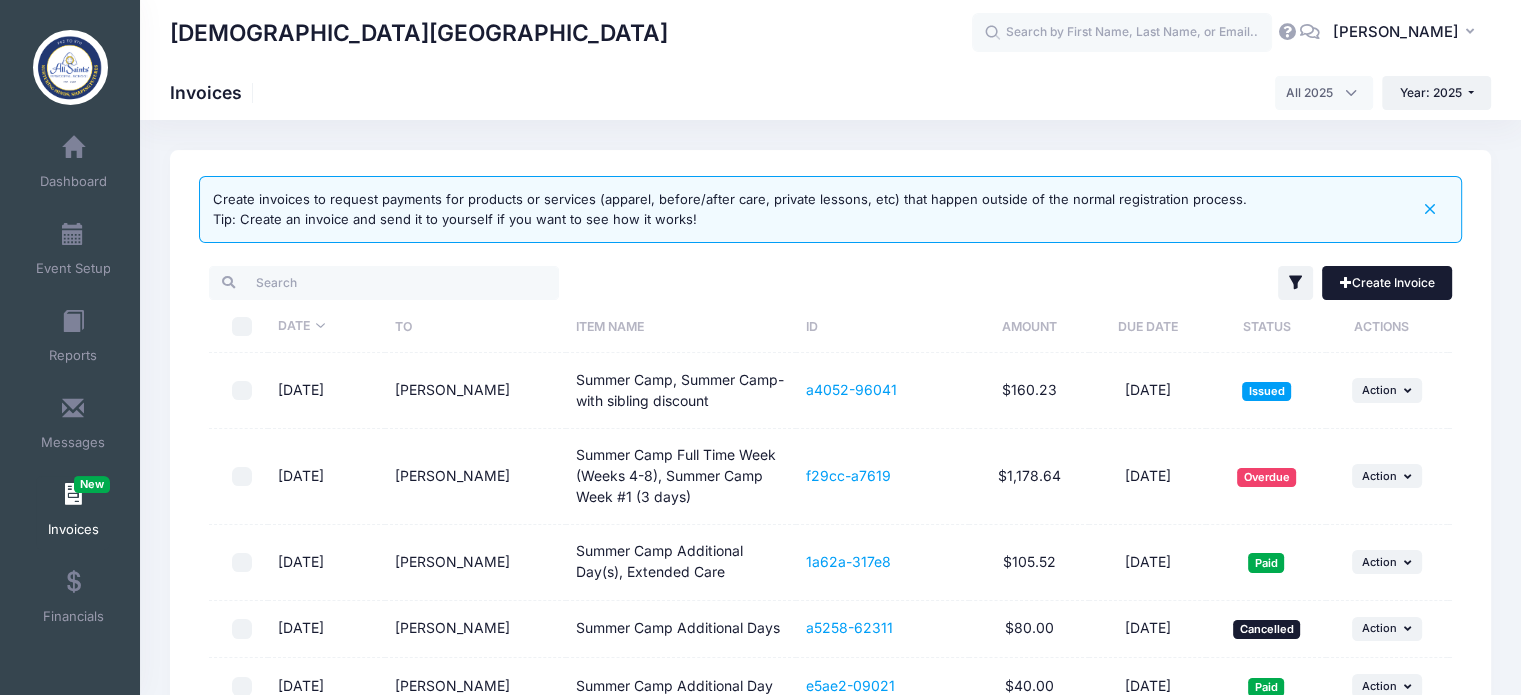 click on "Create Invoice" at bounding box center [1387, 283] 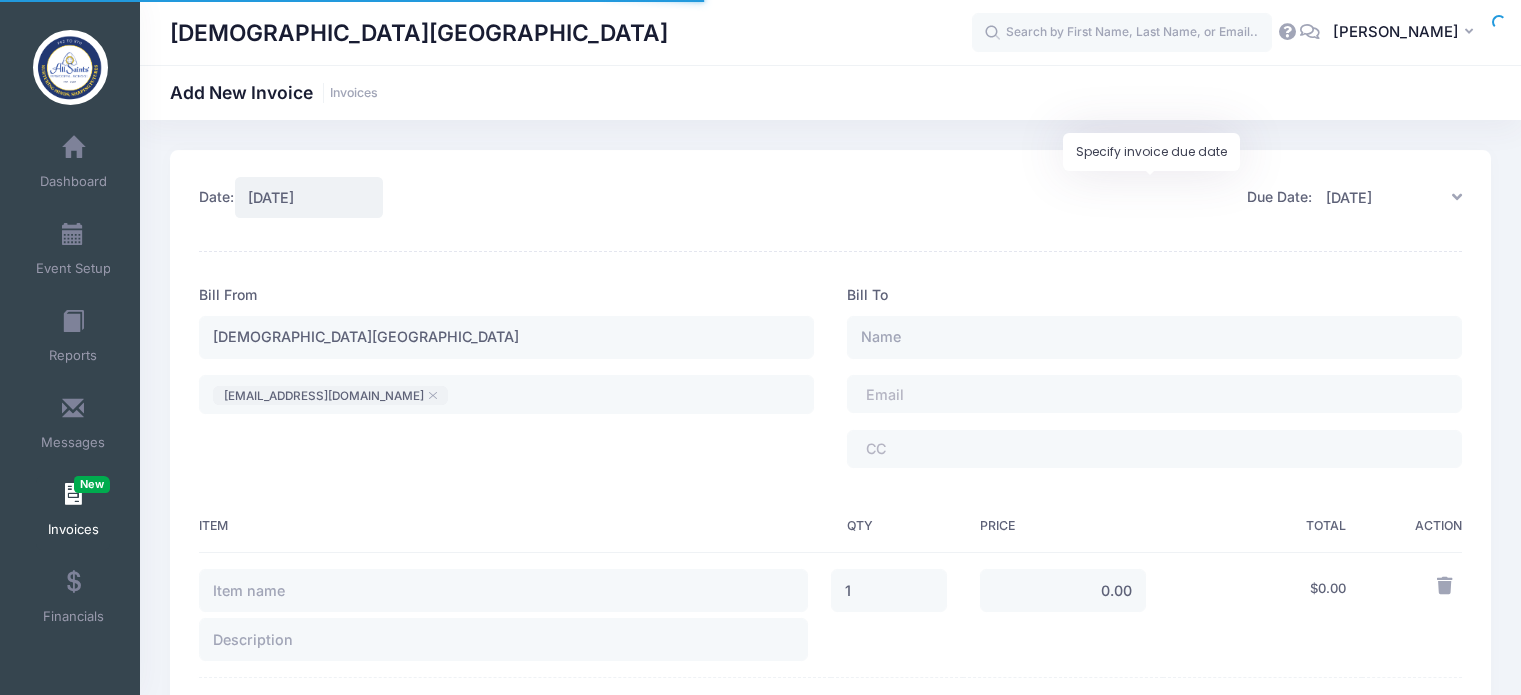 scroll, scrollTop: 0, scrollLeft: 0, axis: both 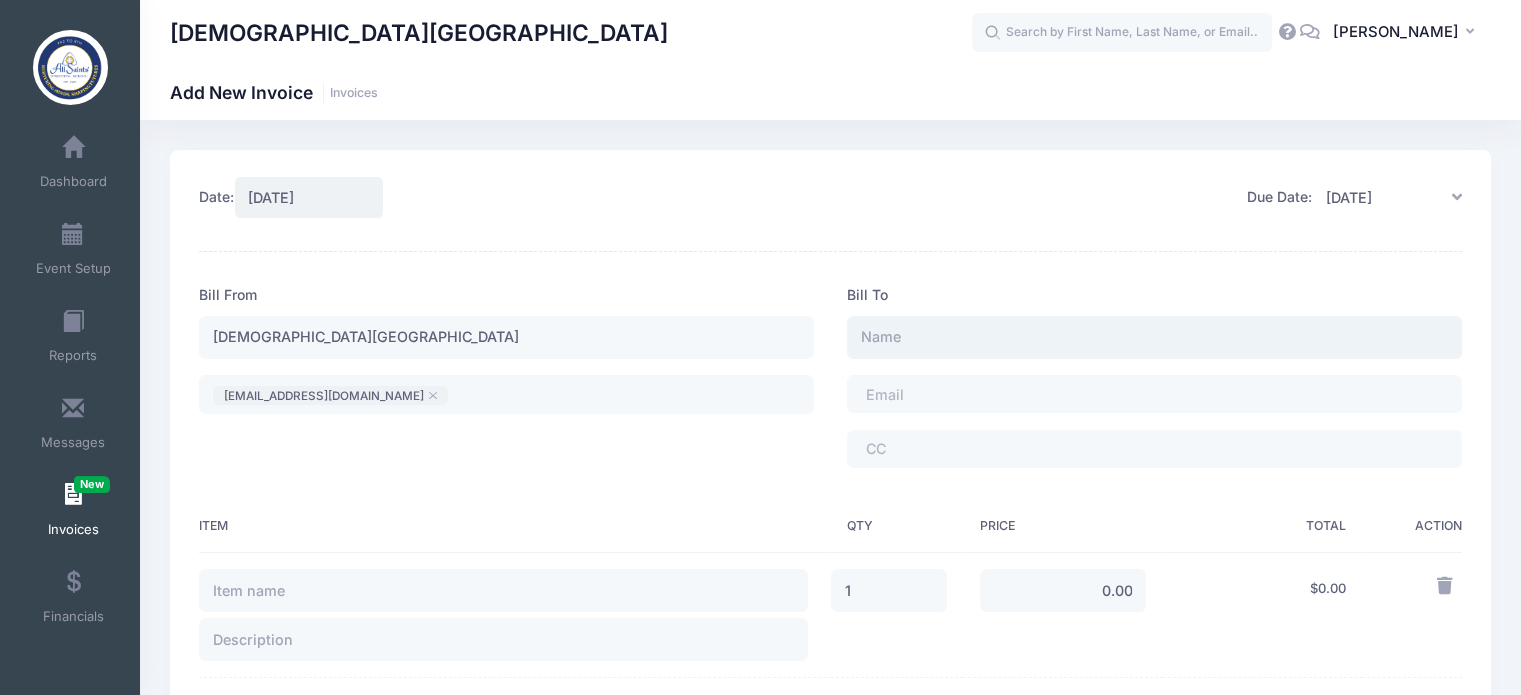 click at bounding box center (1154, 337) 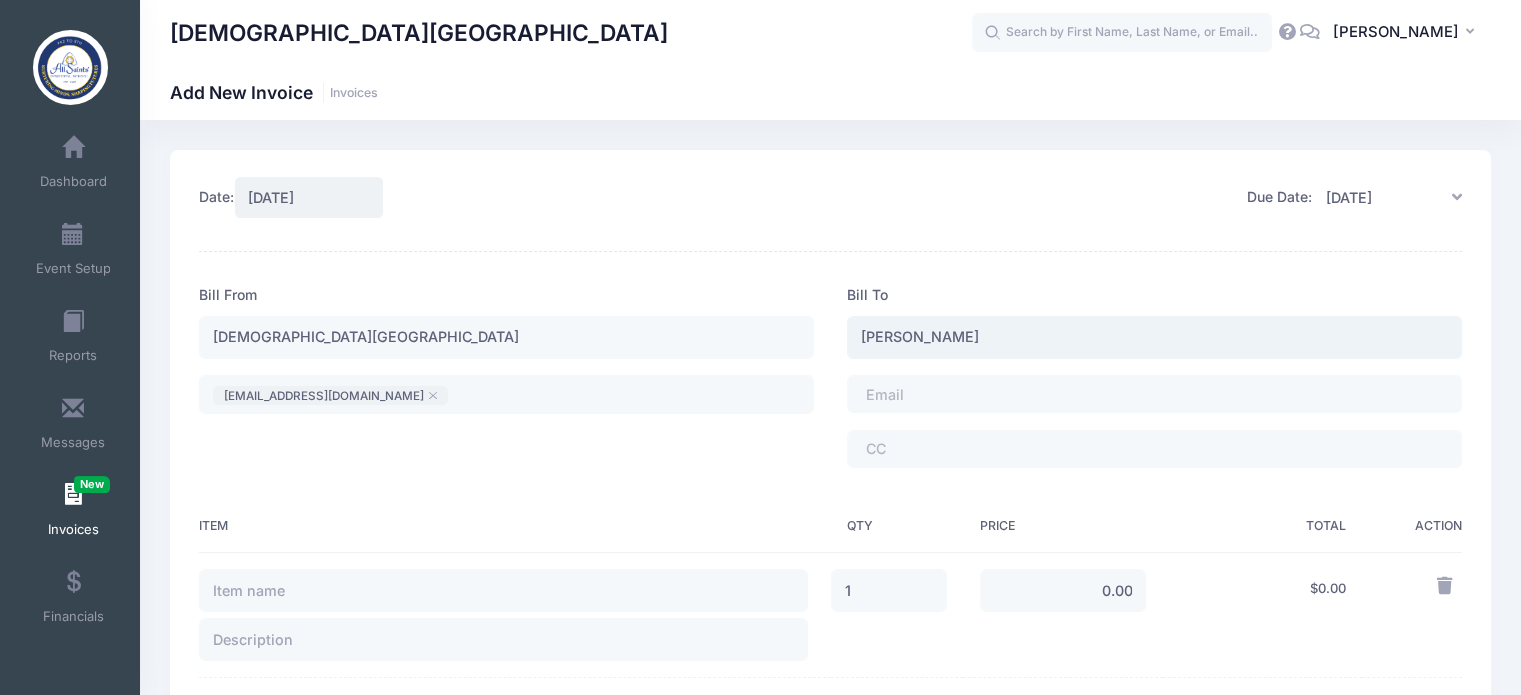 type on "[PERSON_NAME]" 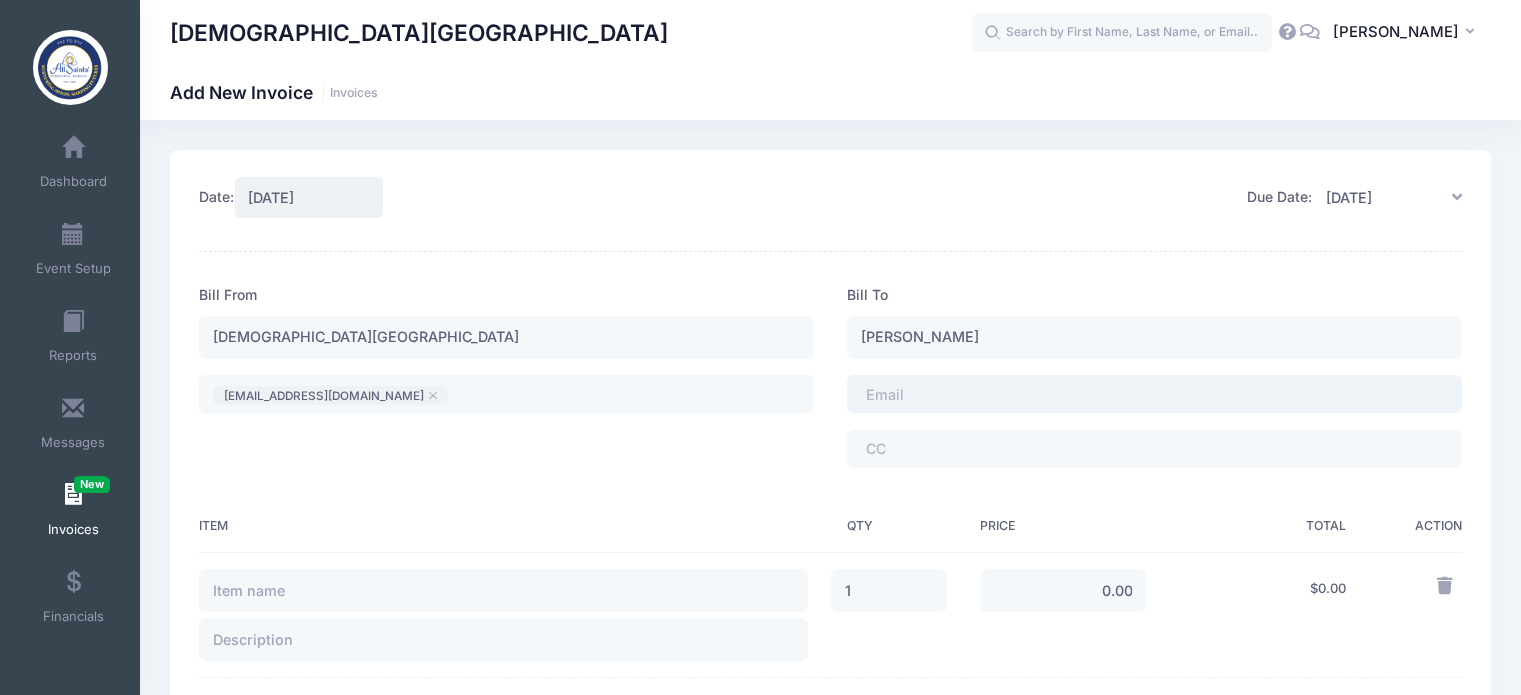 click on "​" at bounding box center [1154, 394] 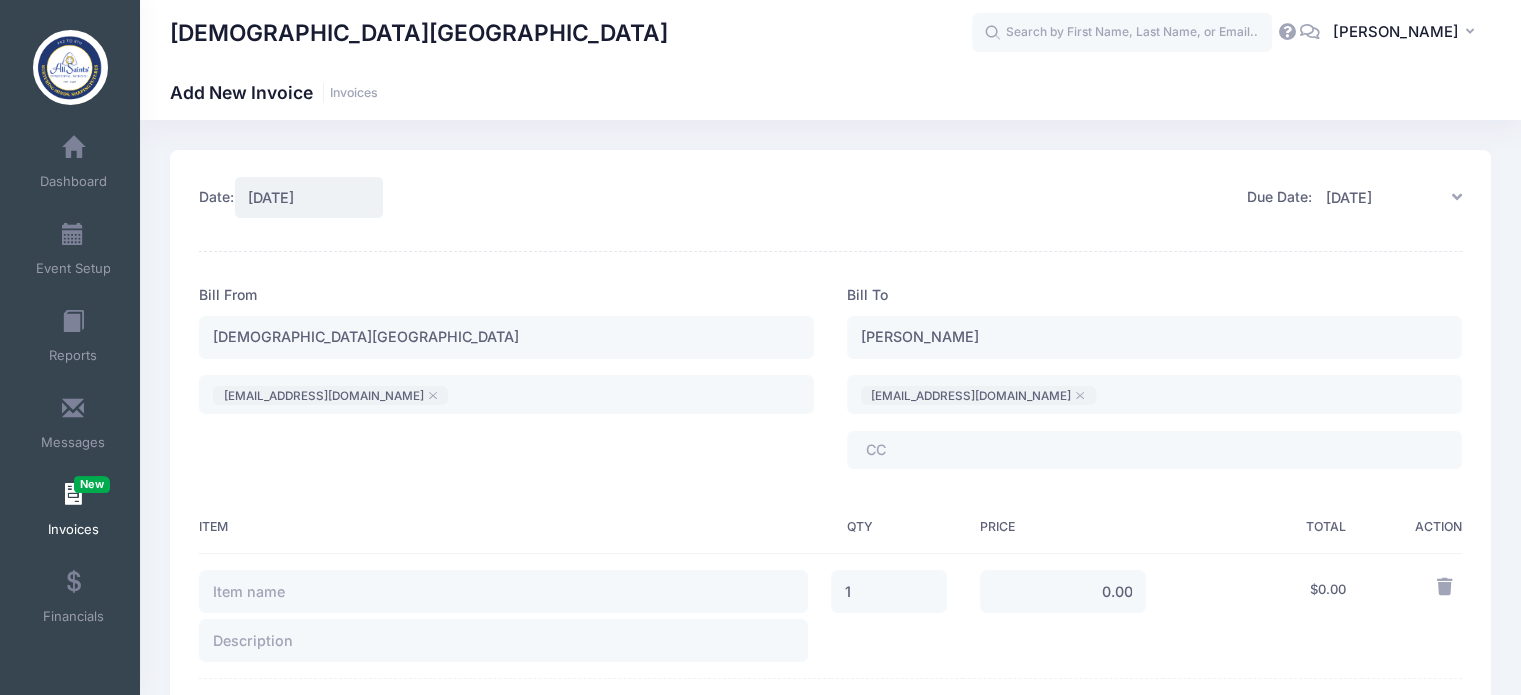 click on "​" at bounding box center [1154, 450] 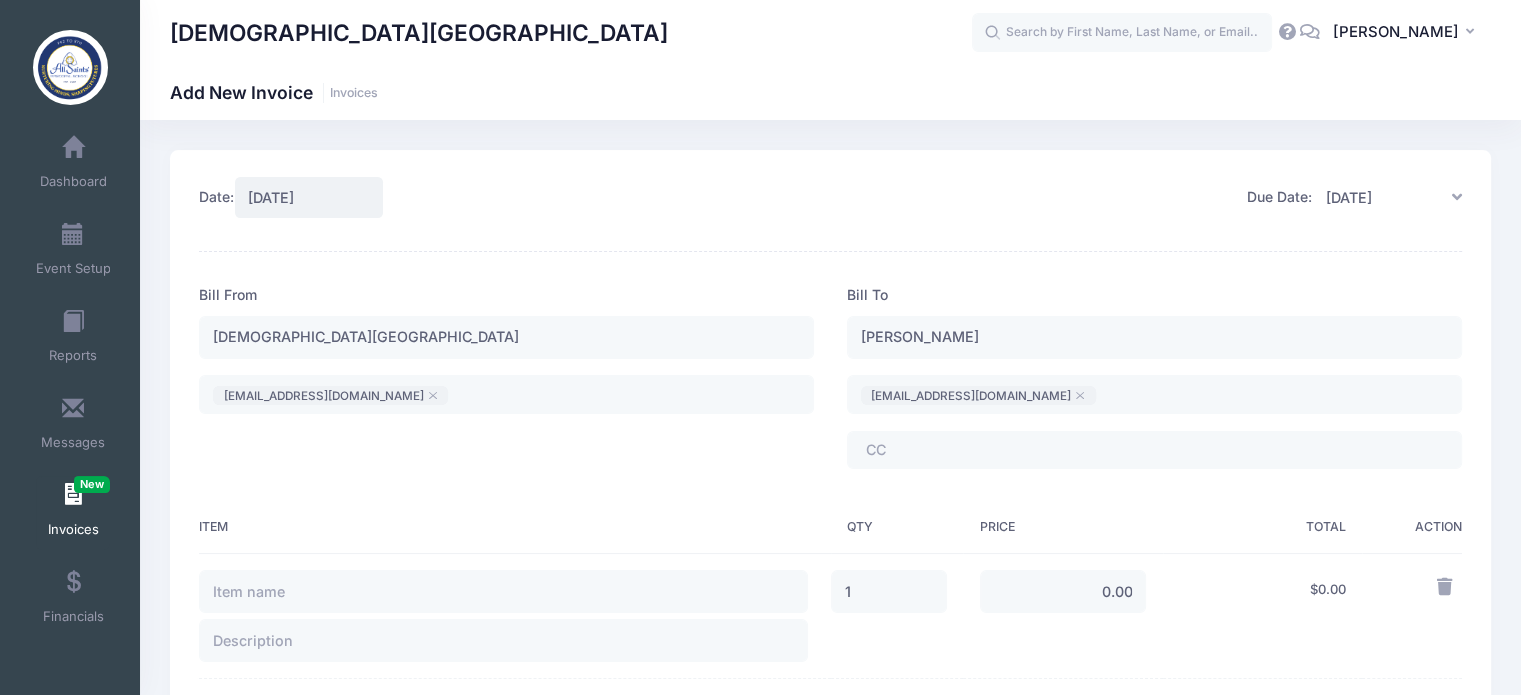 click on "​" at bounding box center [1154, 450] 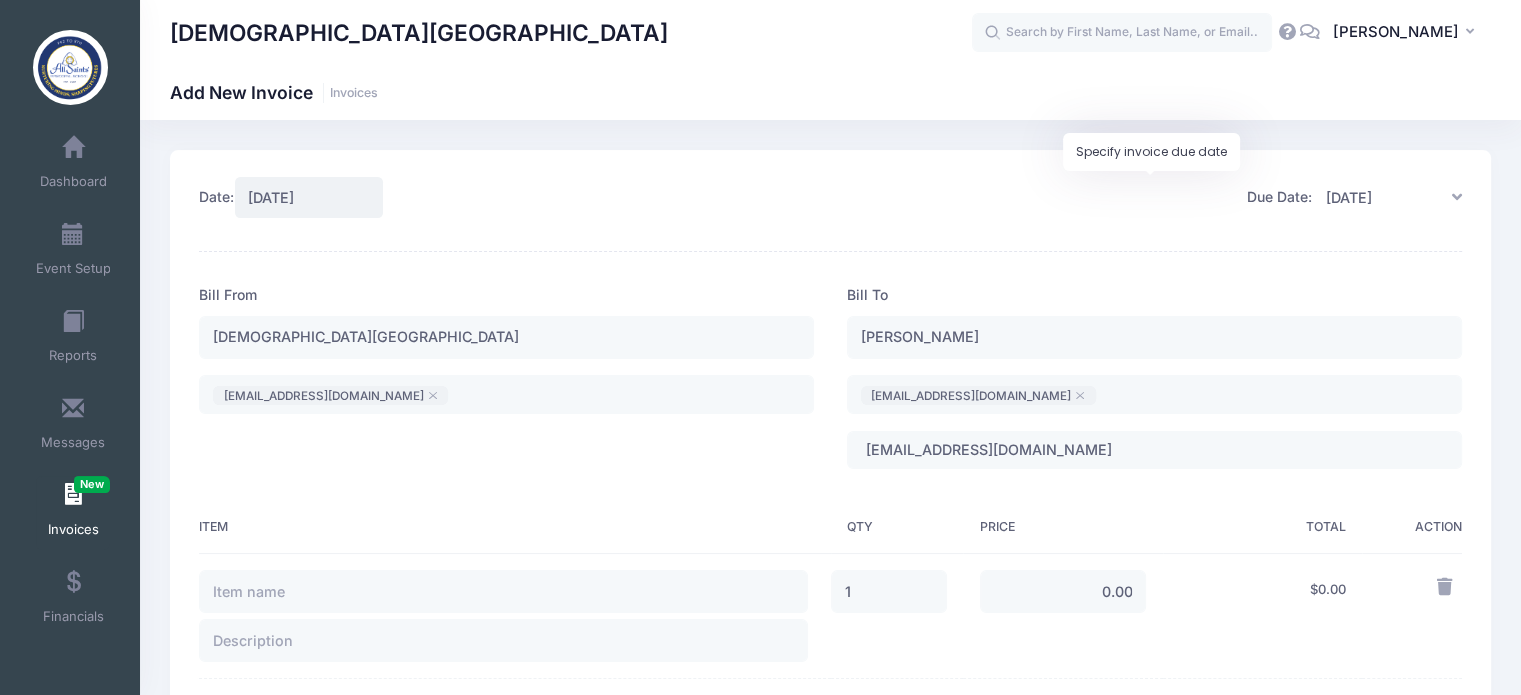 click on "Due Date:
[DATE]" at bounding box center (1149, 197) 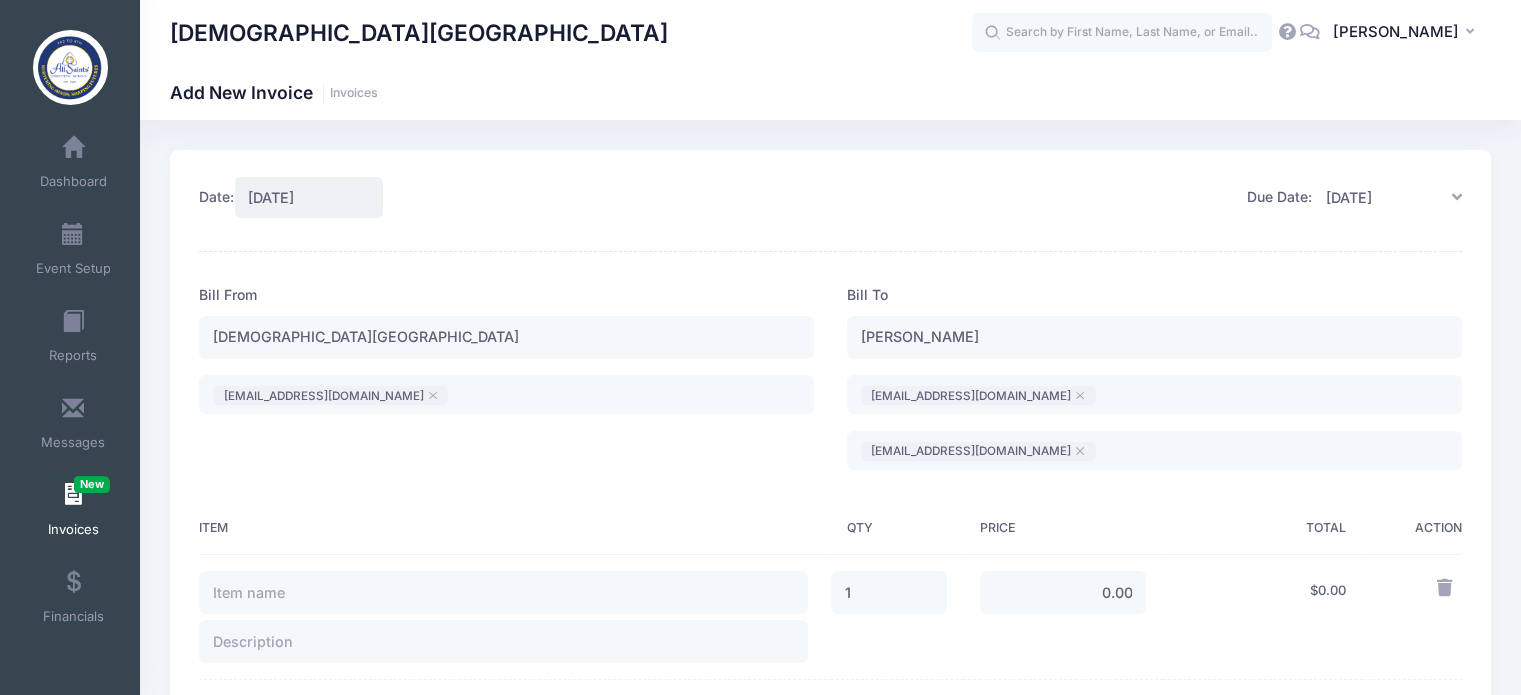 scroll, scrollTop: 300, scrollLeft: 0, axis: vertical 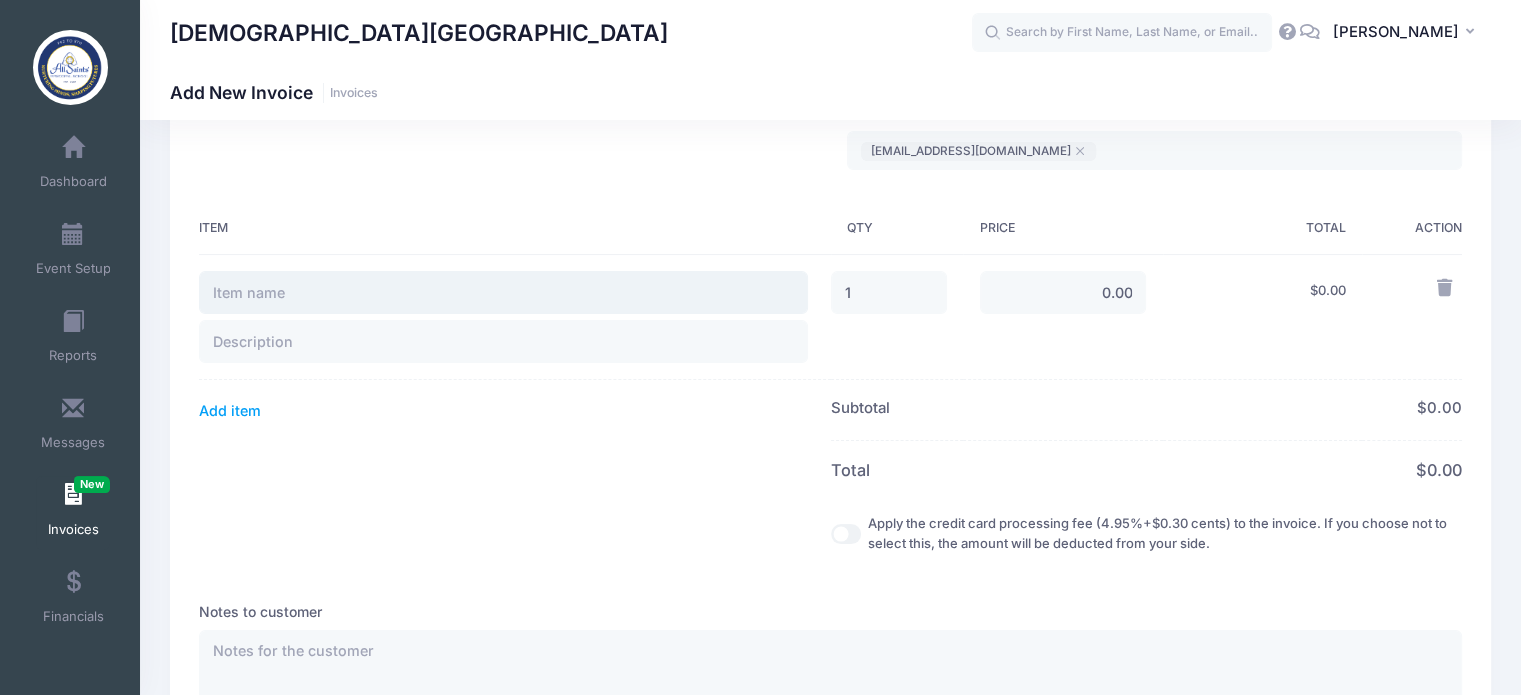click at bounding box center (503, 292) 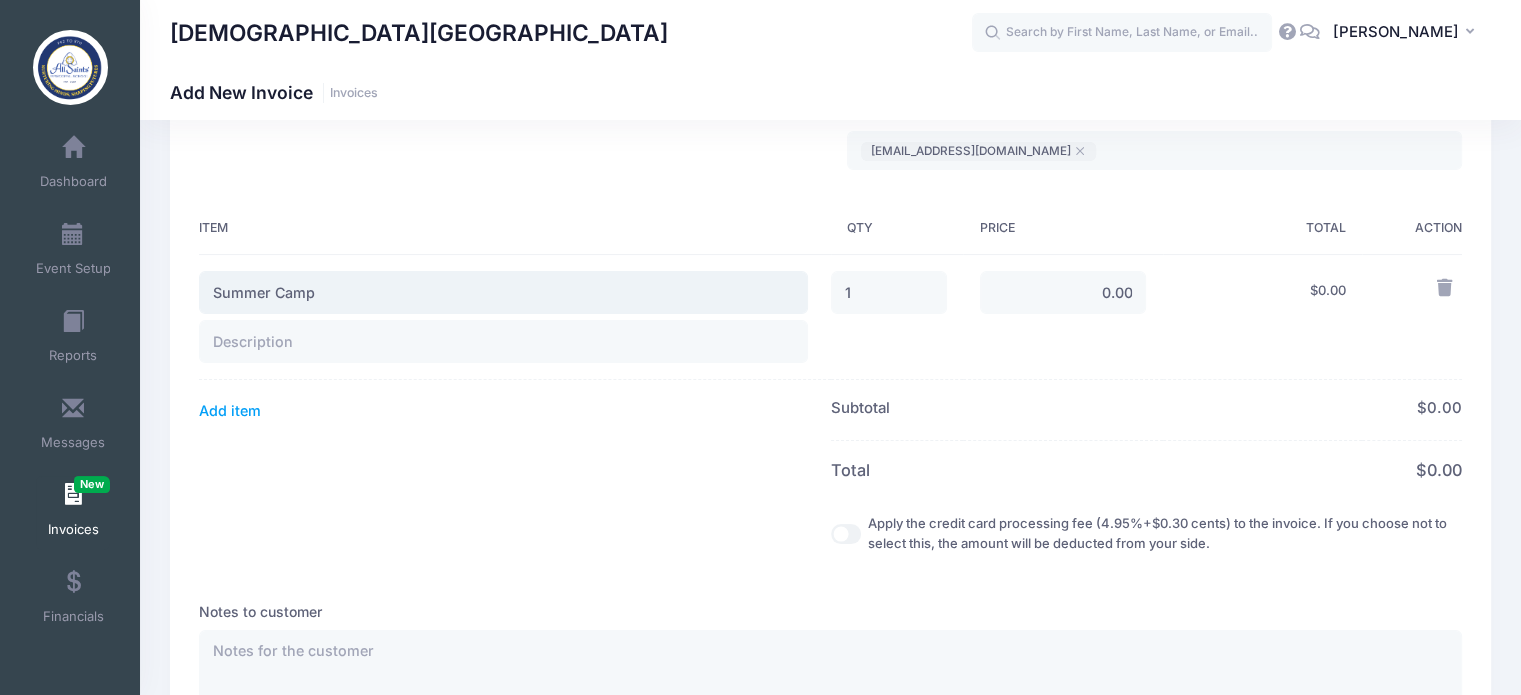 type on "Summer Camp" 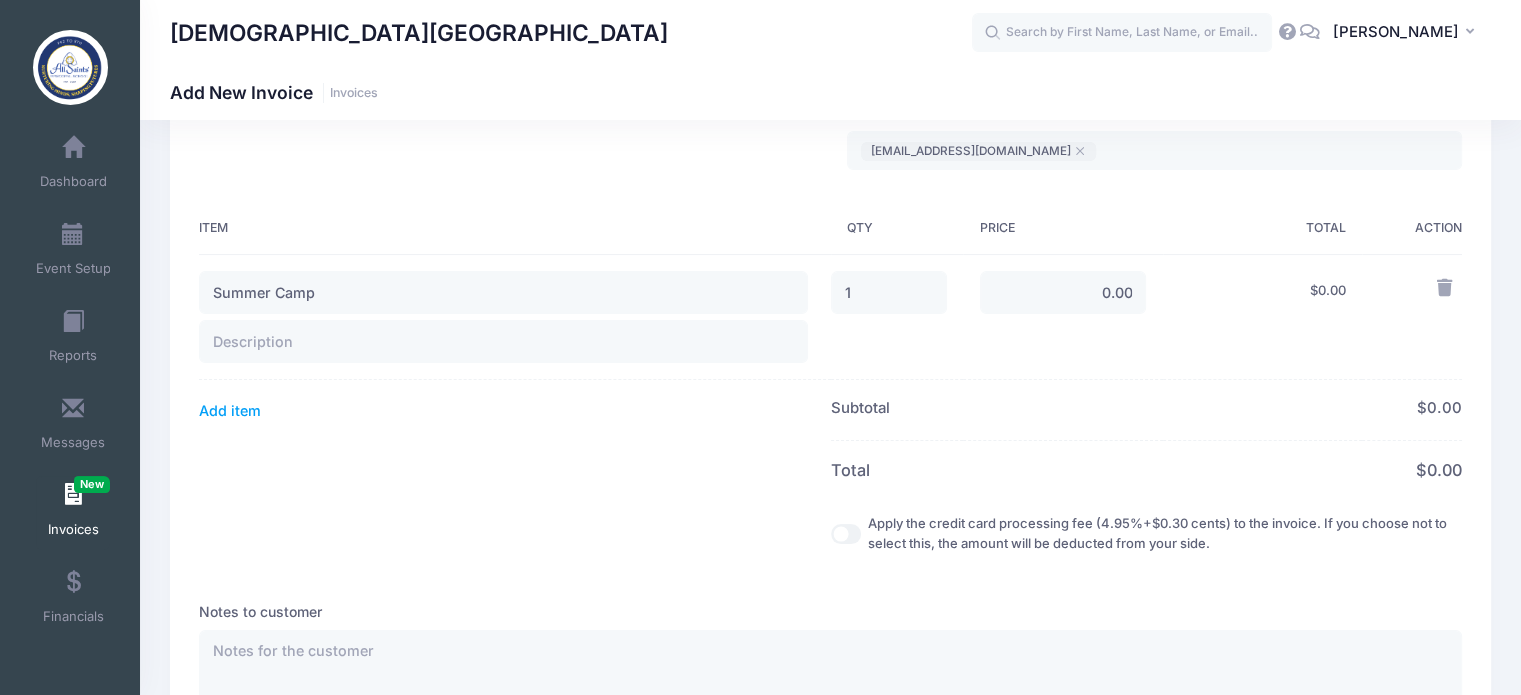 drag, startPoint x: 743, startPoint y: 189, endPoint x: 833, endPoint y: 228, distance: 98.08669 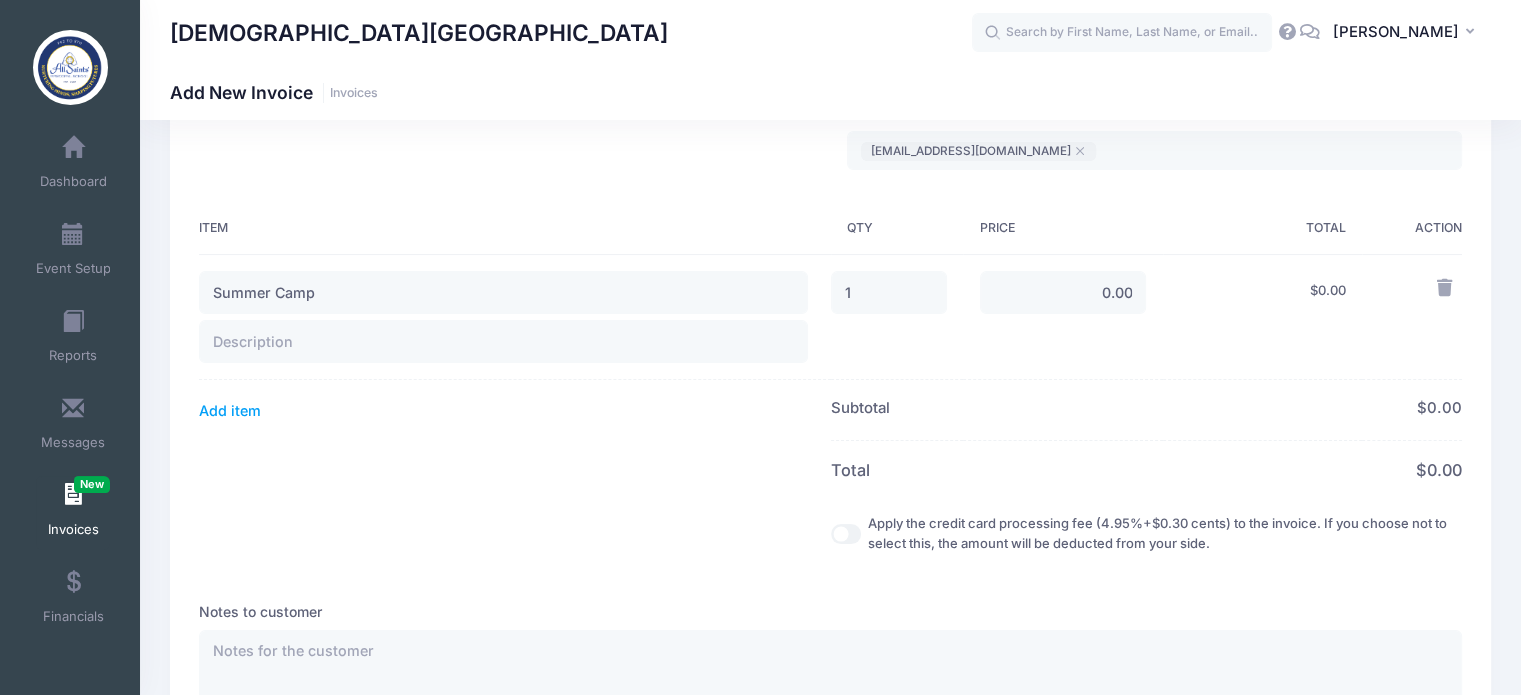 click on "Bill From
[DEMOGRAPHIC_DATA][GEOGRAPHIC_DATA]
[EMAIL_ADDRESS][DOMAIN_NAME]
​
[EMAIL_ADDRESS][DOMAIN_NAME]
Bill To
[PERSON_NAME]
Item QTY" at bounding box center (830, 456) 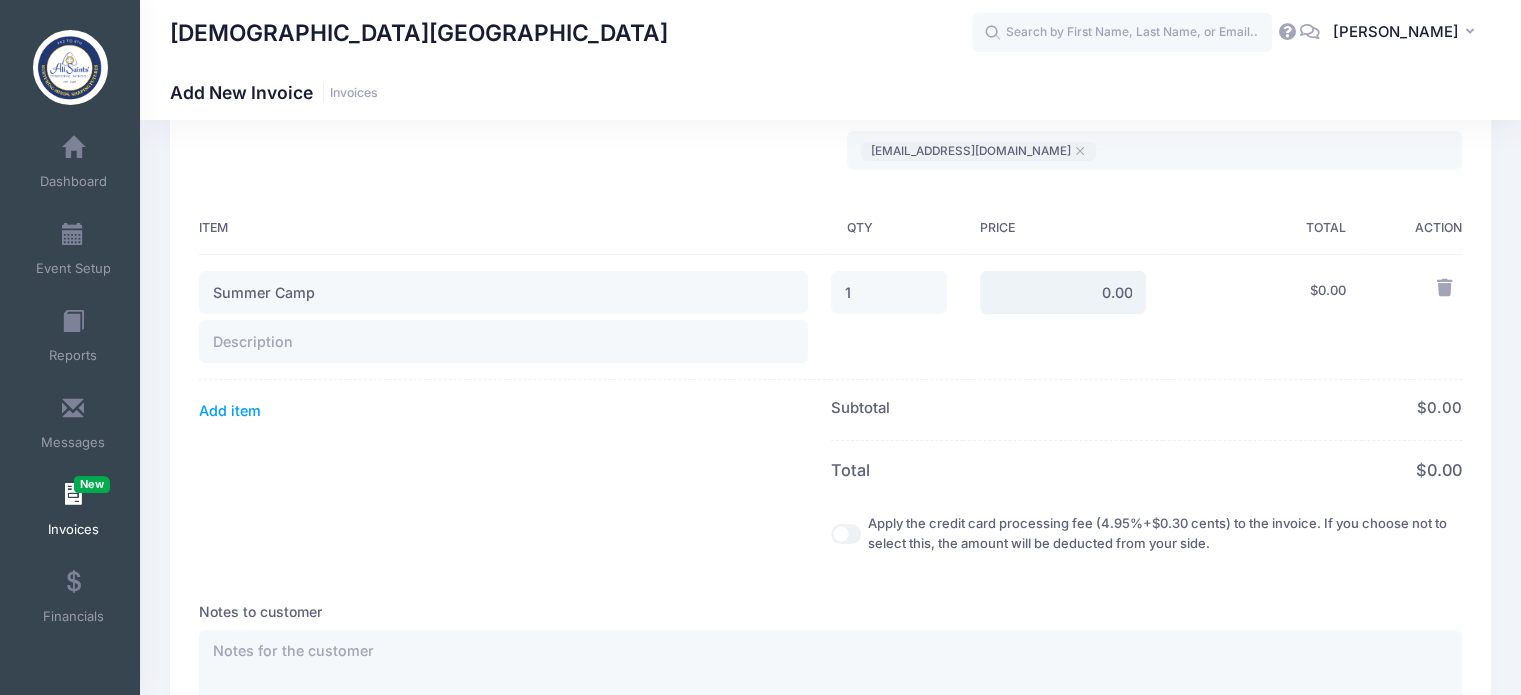 click on "0.00" at bounding box center (1063, 292) 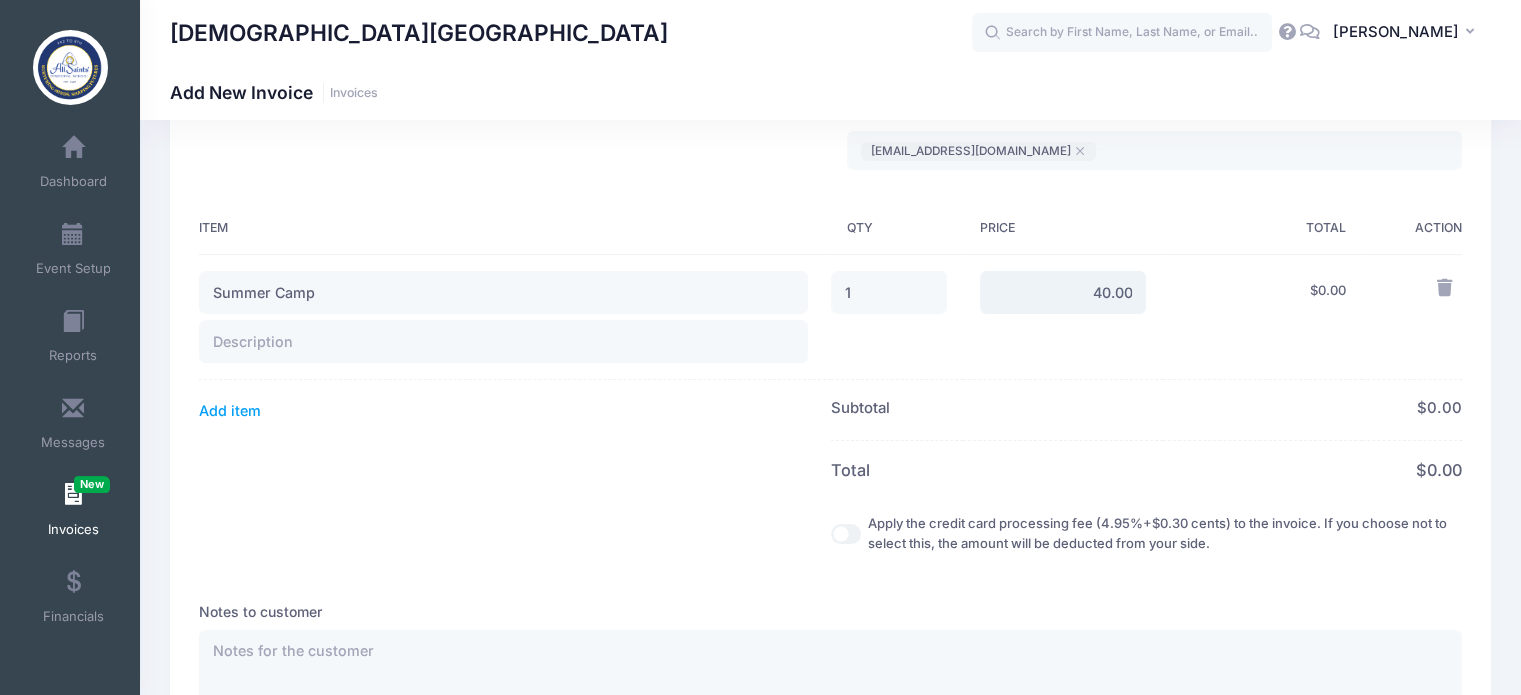 type on "40.00" 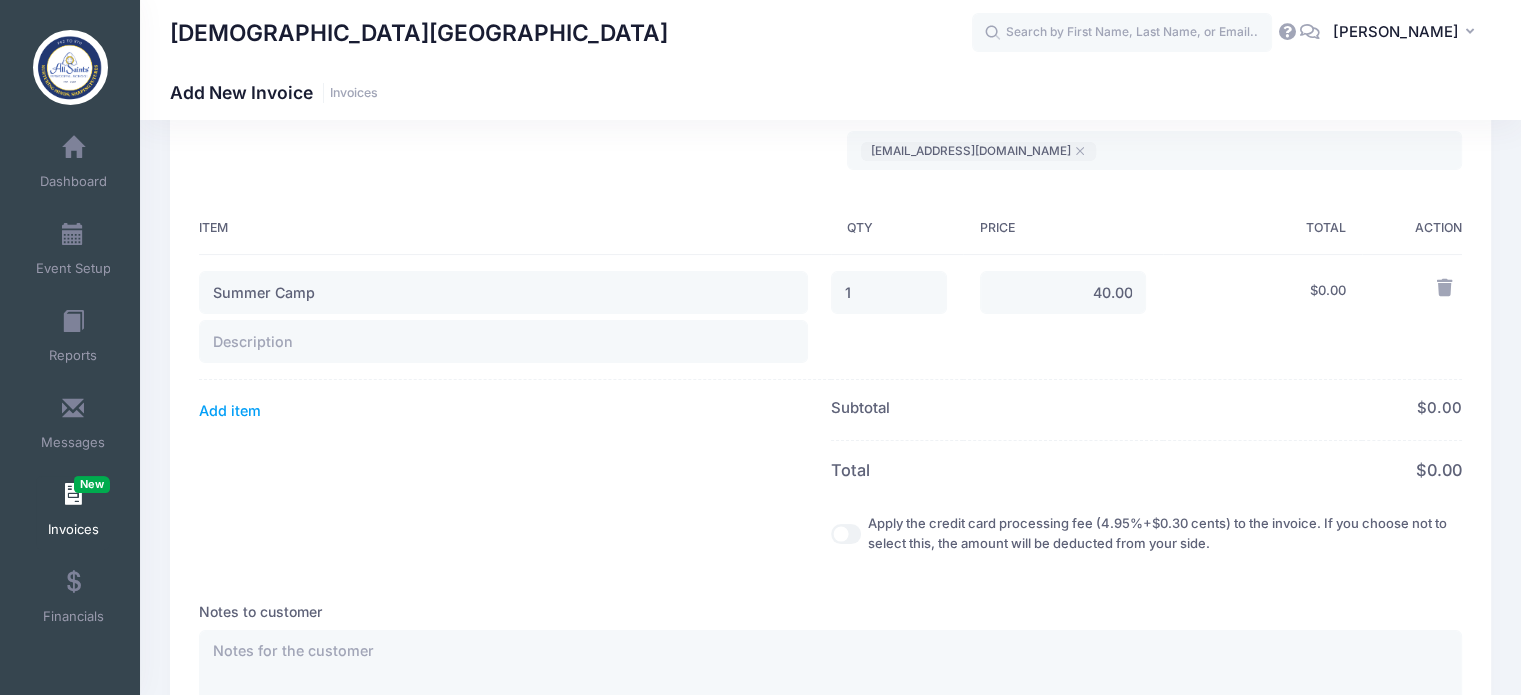 click on "Item" at bounding box center (514, 229) 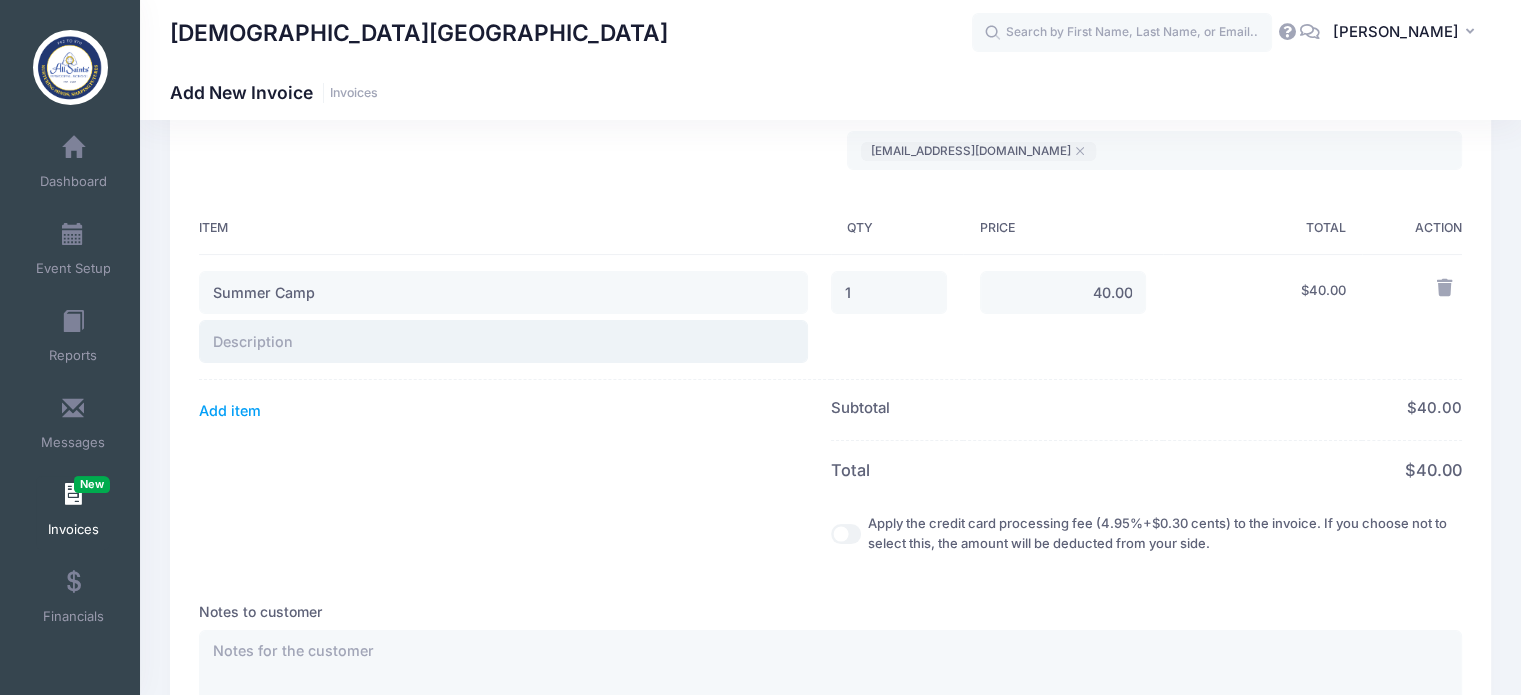 click at bounding box center [503, 341] 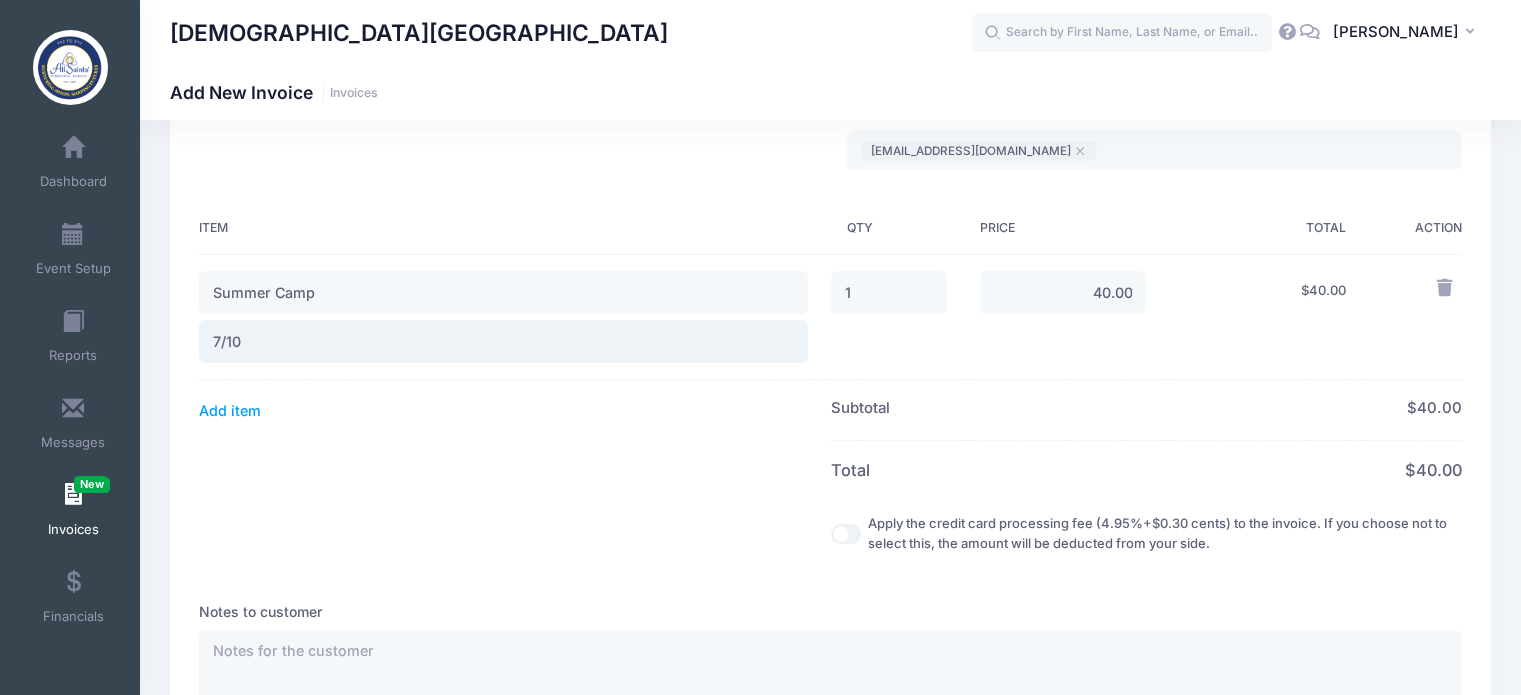 type on "7/10" 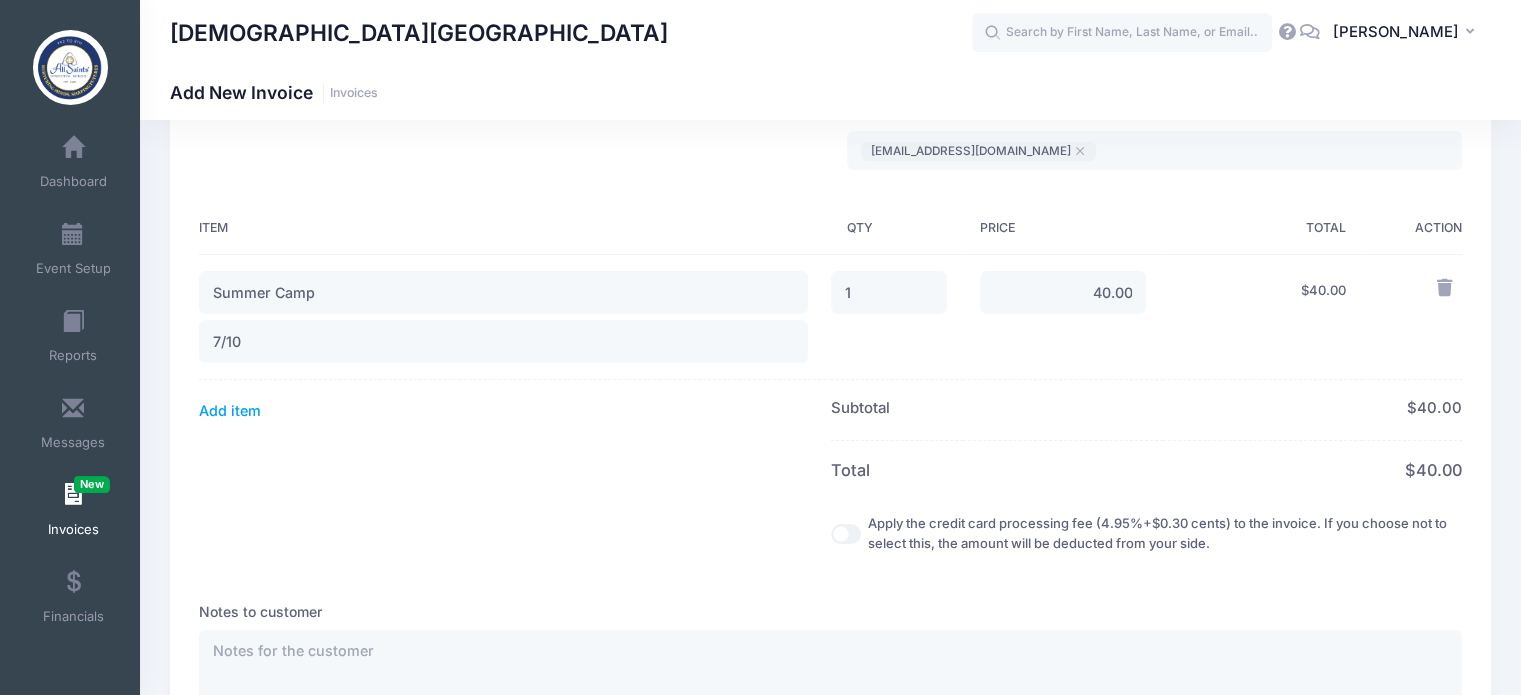 click on "Bill From
All Saints' Episcopal School
summer@asestn.org
​
summer@asestn.org" at bounding box center (507, 85) 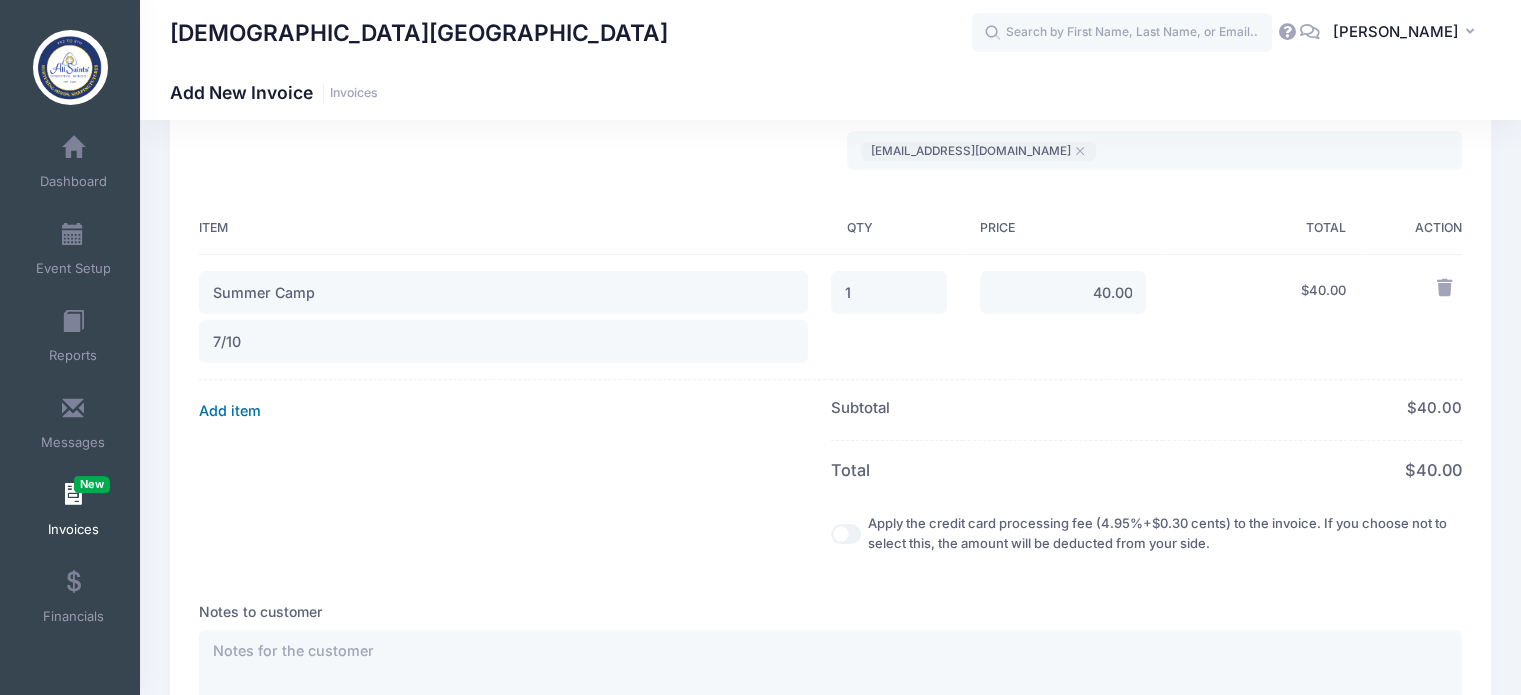 click on "Add item" at bounding box center (230, 411) 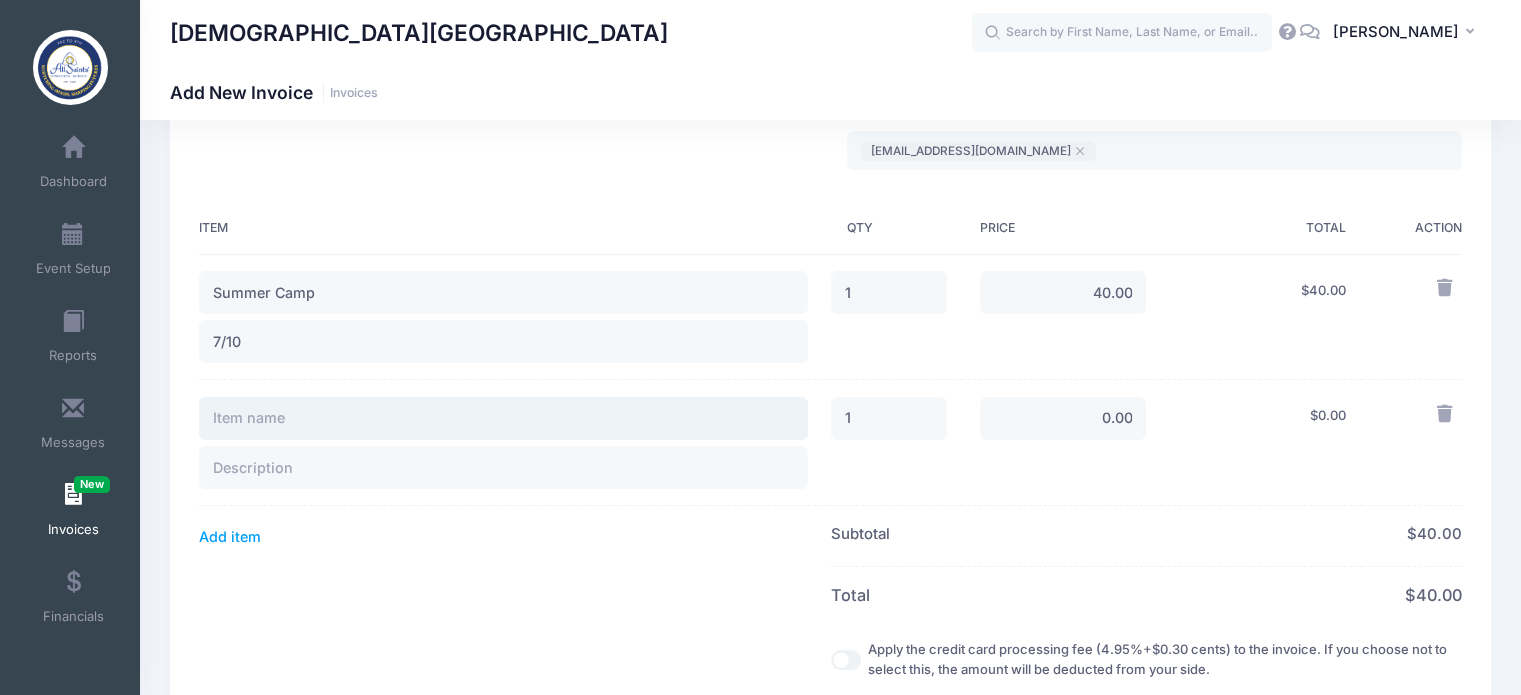 click at bounding box center (503, 418) 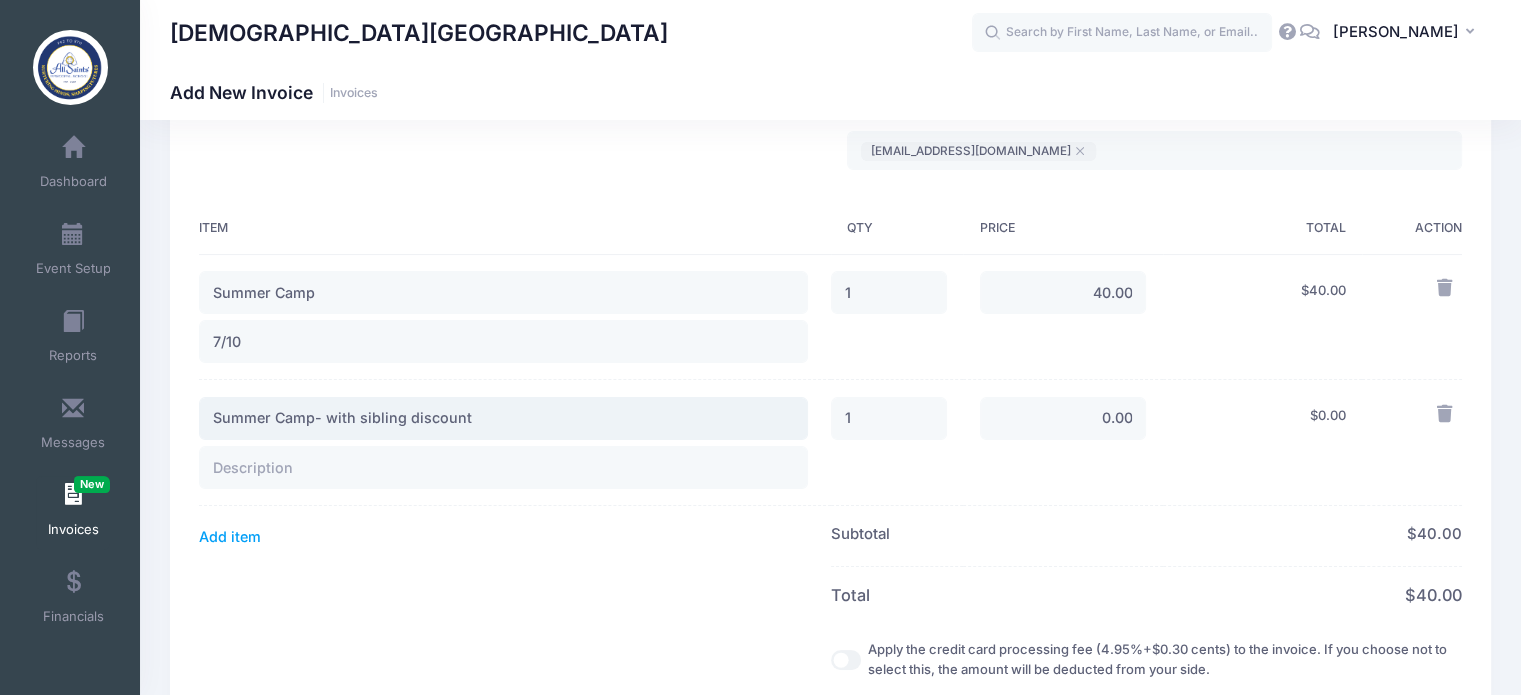type on "Summer Camp- with sibling discount" 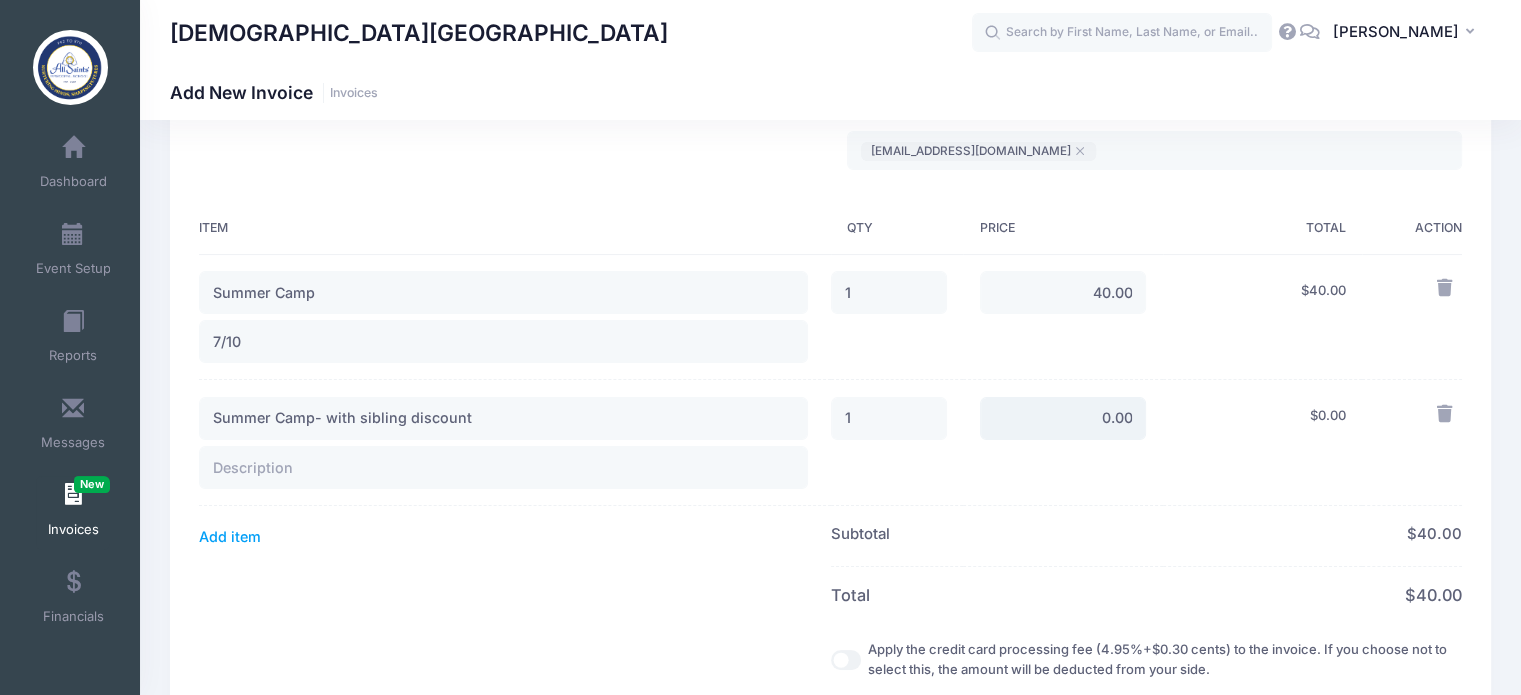 click on "0.00" at bounding box center (1063, 418) 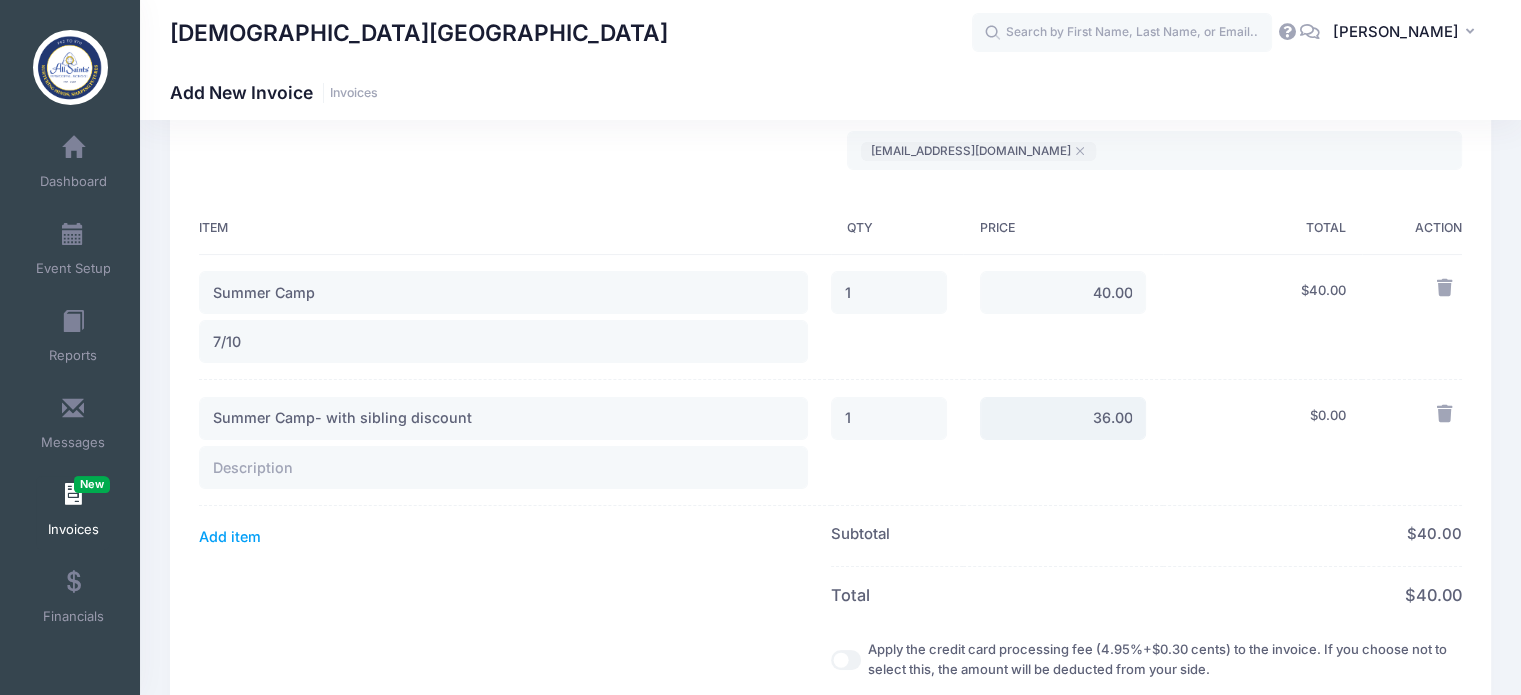 type on "36.00" 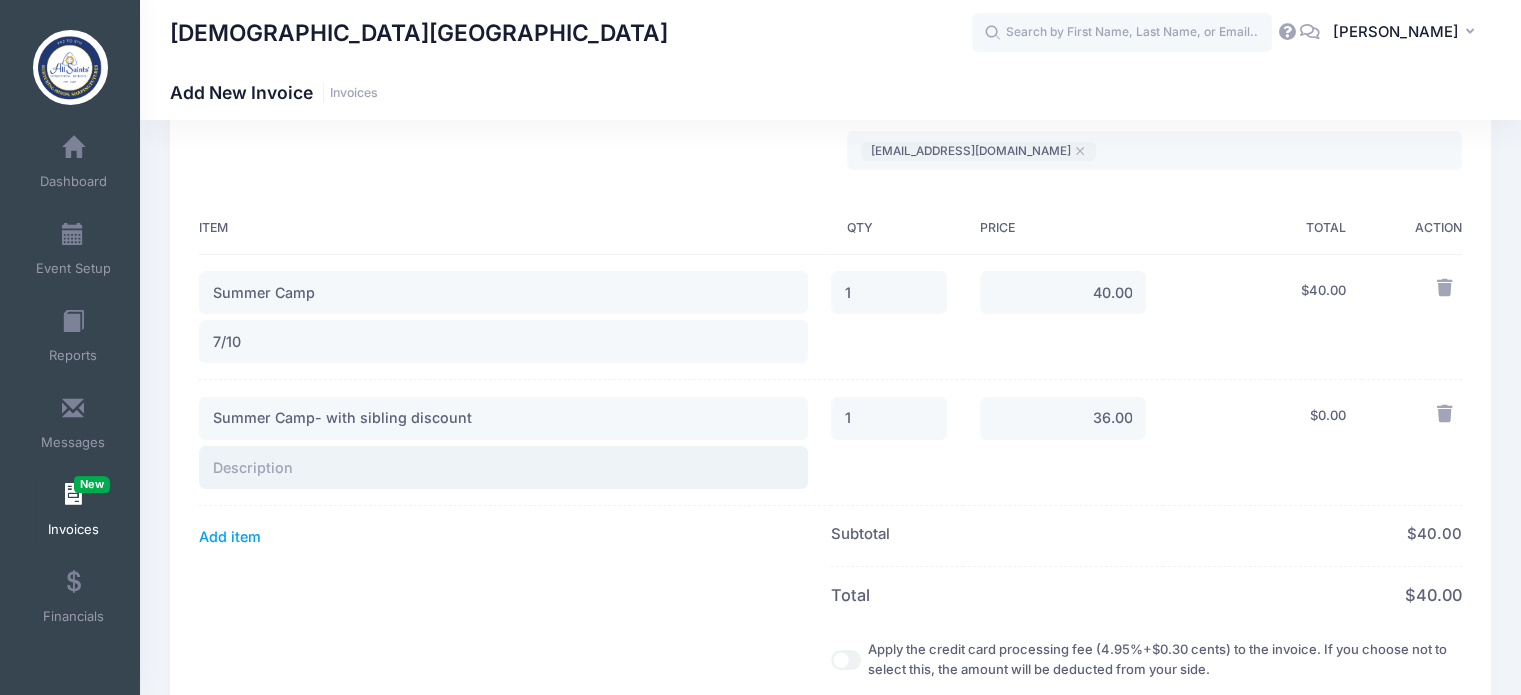 click at bounding box center (503, 467) 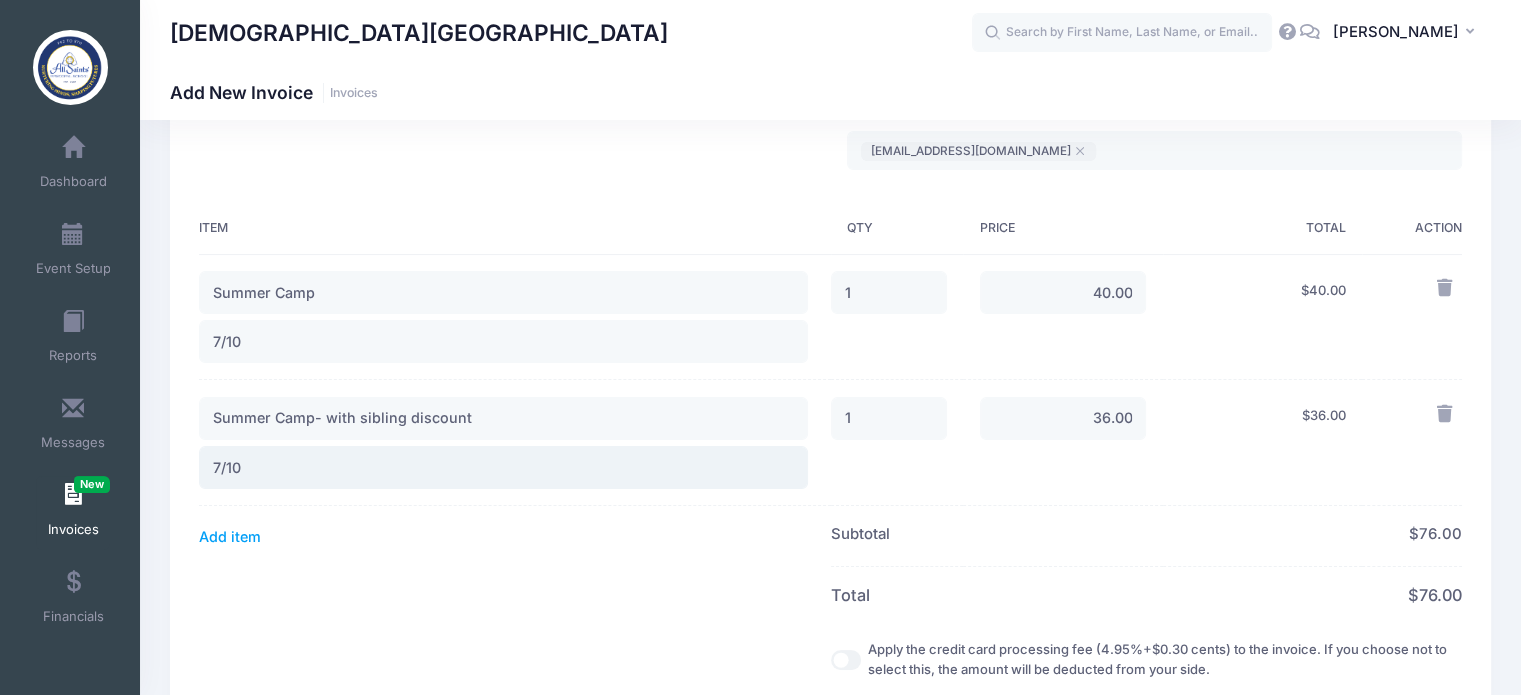 type on "7/10" 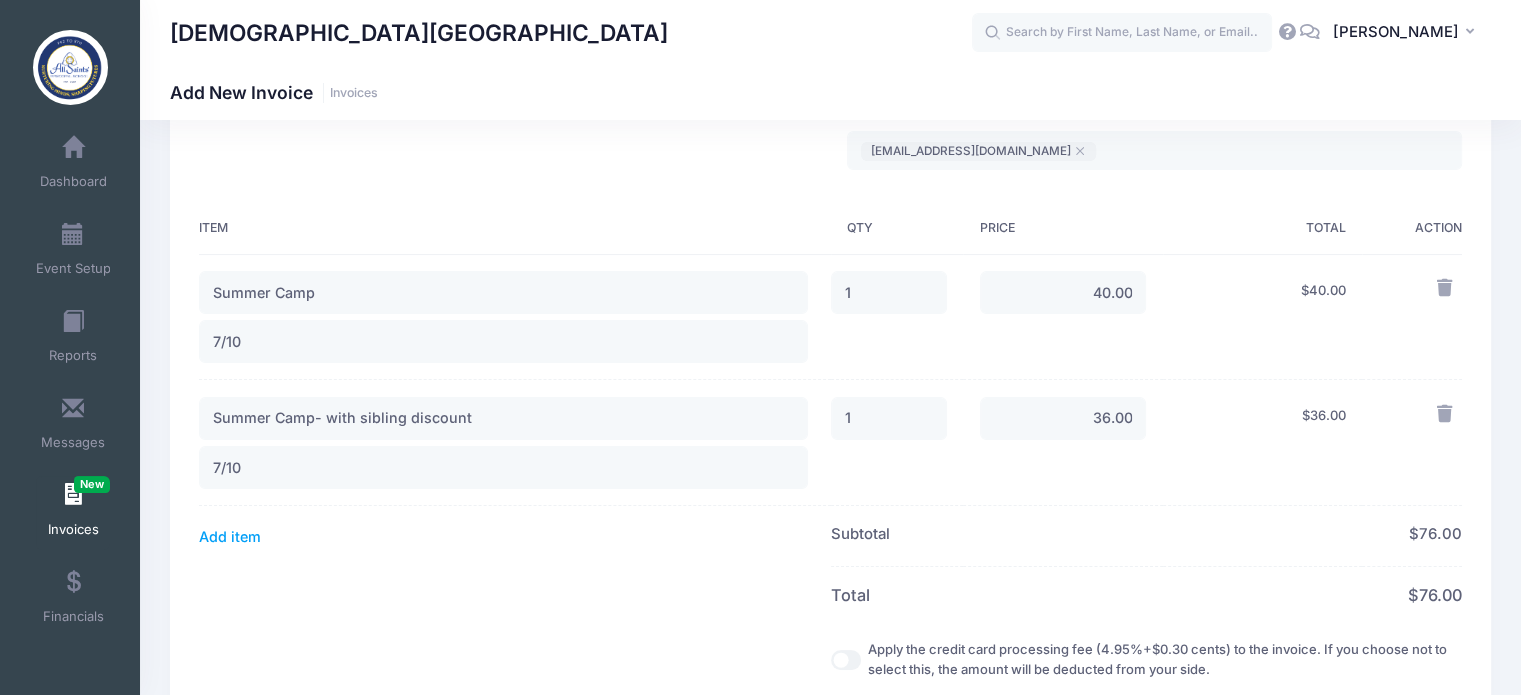 click on "Item" at bounding box center [514, 229] 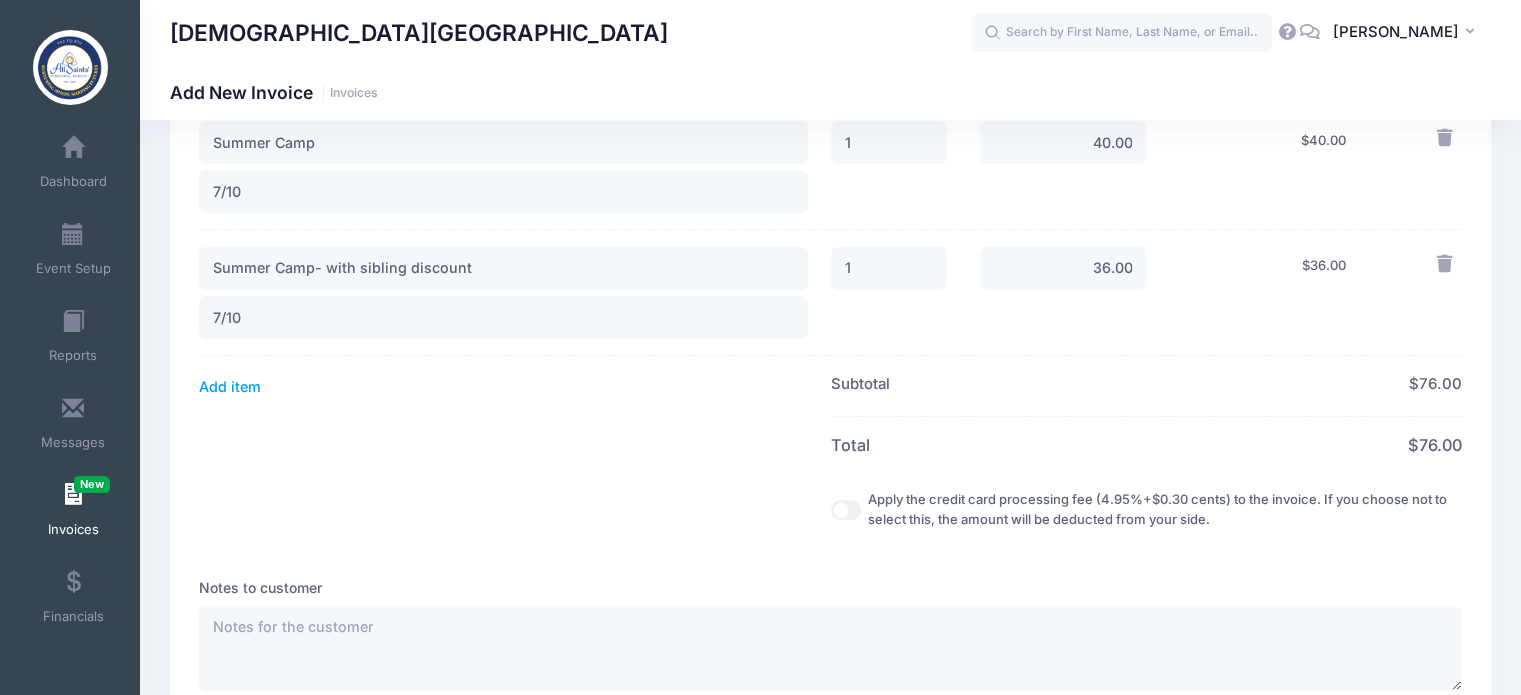 scroll, scrollTop: 600, scrollLeft: 0, axis: vertical 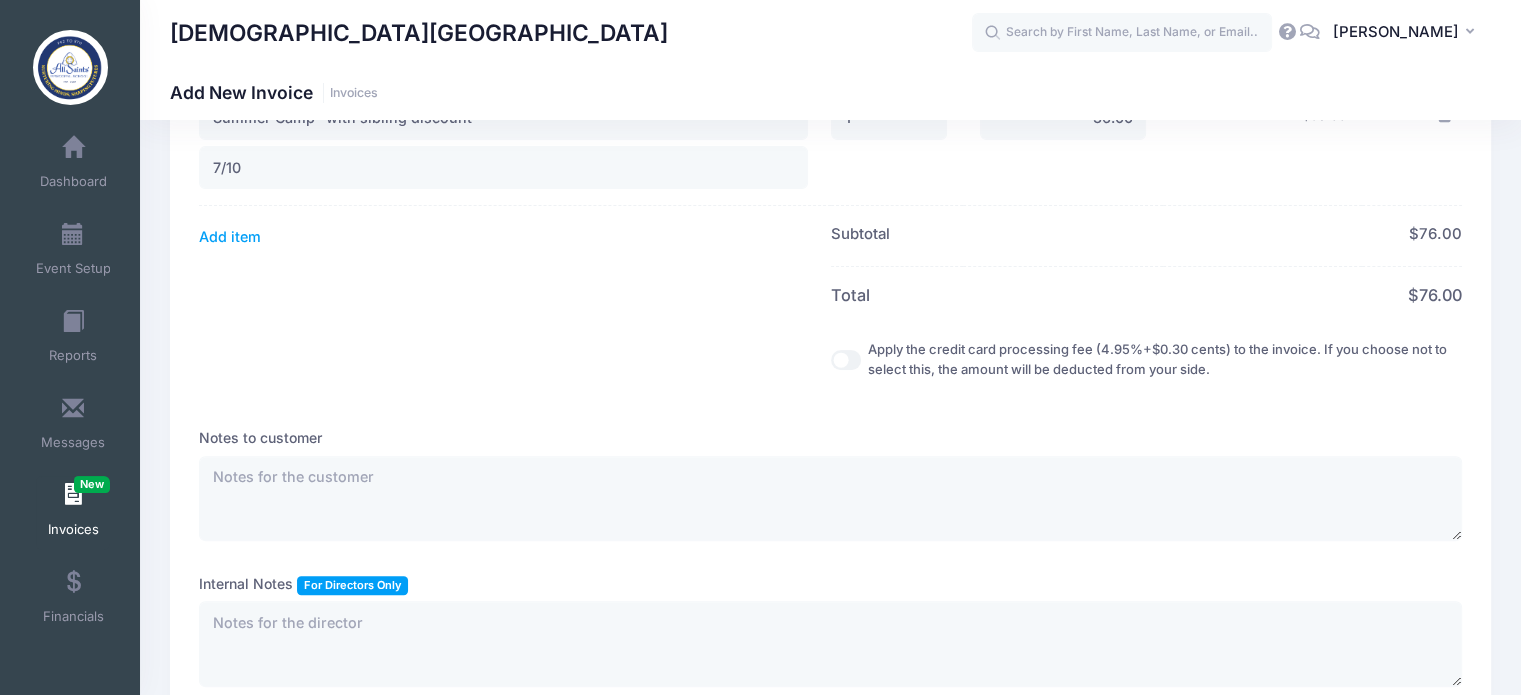 click on "Apply the credit card processing fee (4.95%+$0.30 cents) to the invoice. If you choose not to select this, the amount will be deducted from your side." at bounding box center [846, 360] 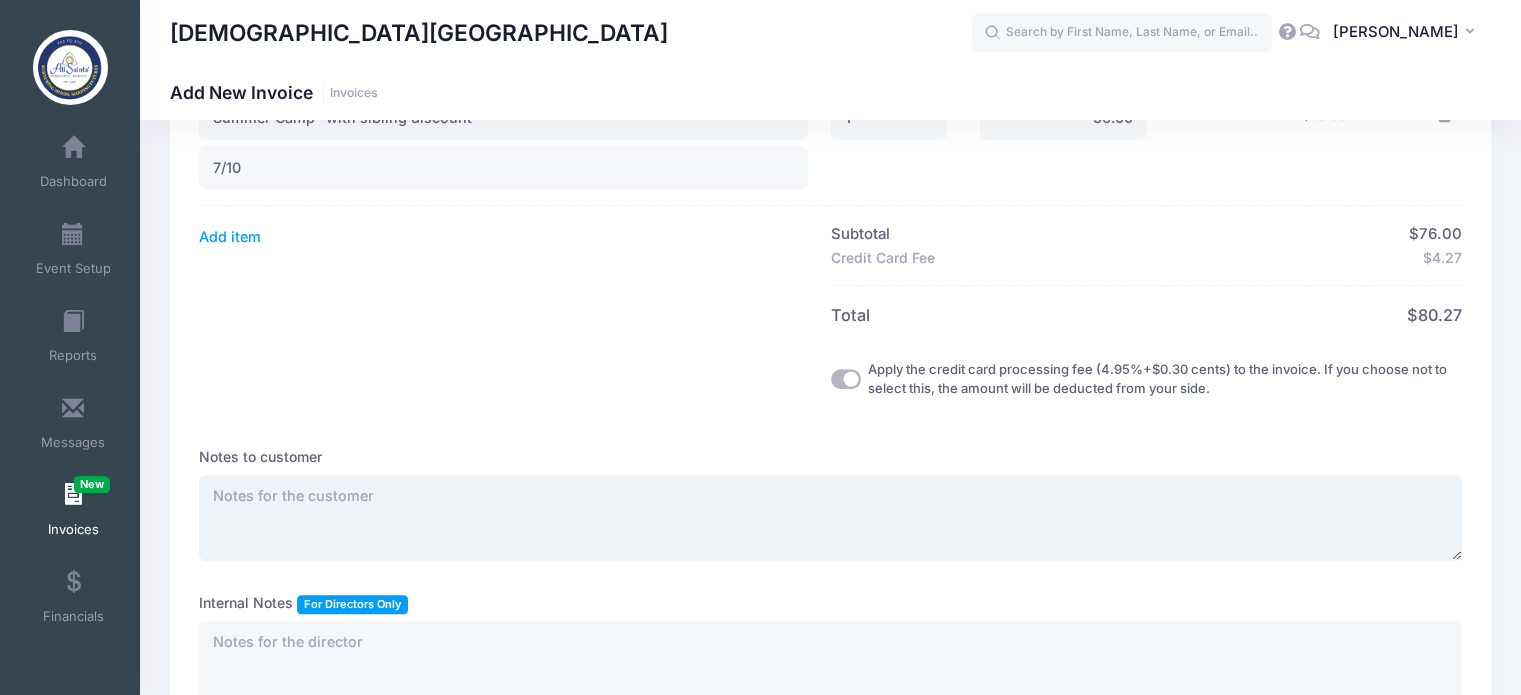 click at bounding box center (830, 518) 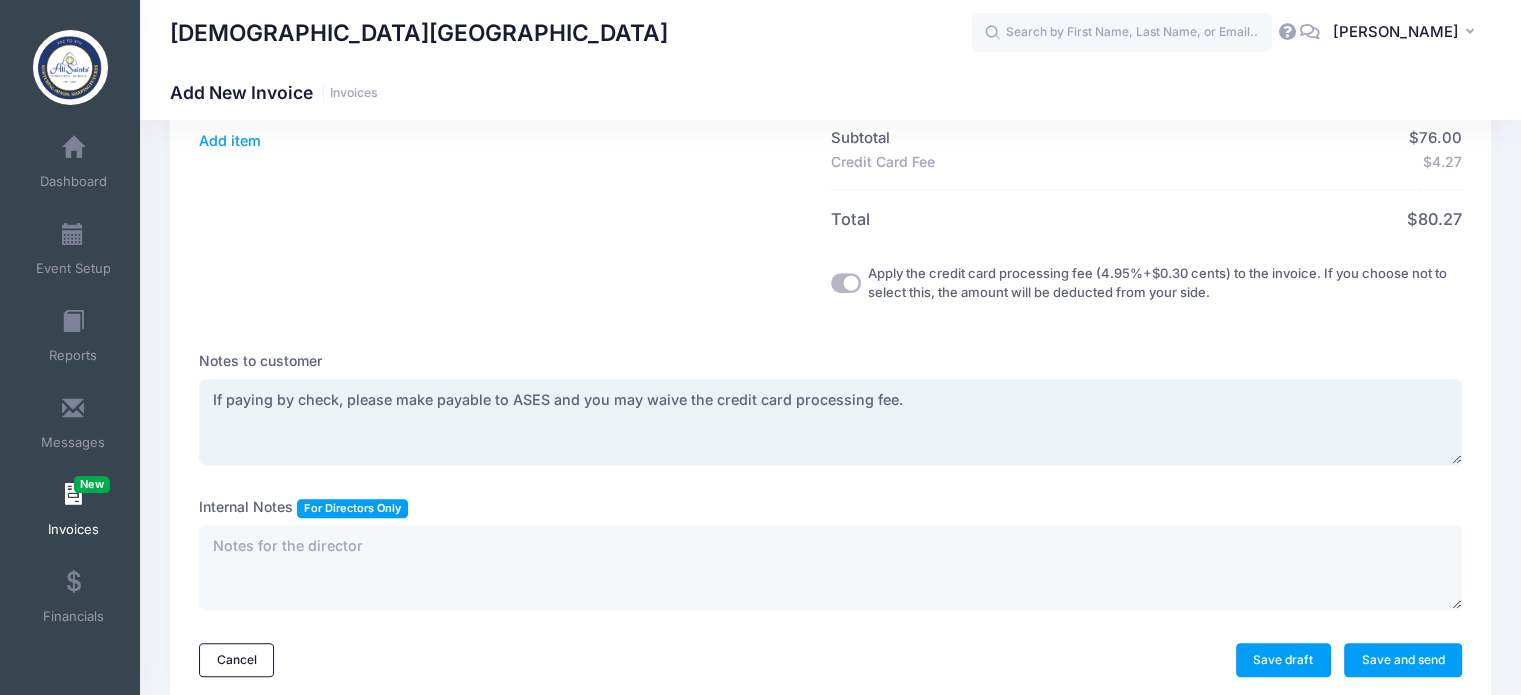 scroll, scrollTop: 774, scrollLeft: 0, axis: vertical 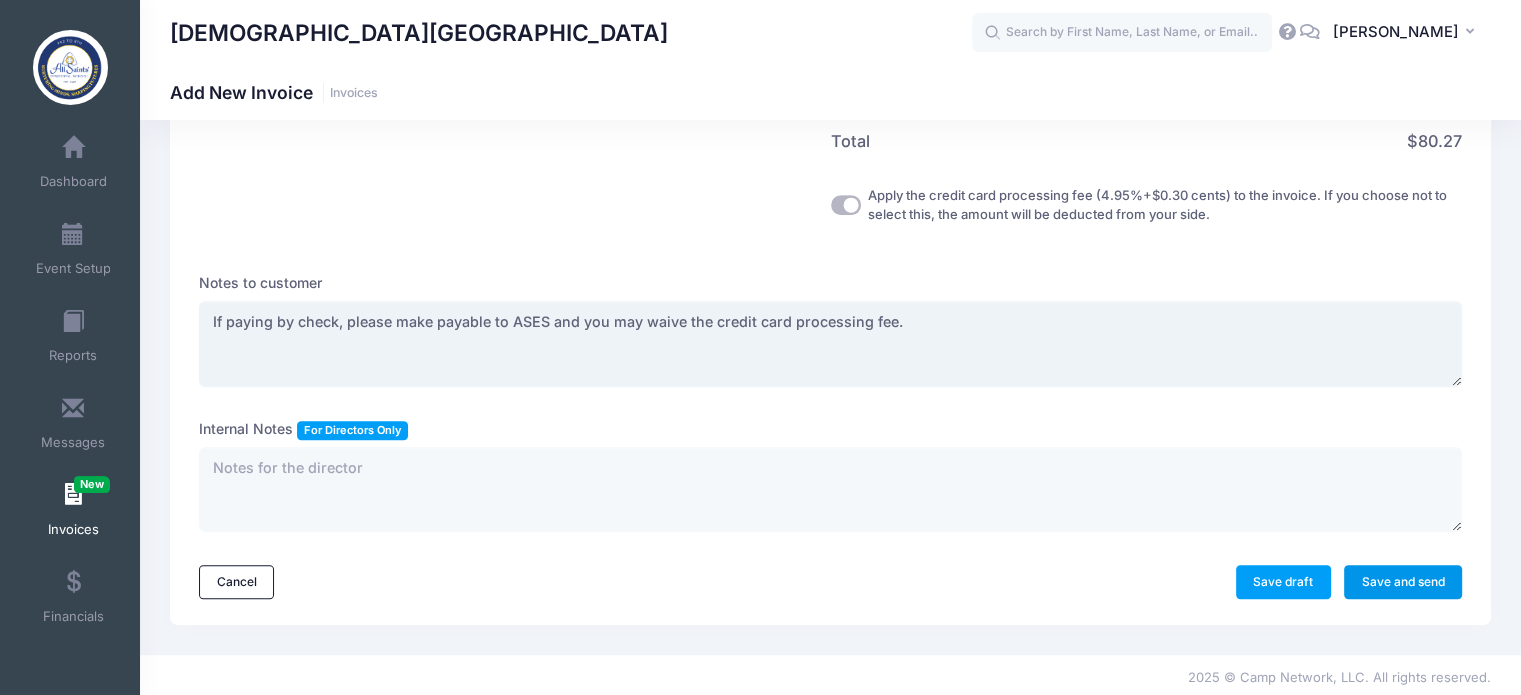 type on "If paying by check, please make payable to ASES and you may waive the credit card processing fee." 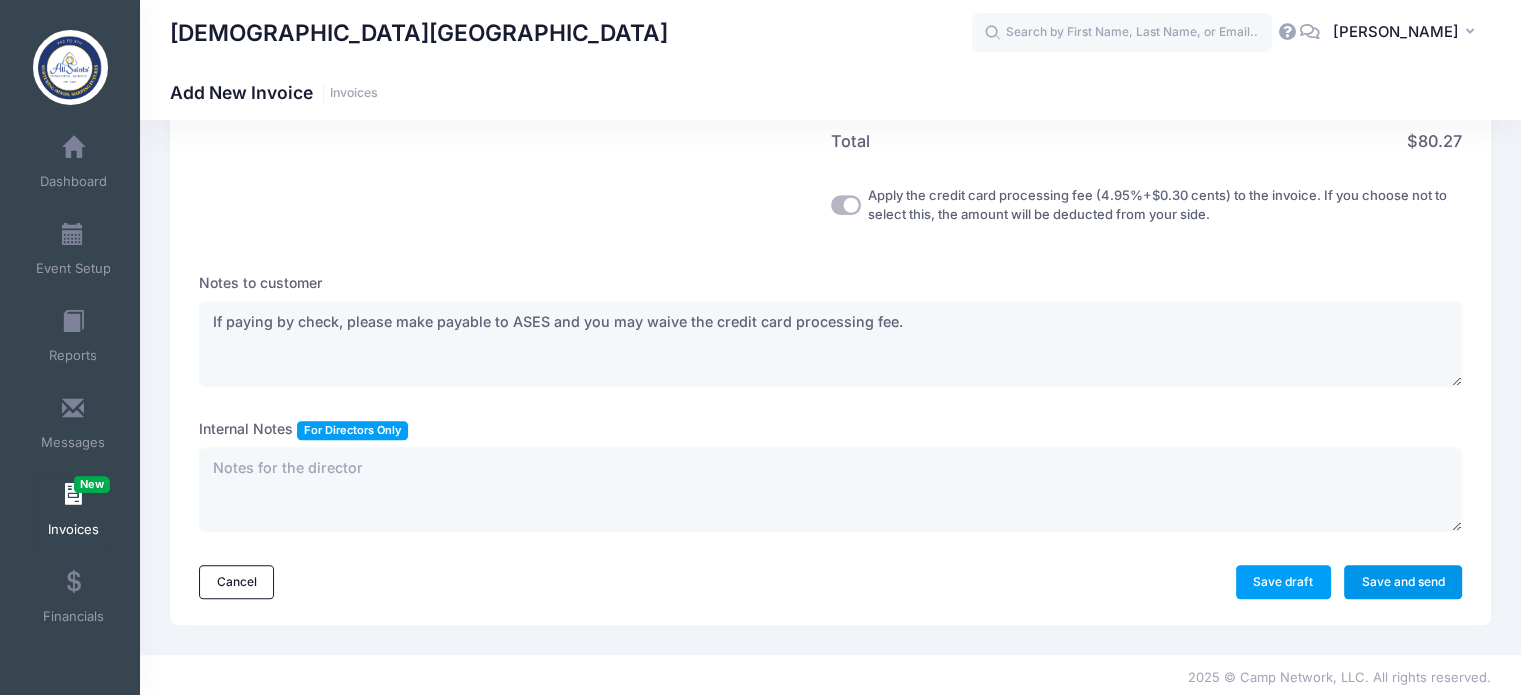 click on "Save and send" at bounding box center (1403, 582) 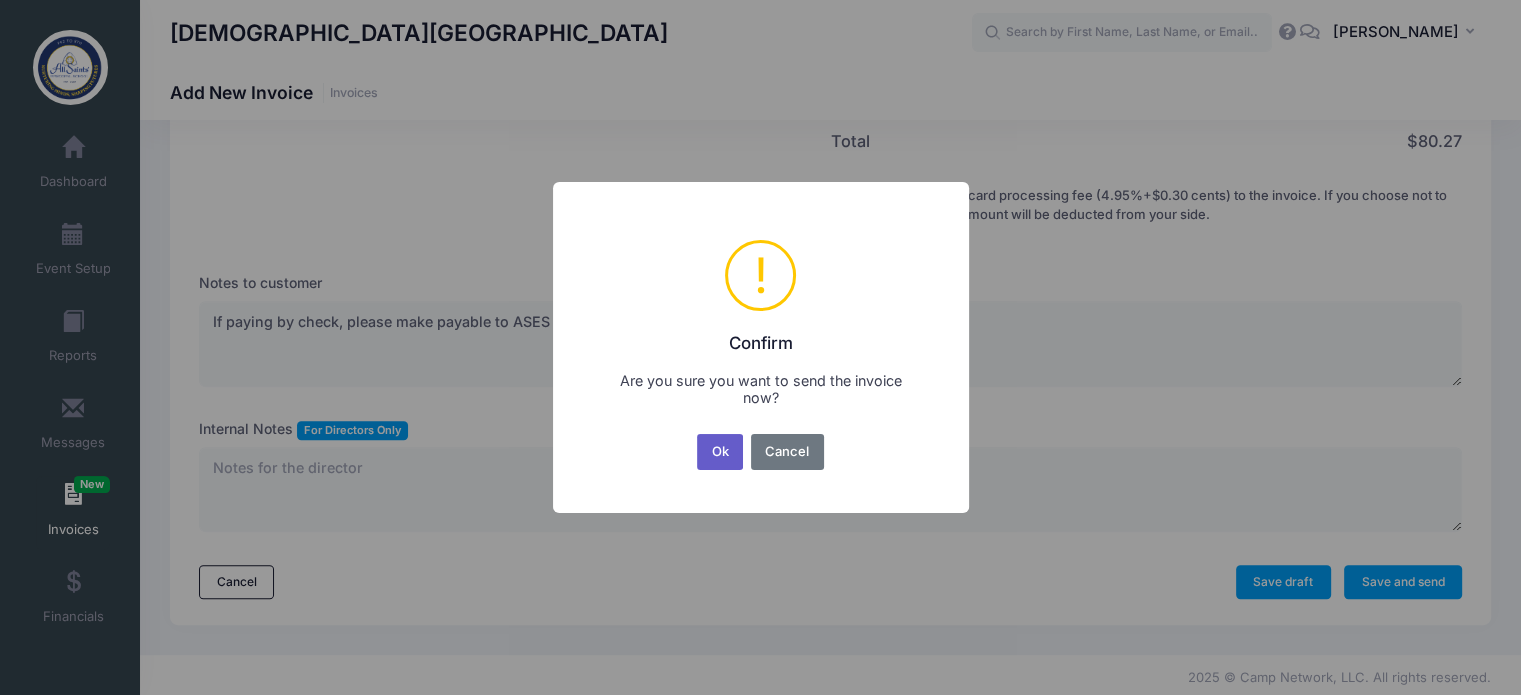 click on "Ok" at bounding box center (720, 452) 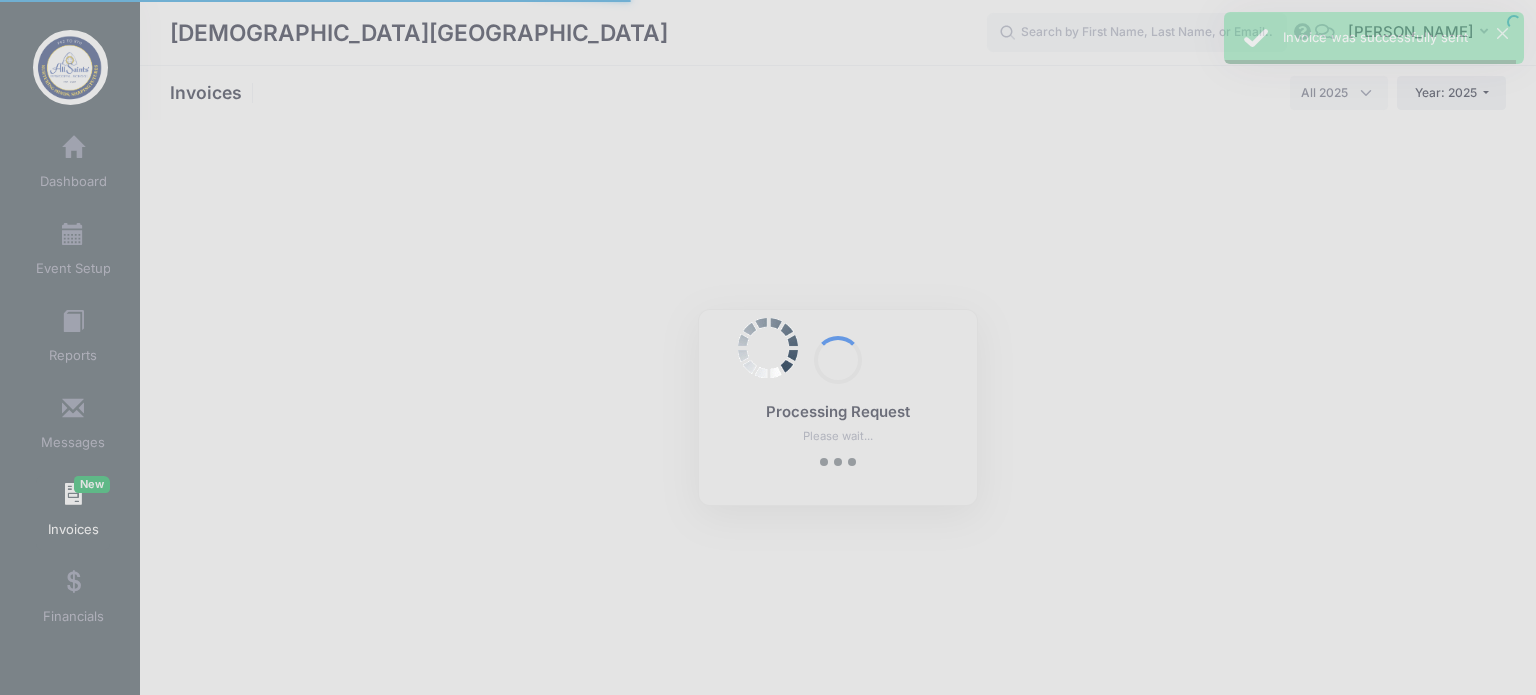 select 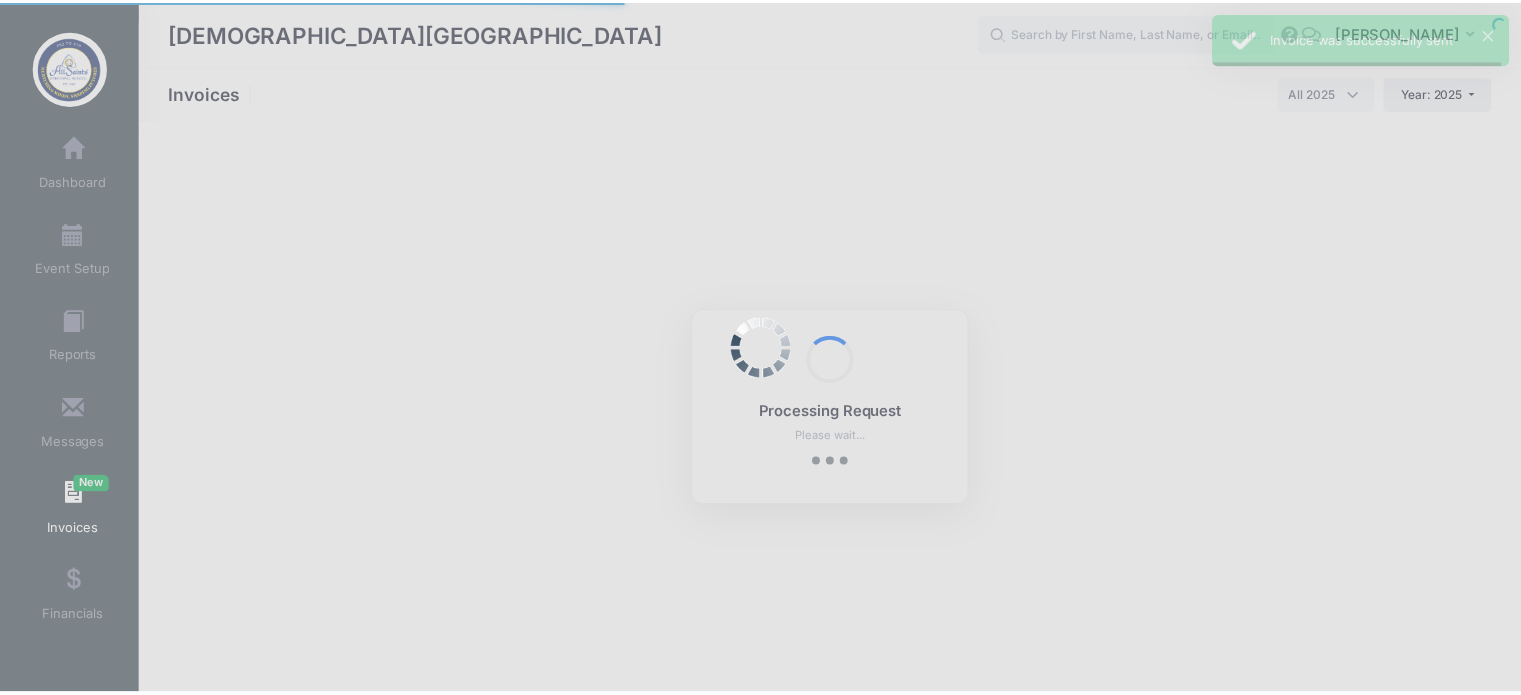 scroll, scrollTop: 0, scrollLeft: 0, axis: both 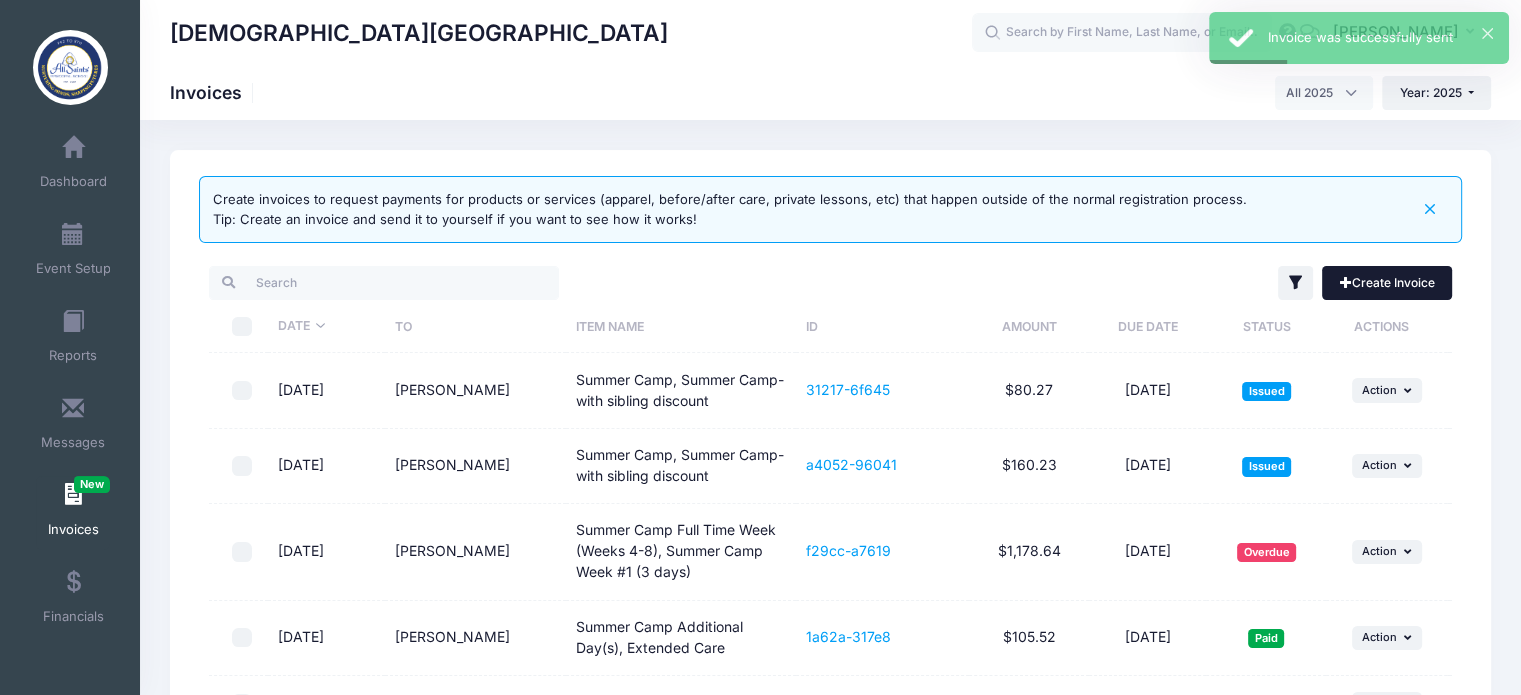 click on "Create Invoice" at bounding box center (1387, 283) 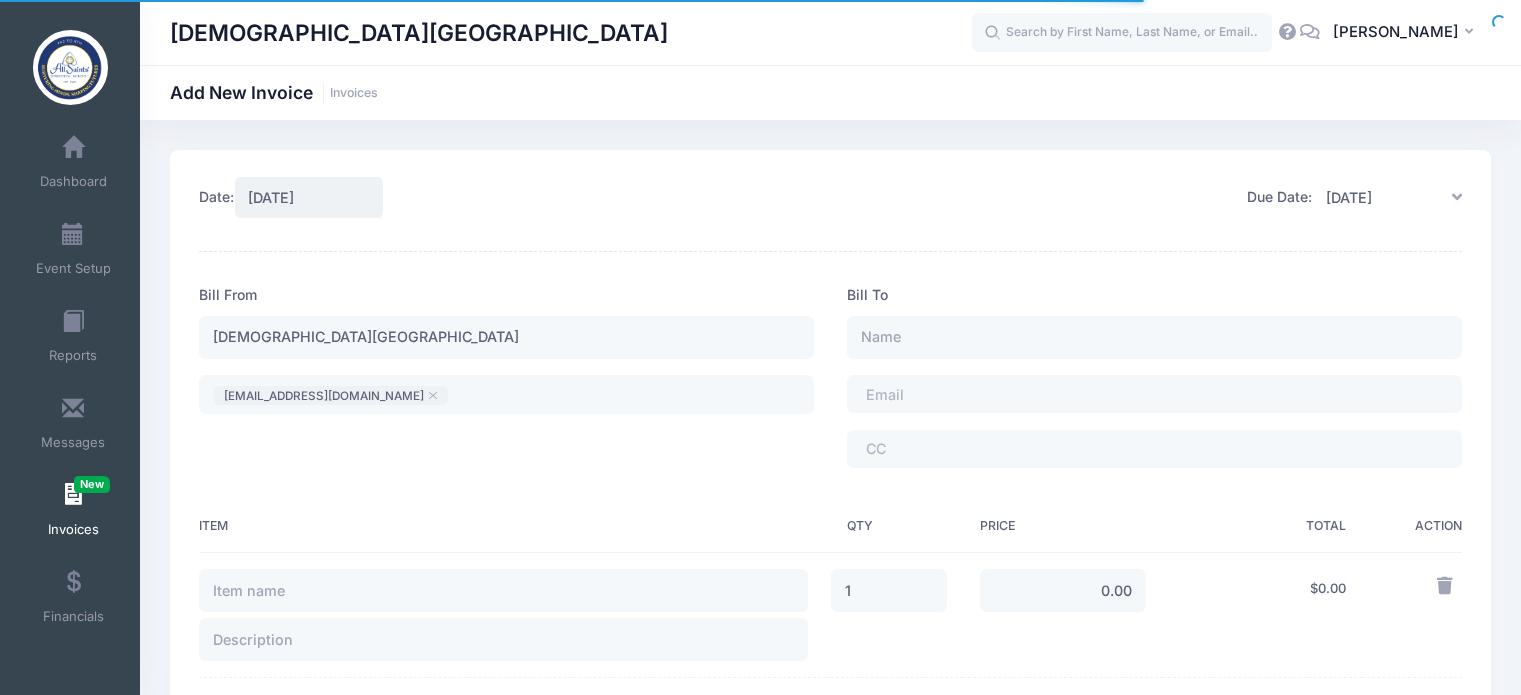 scroll, scrollTop: 0, scrollLeft: 0, axis: both 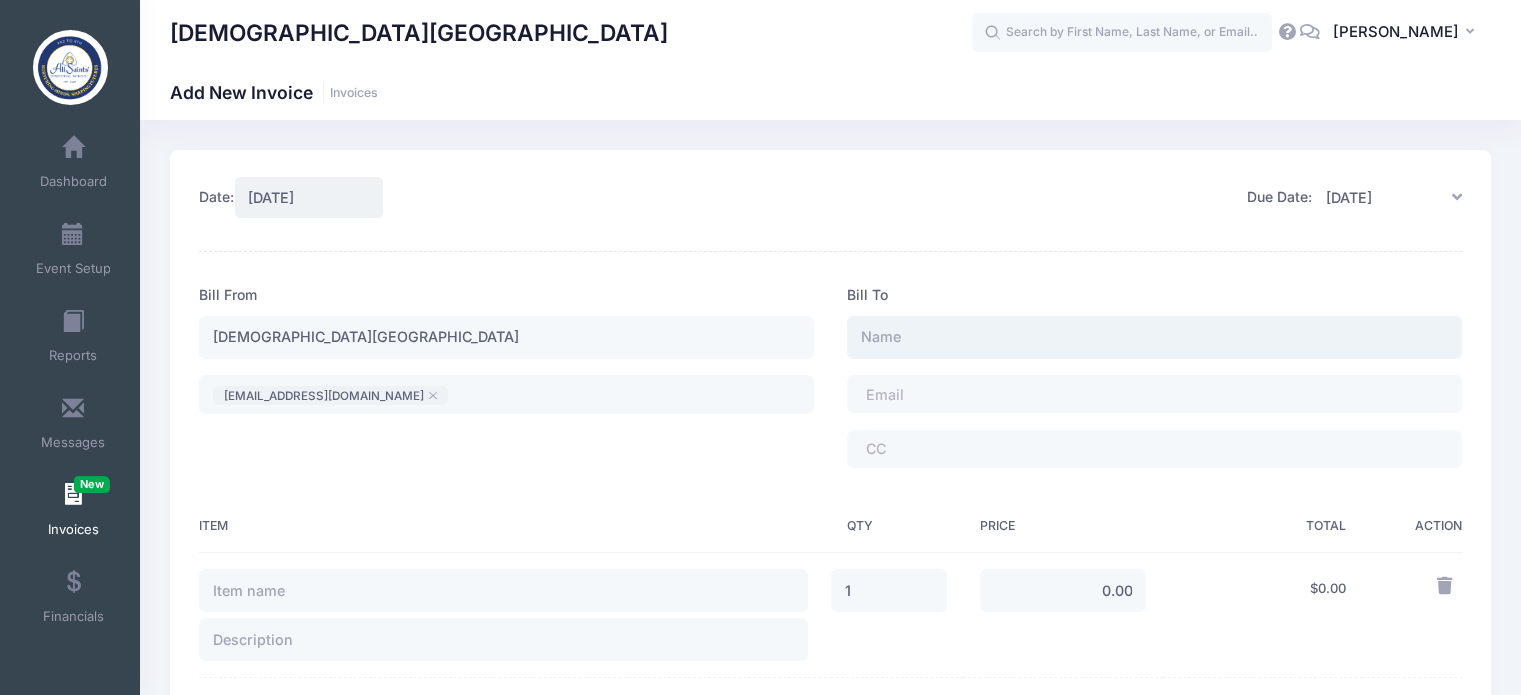 click at bounding box center (1154, 337) 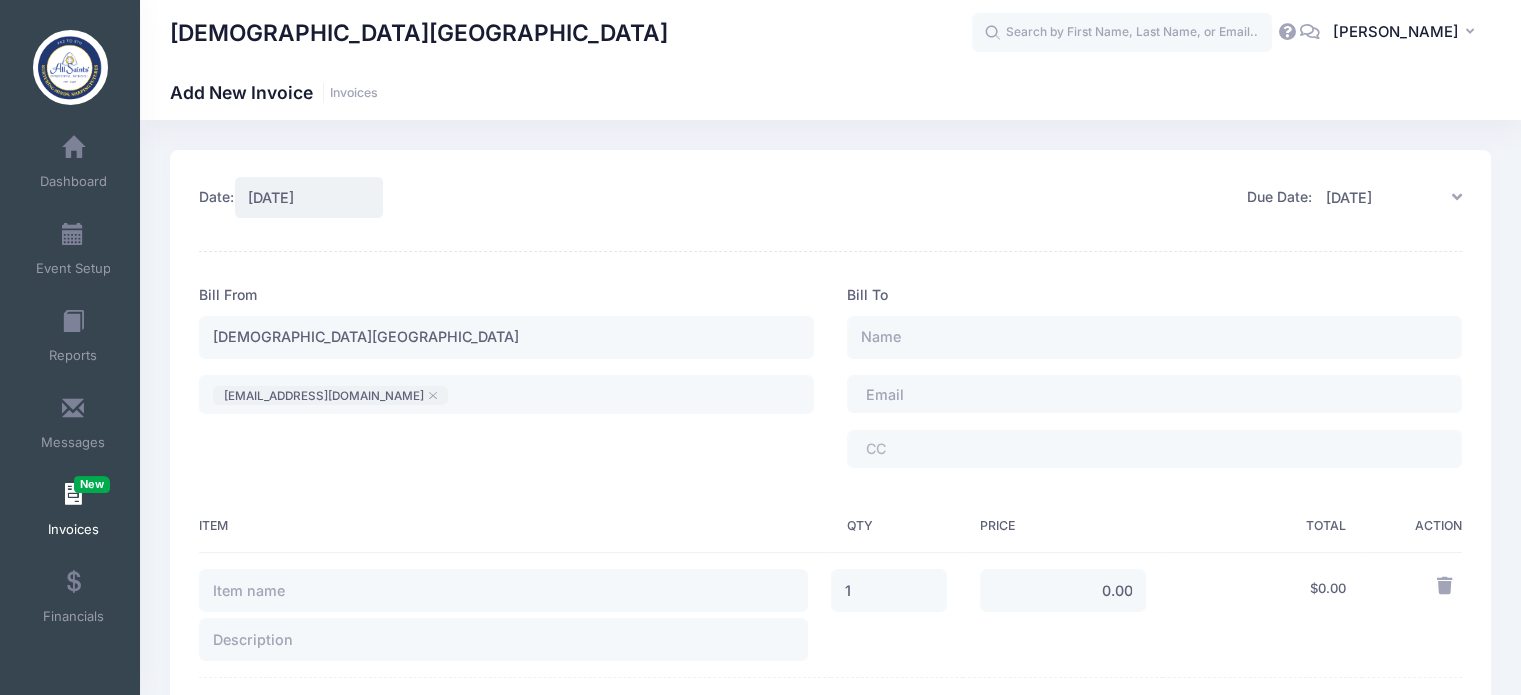 click at bounding box center (921, 394) 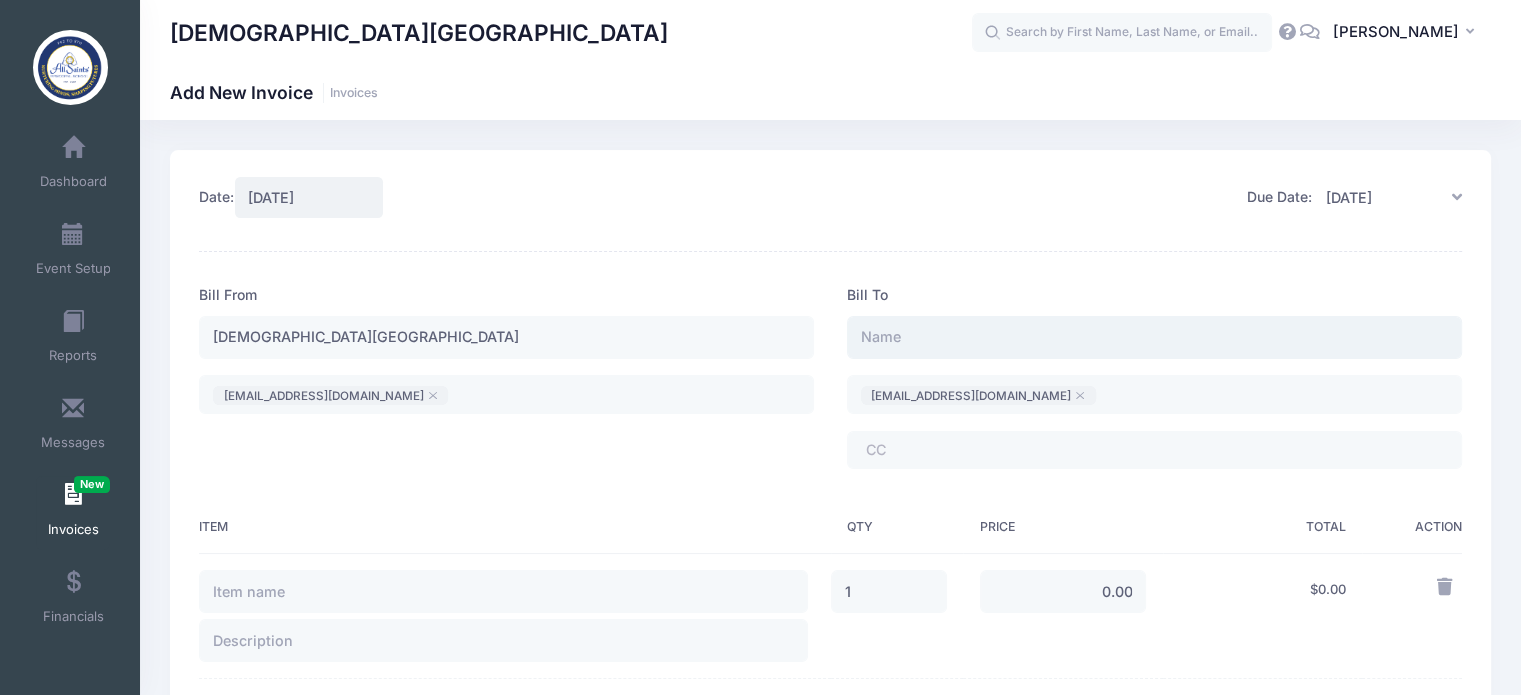 click at bounding box center (1154, 337) 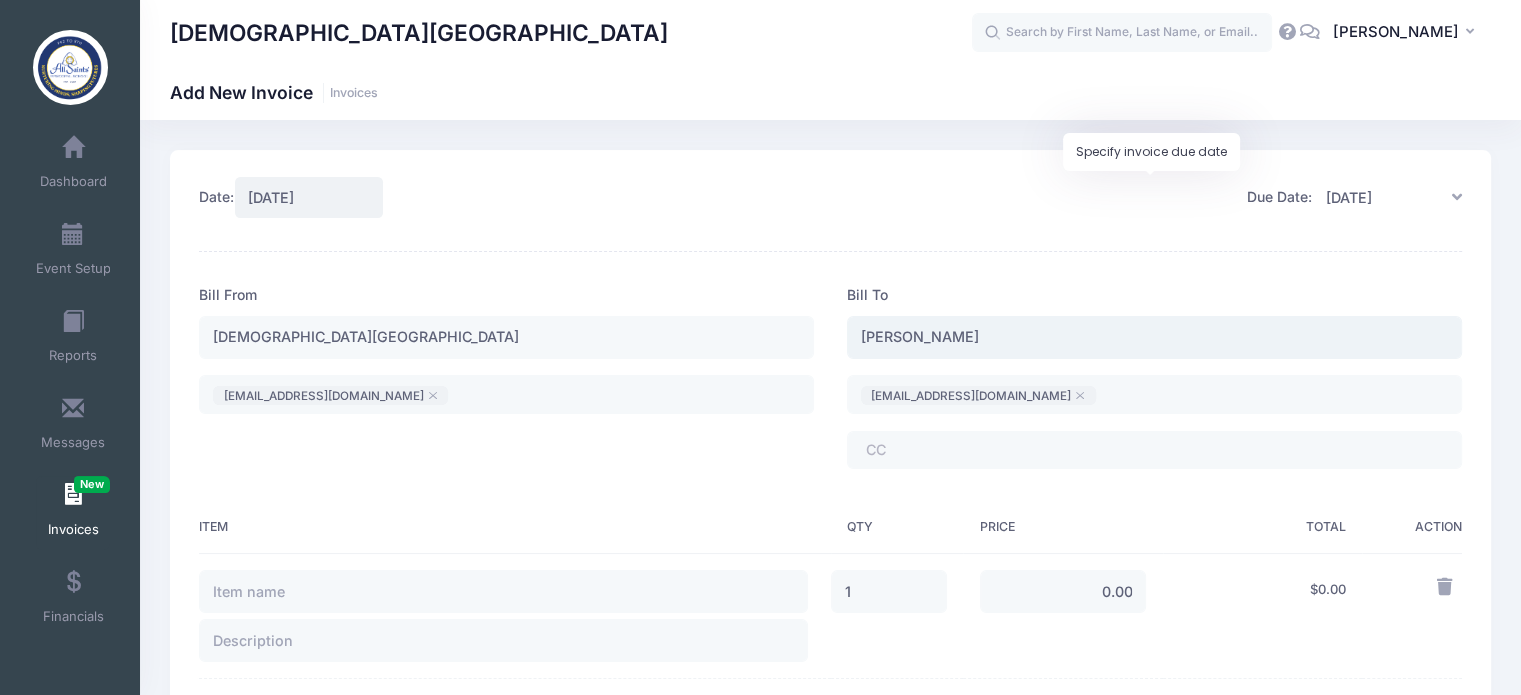 type on "[PERSON_NAME]" 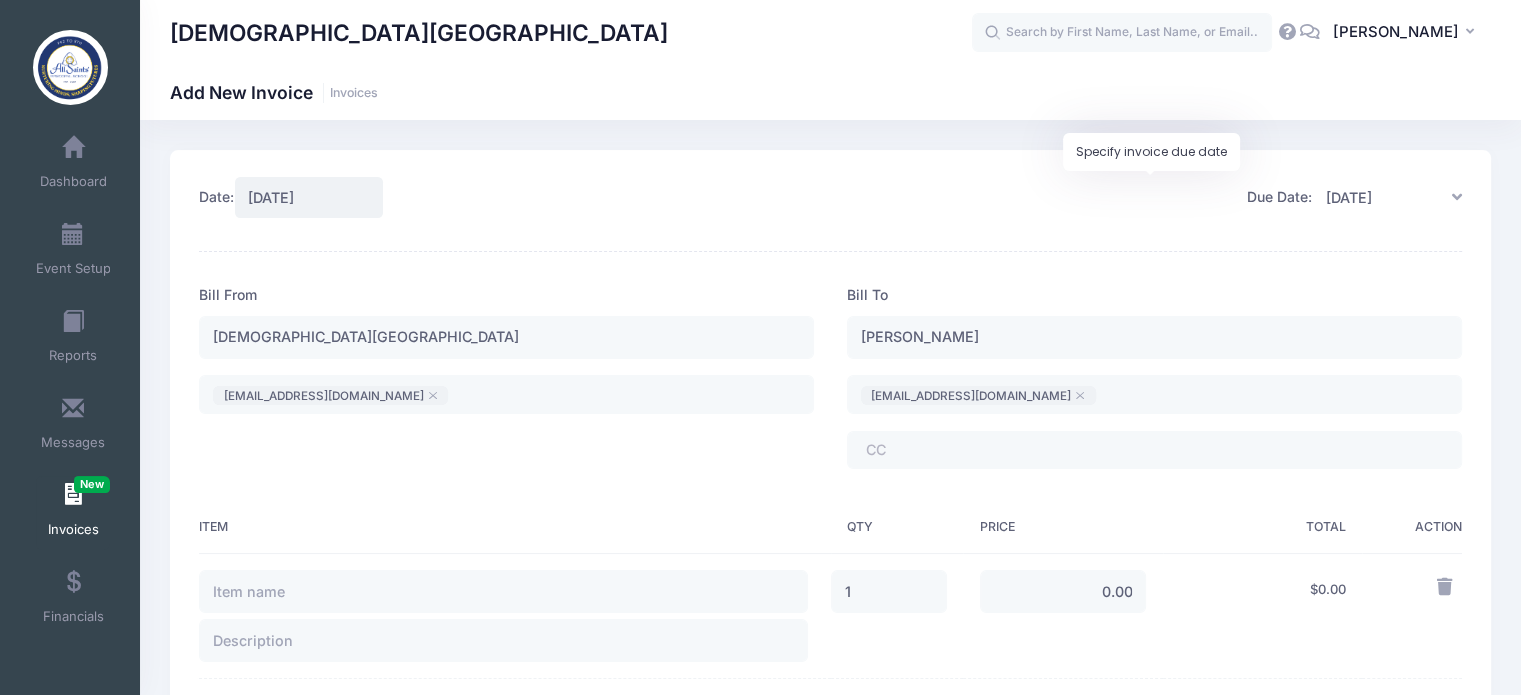 click on "Due Date:
07/24/2025" at bounding box center (1149, 197) 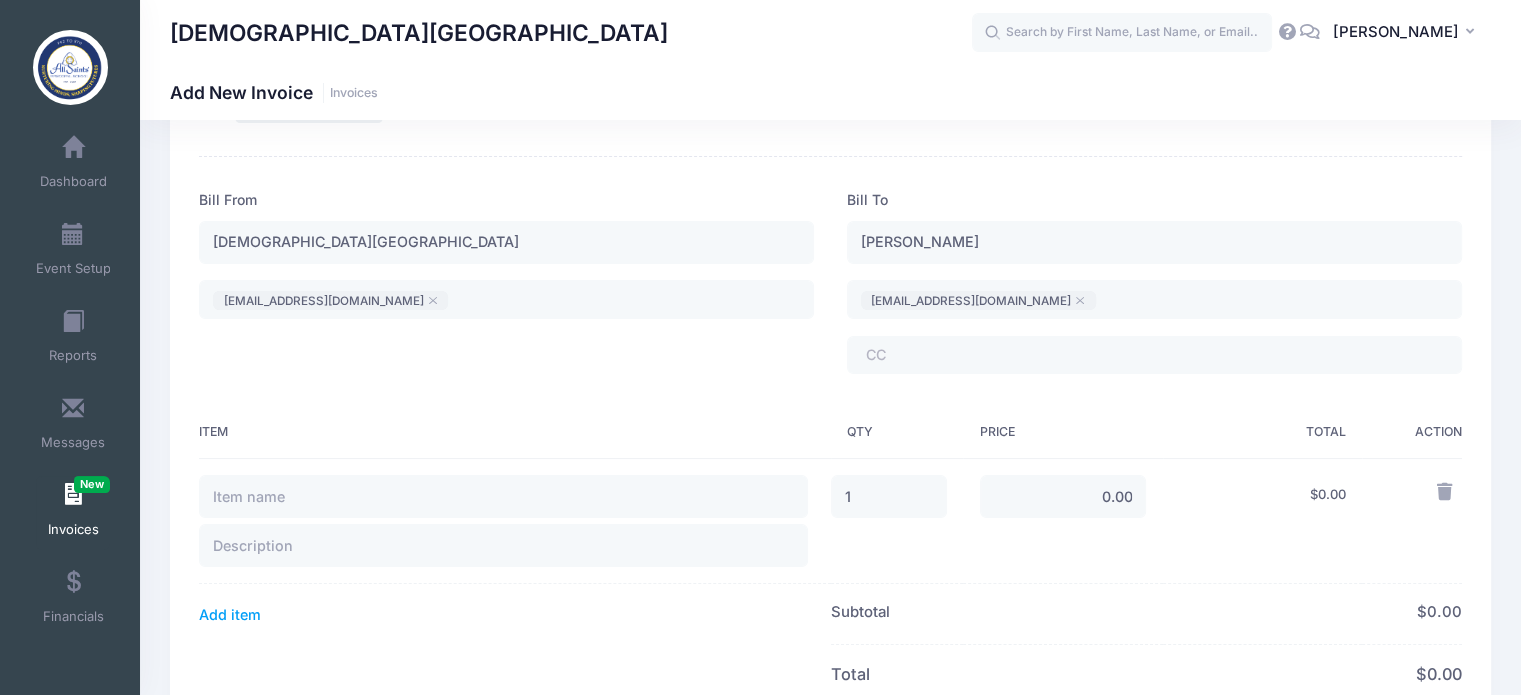 scroll, scrollTop: 200, scrollLeft: 0, axis: vertical 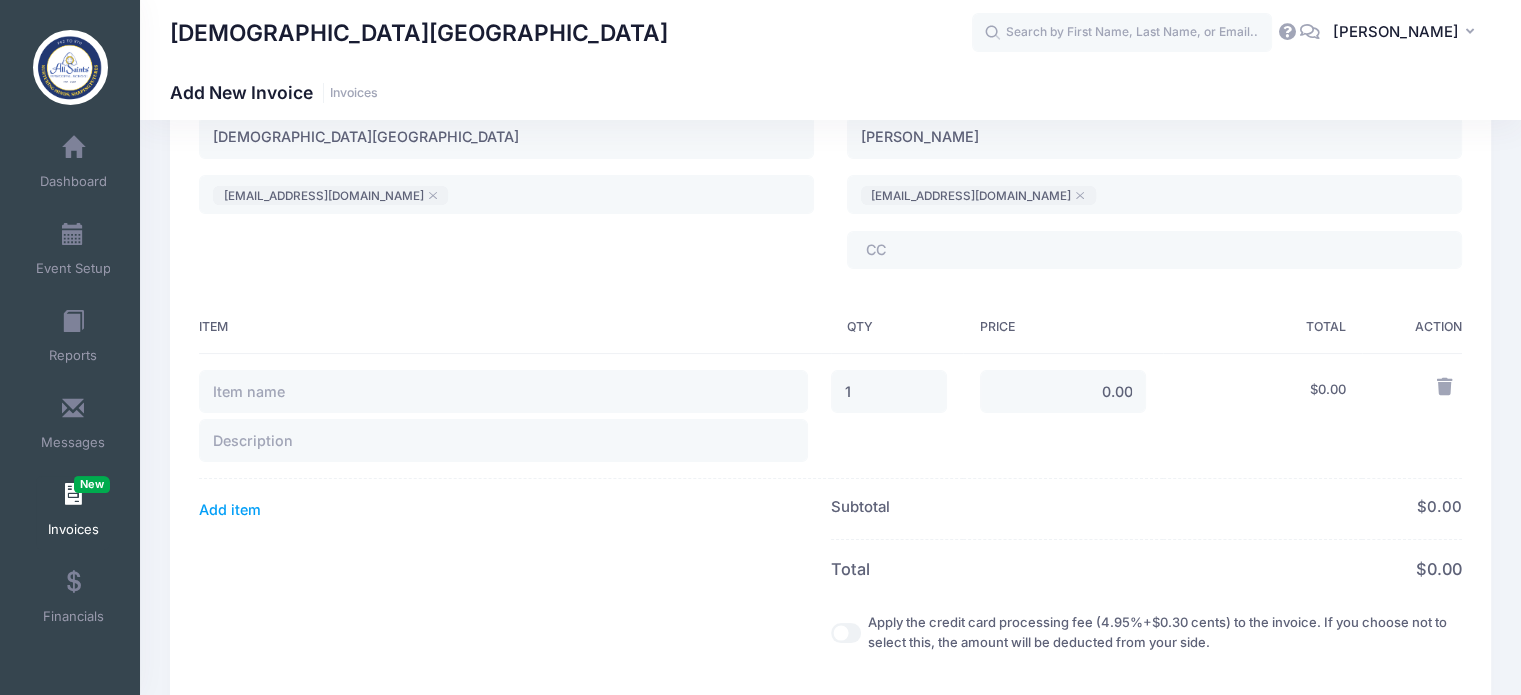 click on "​" at bounding box center (1154, 250) 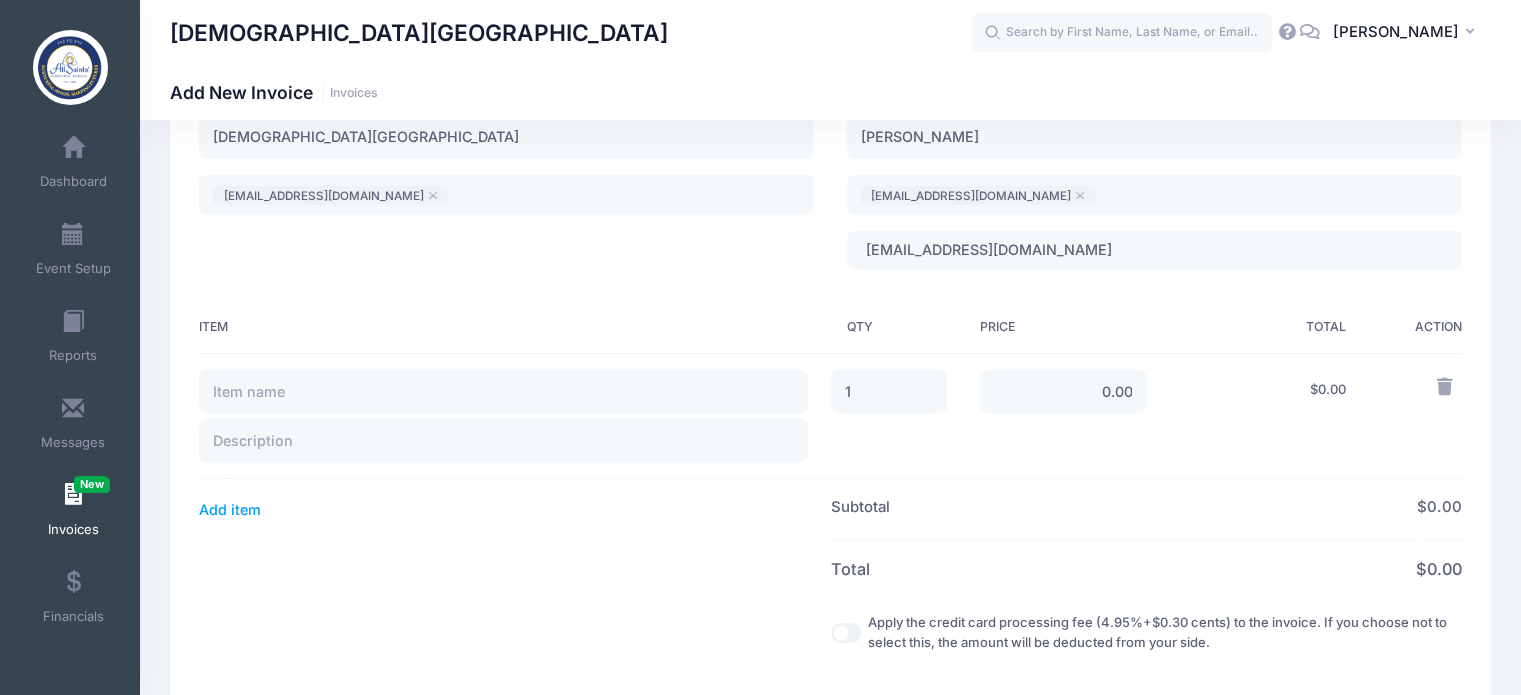 click on "Bill From
All Saints' Episcopal School
summer@asestn.org
​
summer@asestn.org" at bounding box center (507, 185) 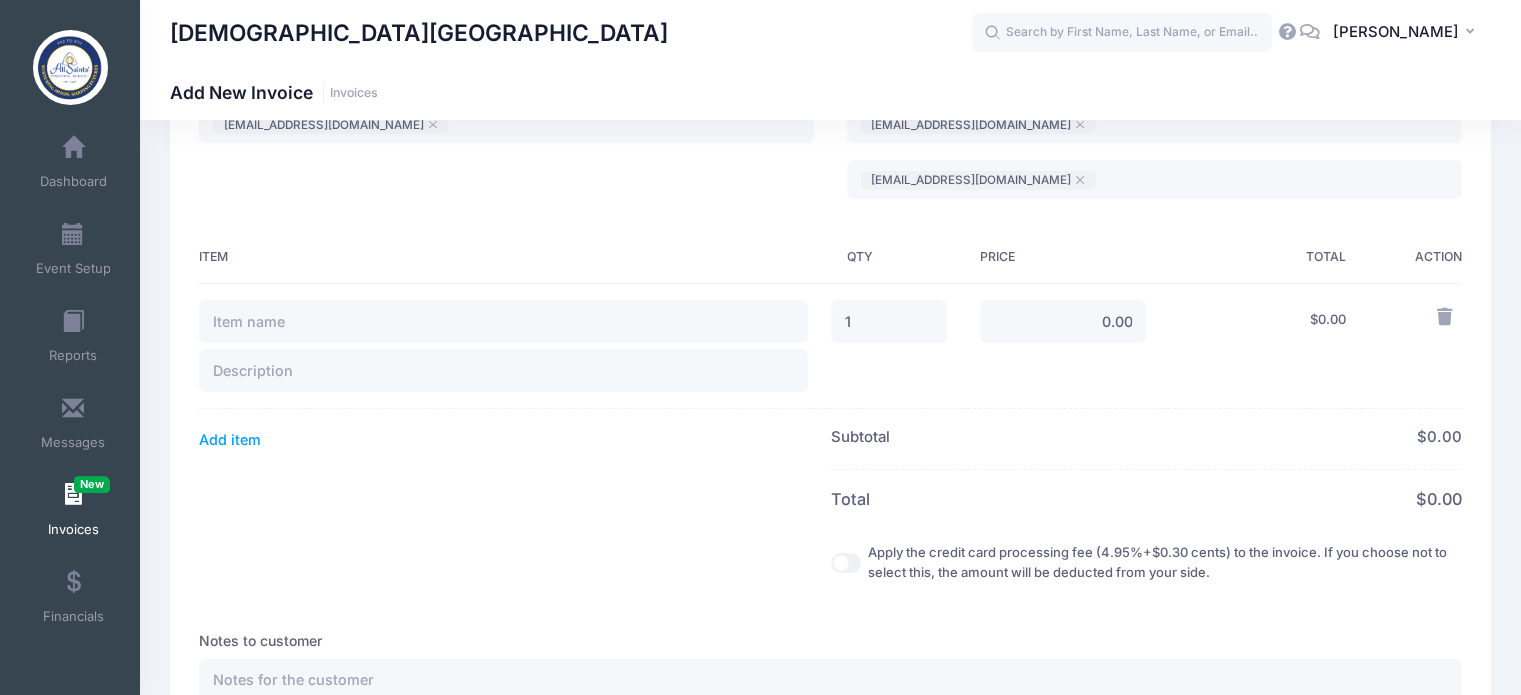 scroll, scrollTop: 200, scrollLeft: 0, axis: vertical 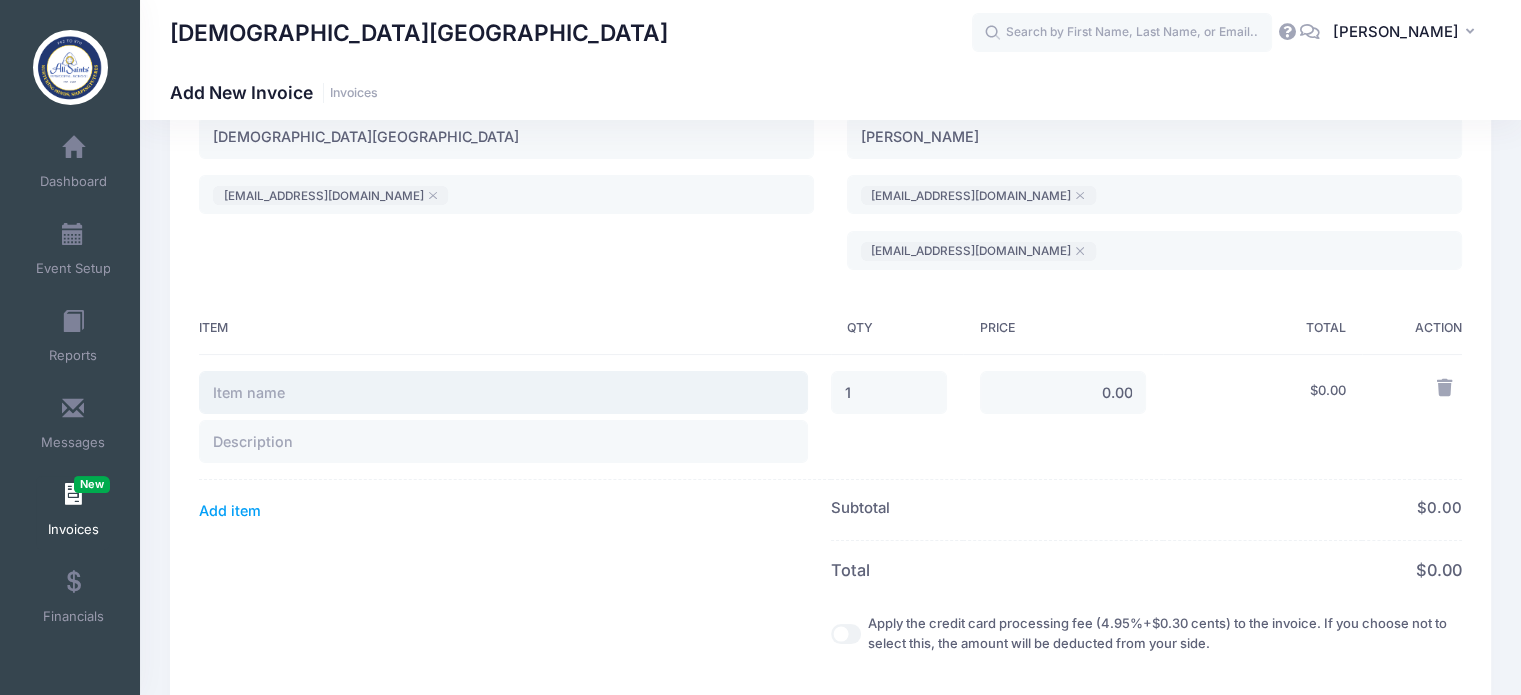 click at bounding box center (503, 392) 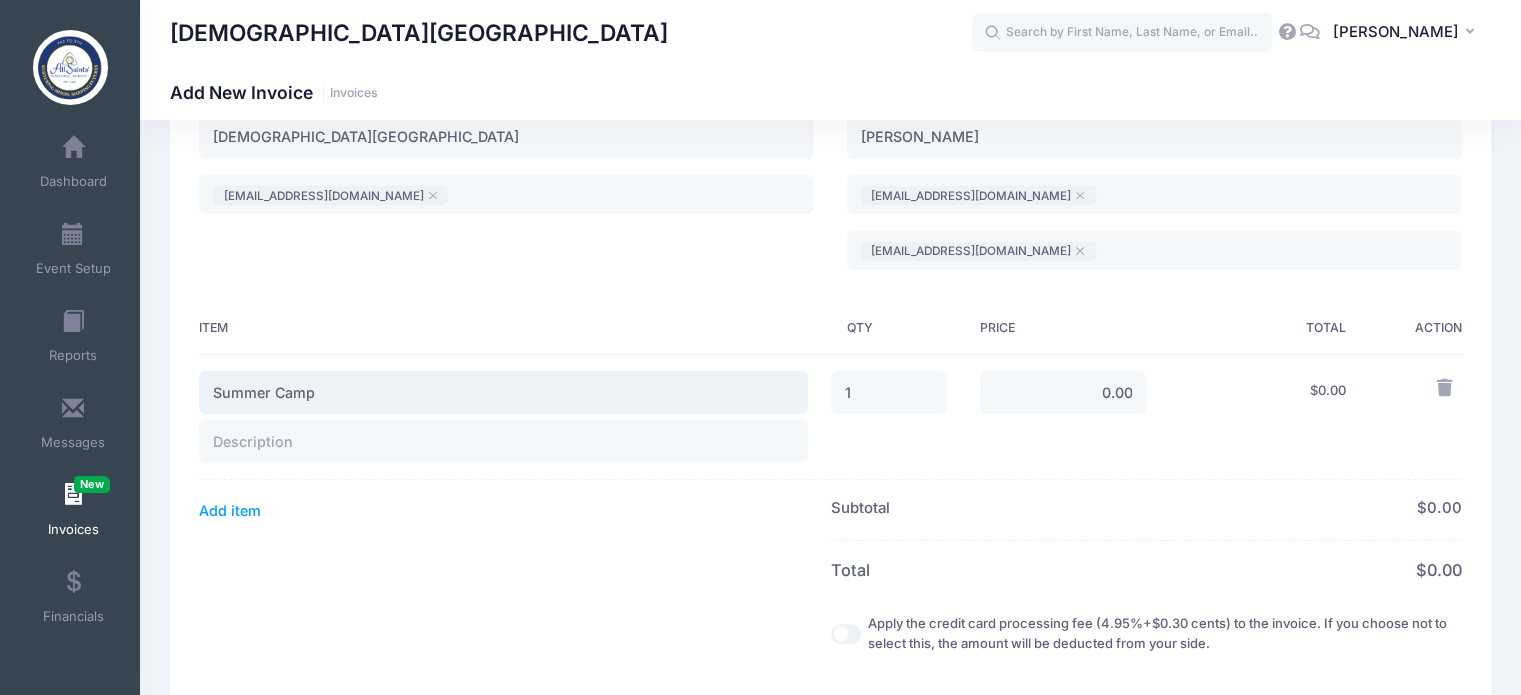 type on "Summer Camp" 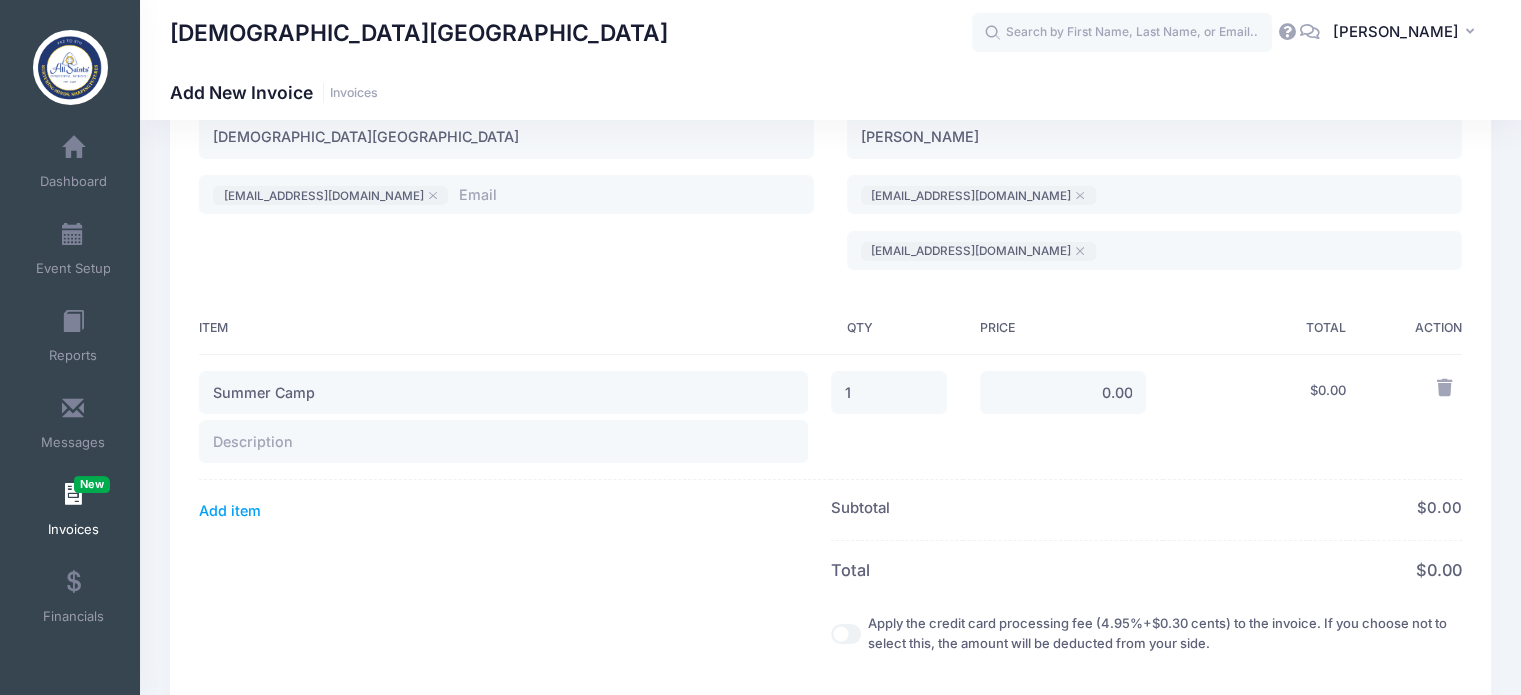 click on "Bill From
All Saints' Episcopal School
summer@asestn.org
​
summer@asestn.org" at bounding box center [507, 185] 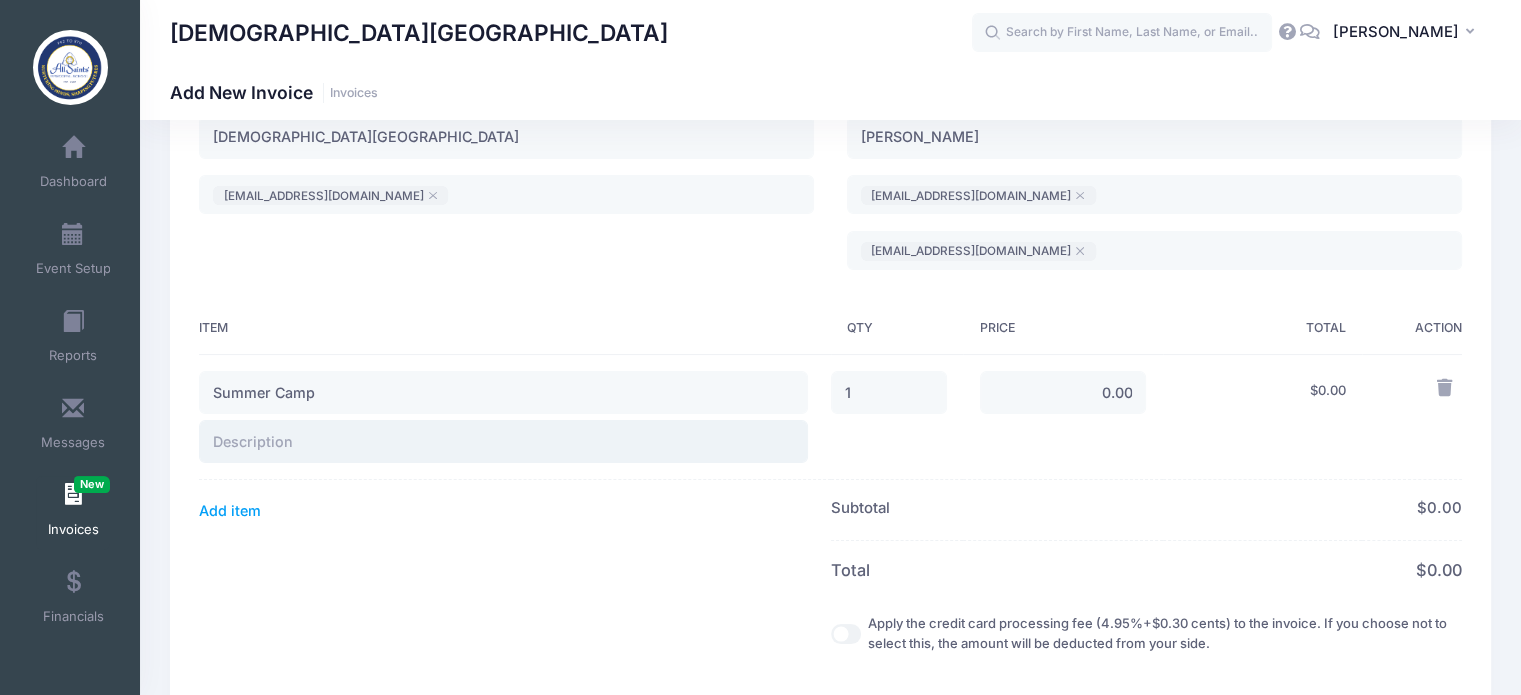 click at bounding box center (503, 441) 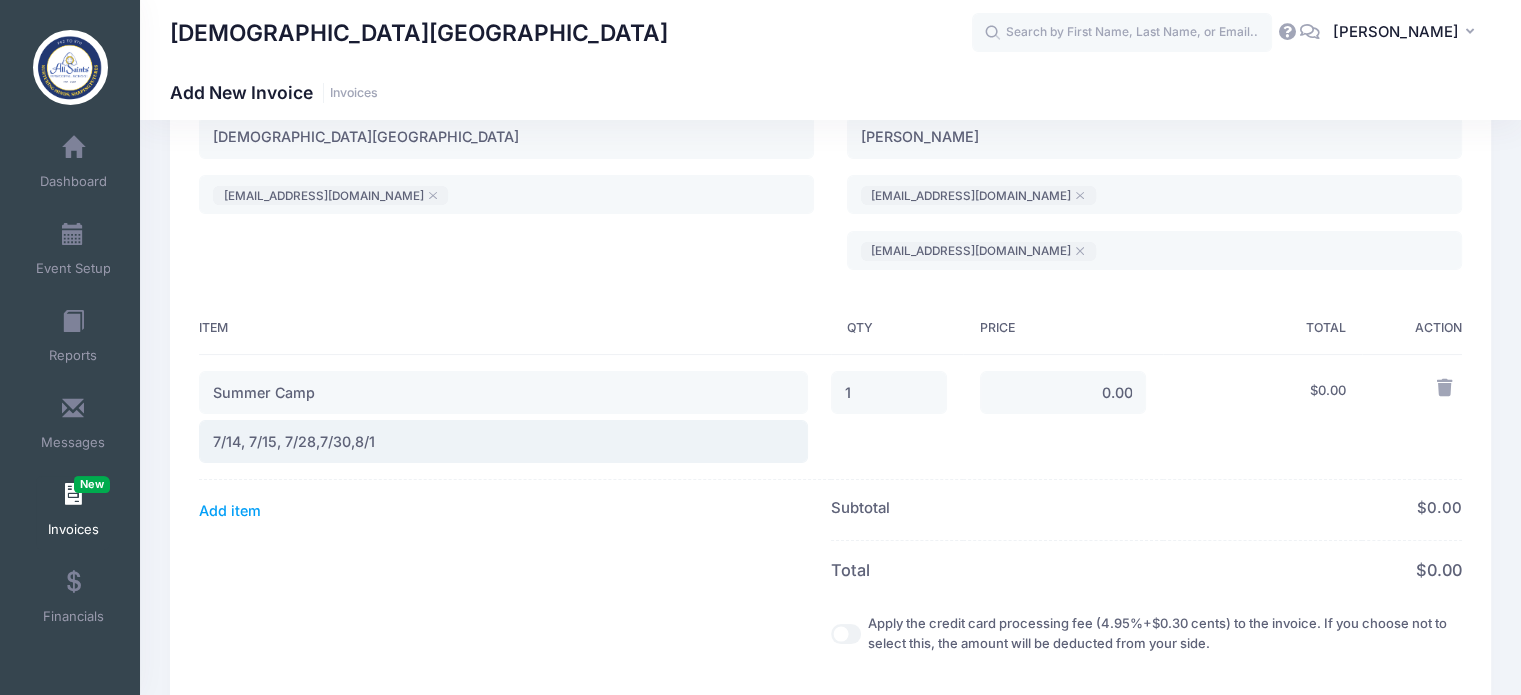 type on "7/14, 7/15, 7/28,7/30,8/1" 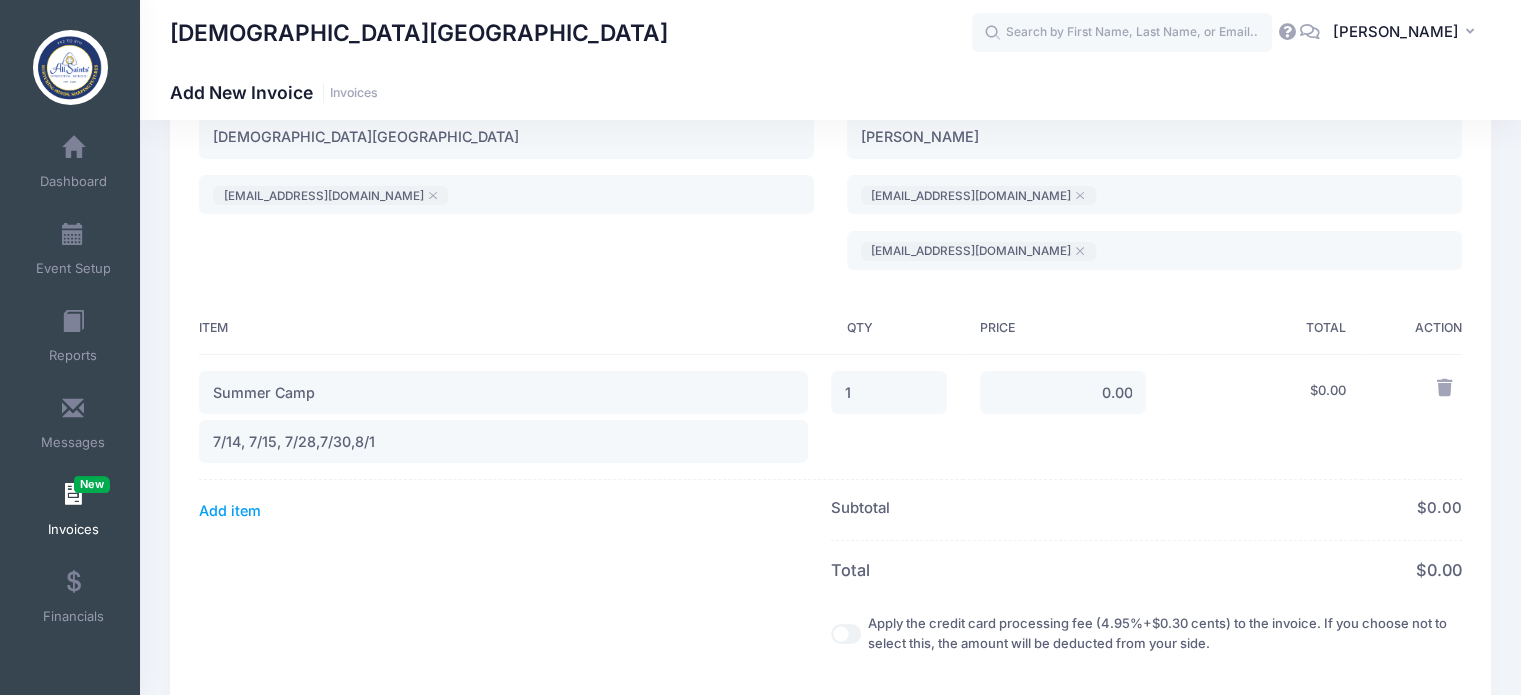 click on "Item" at bounding box center [514, 329] 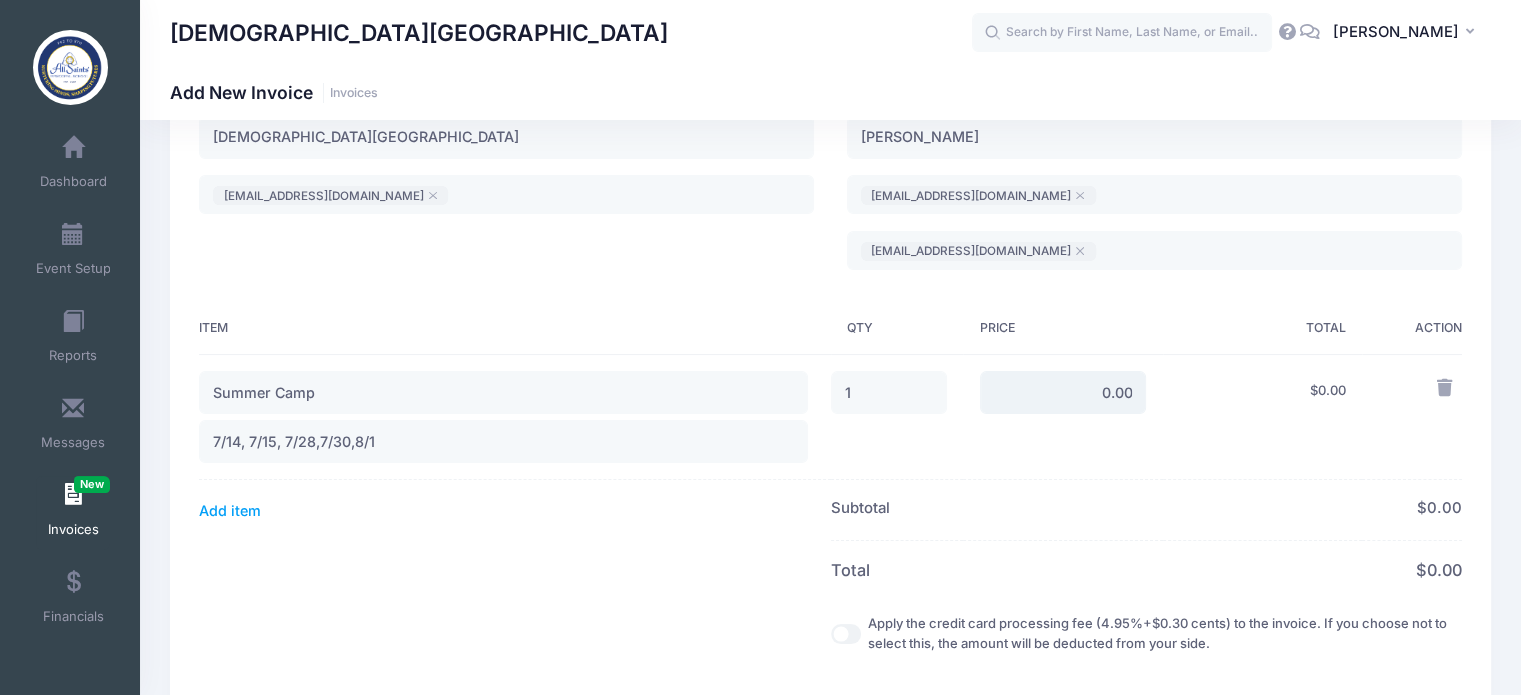 click on "0.00" at bounding box center [1063, 392] 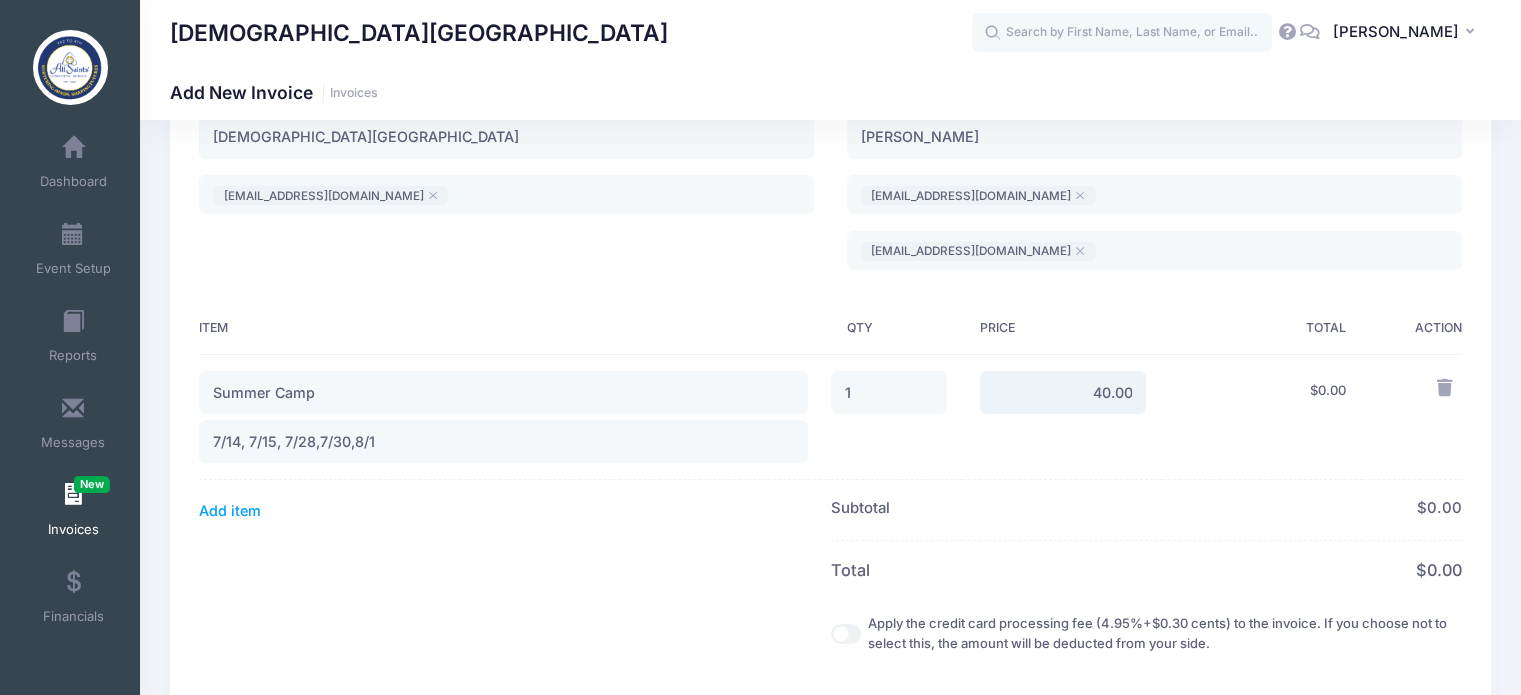 type on "40.00" 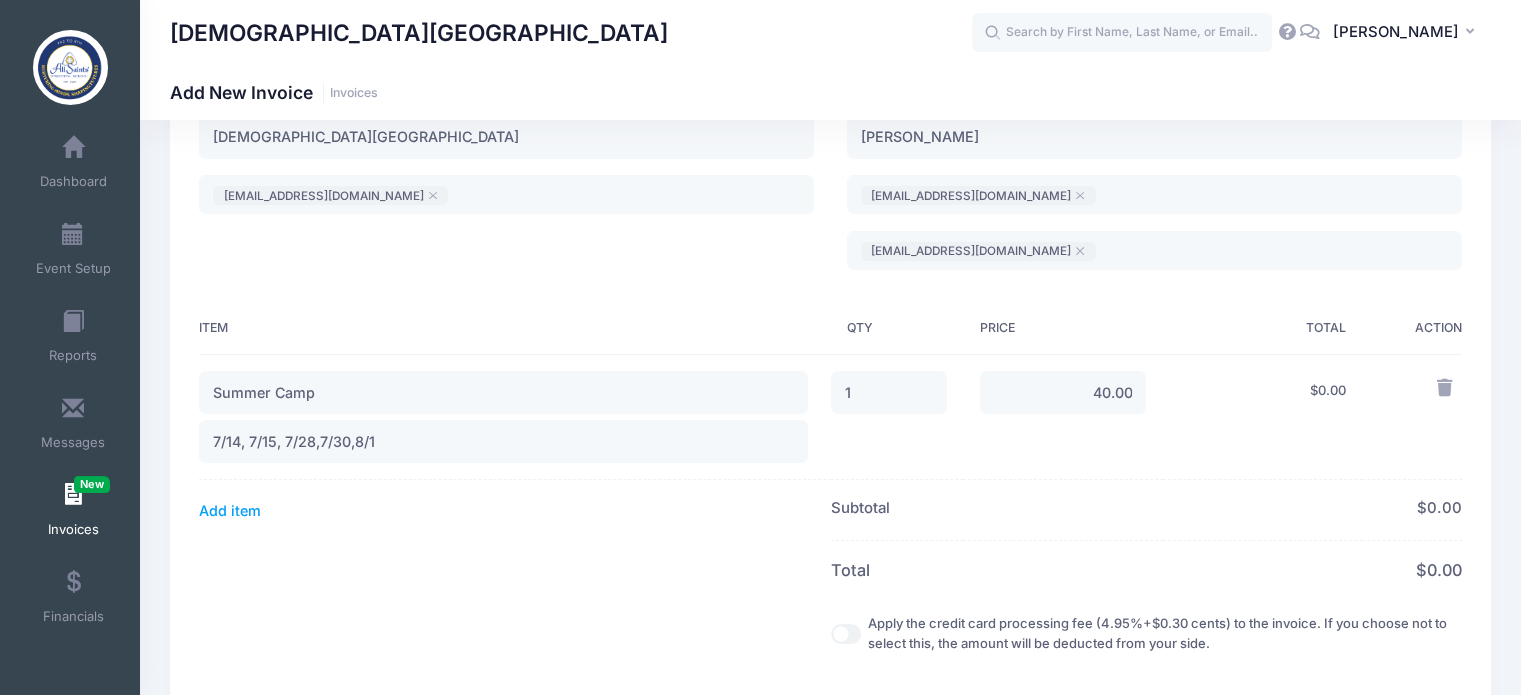 click on "Item" at bounding box center (514, 329) 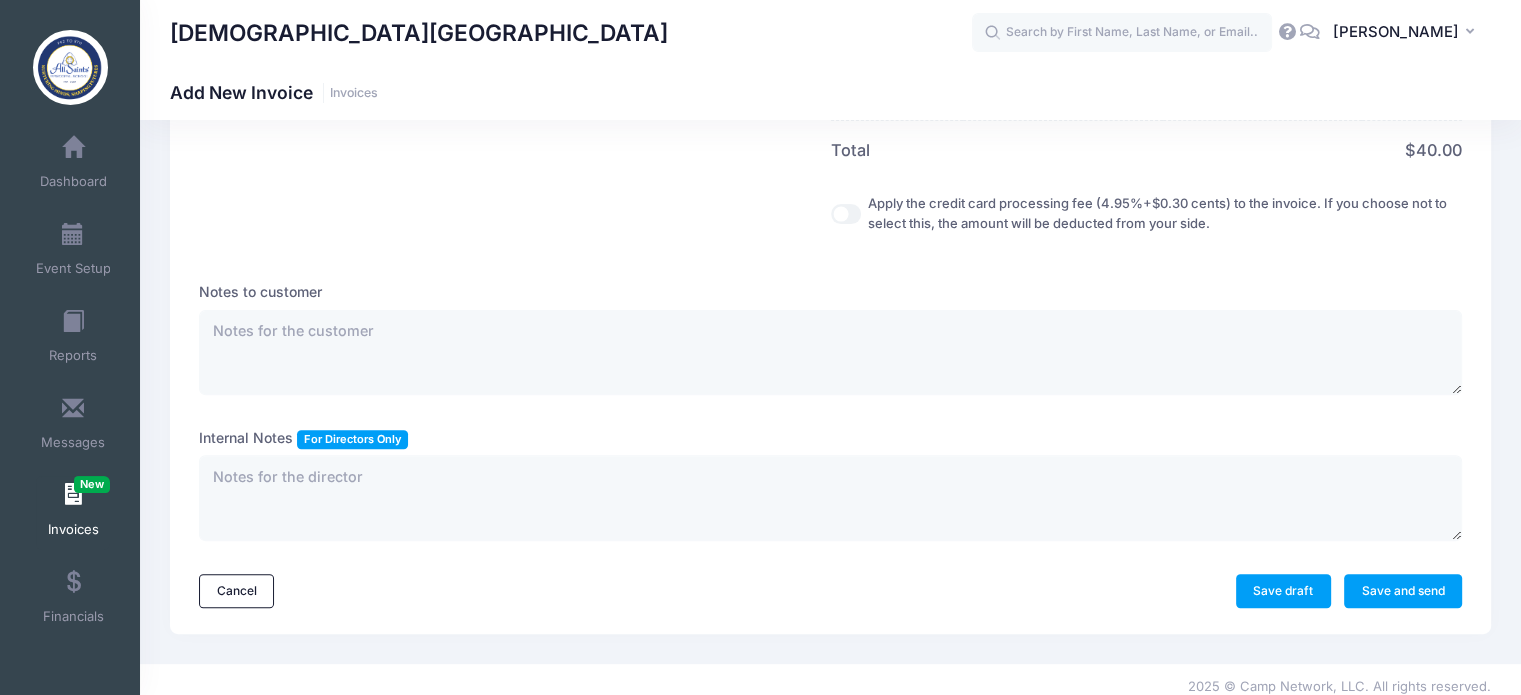 scroll, scrollTop: 630, scrollLeft: 0, axis: vertical 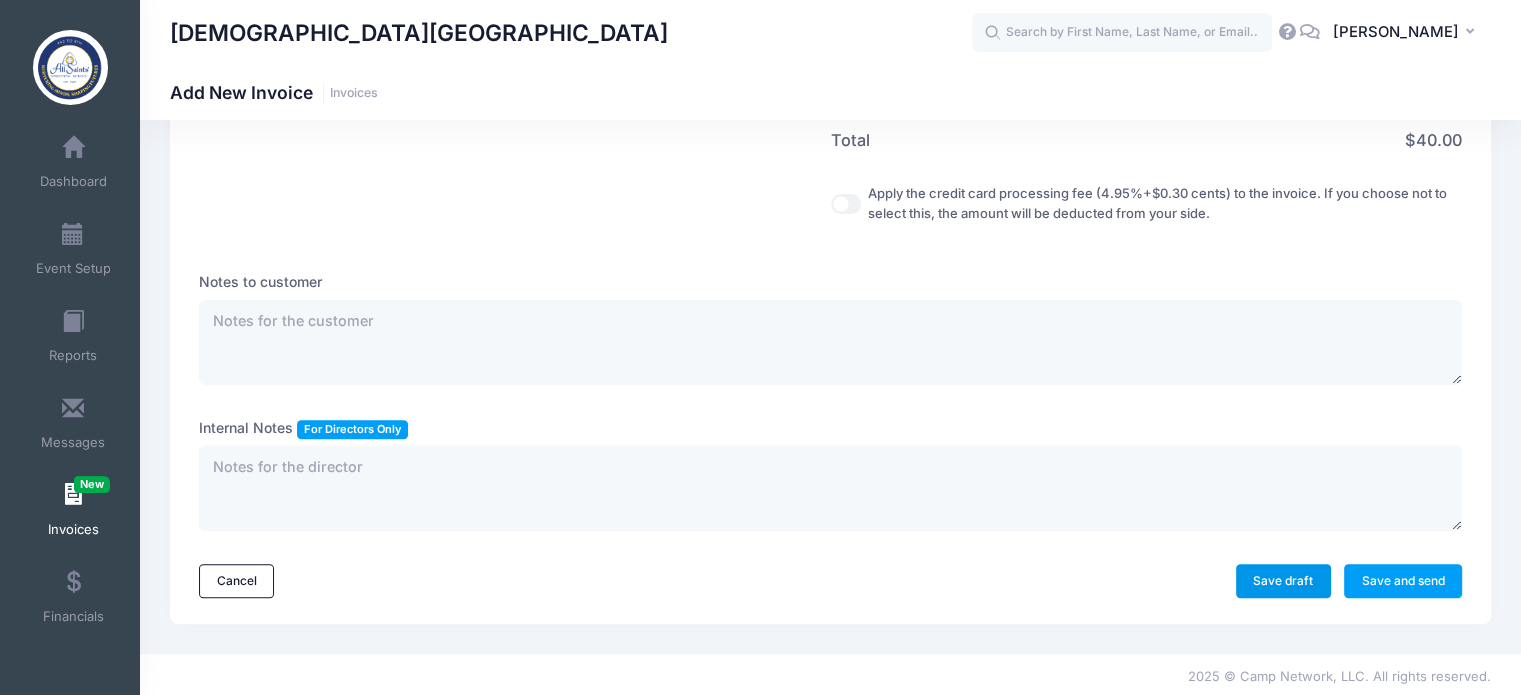 click on "Save draft" at bounding box center (1283, 581) 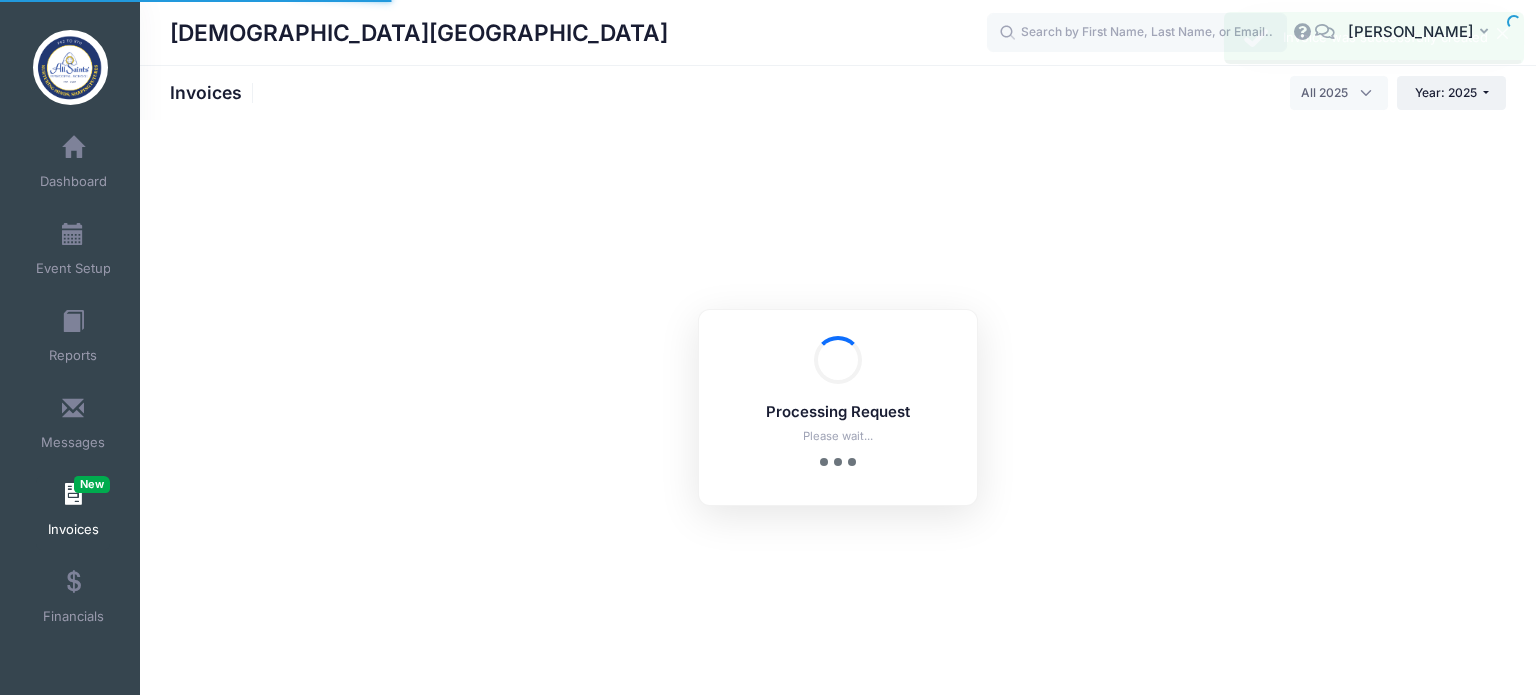 select 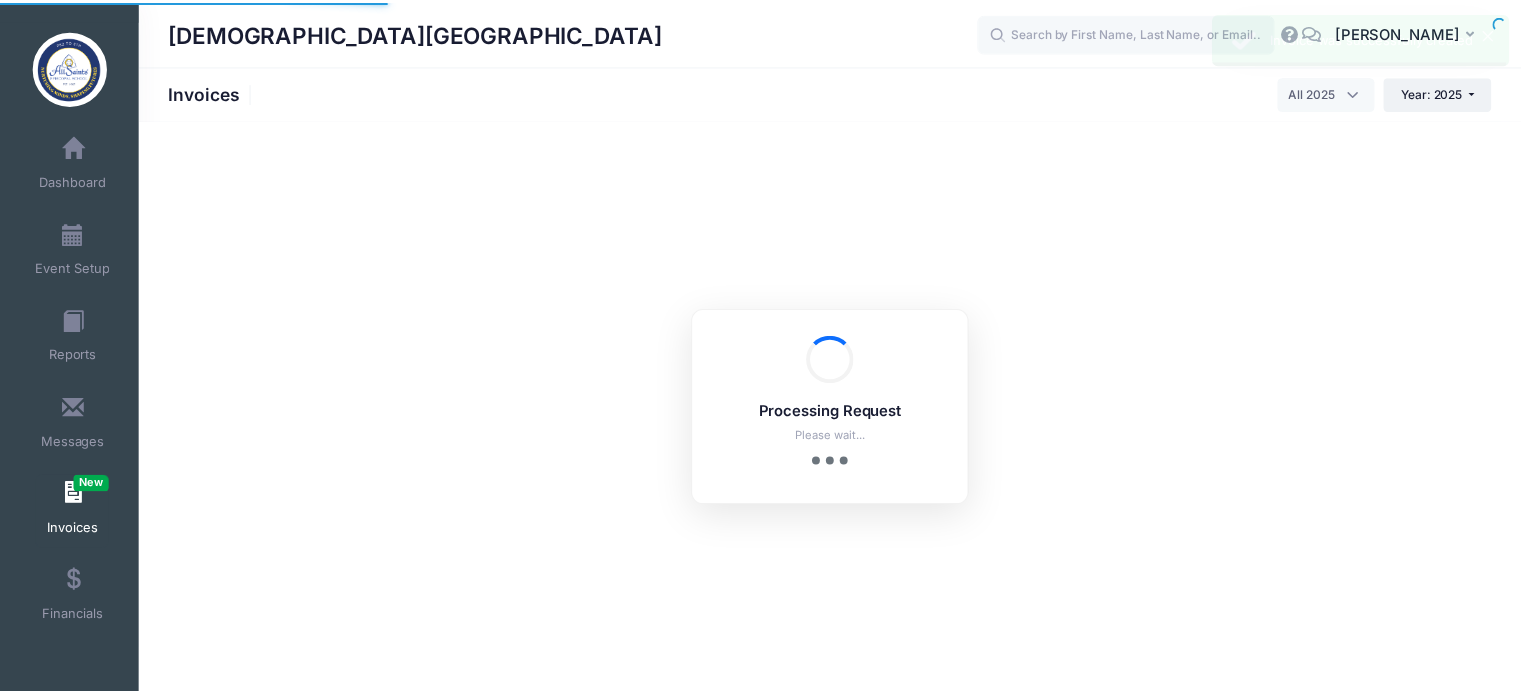 scroll, scrollTop: 0, scrollLeft: 0, axis: both 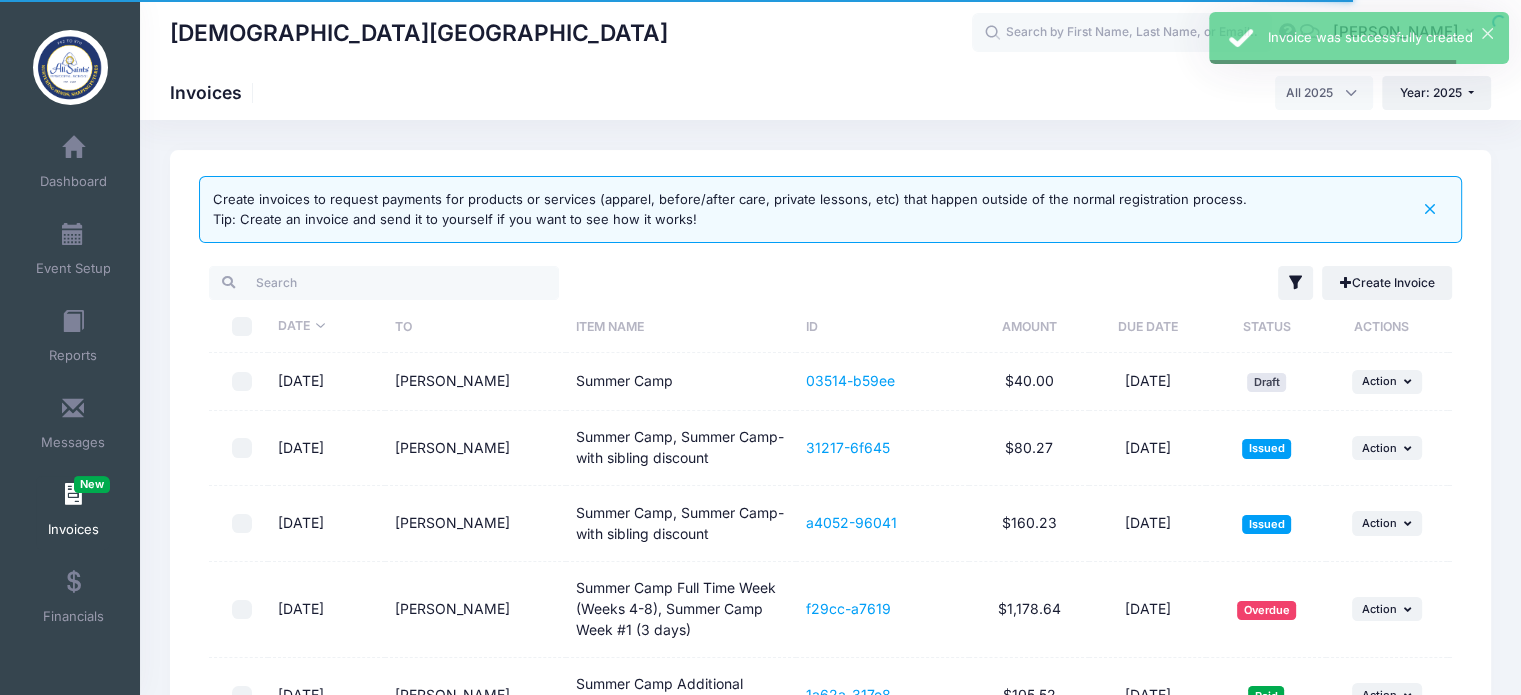 click on "Invoices  New" at bounding box center [73, 513] 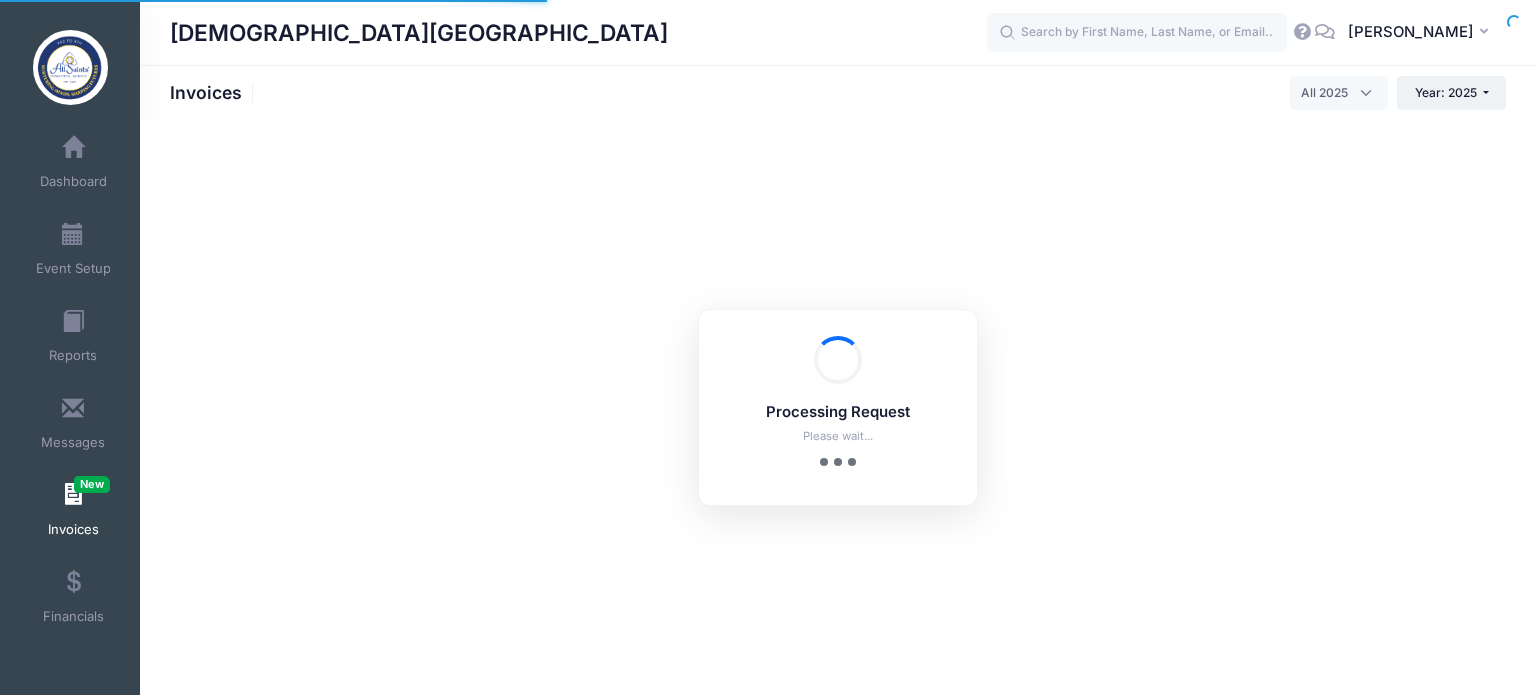 select 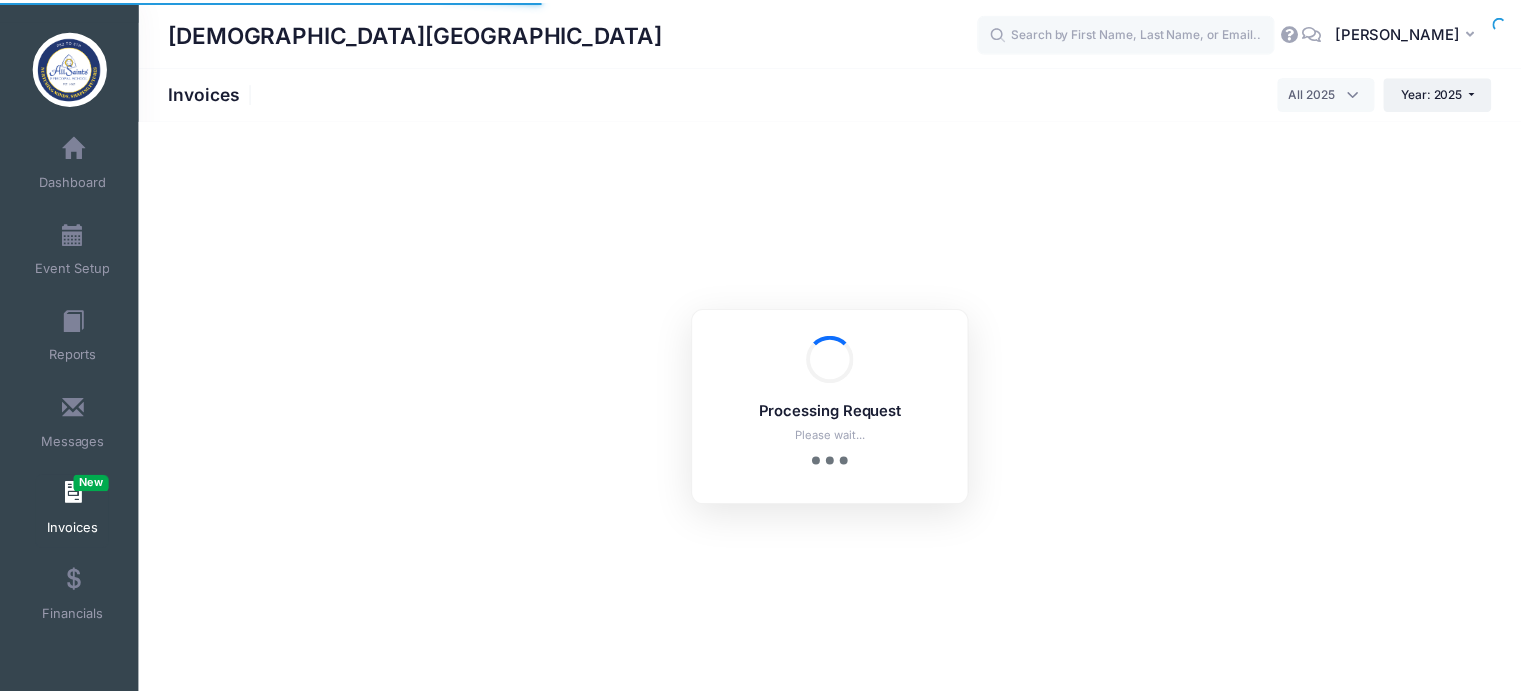 scroll, scrollTop: 0, scrollLeft: 0, axis: both 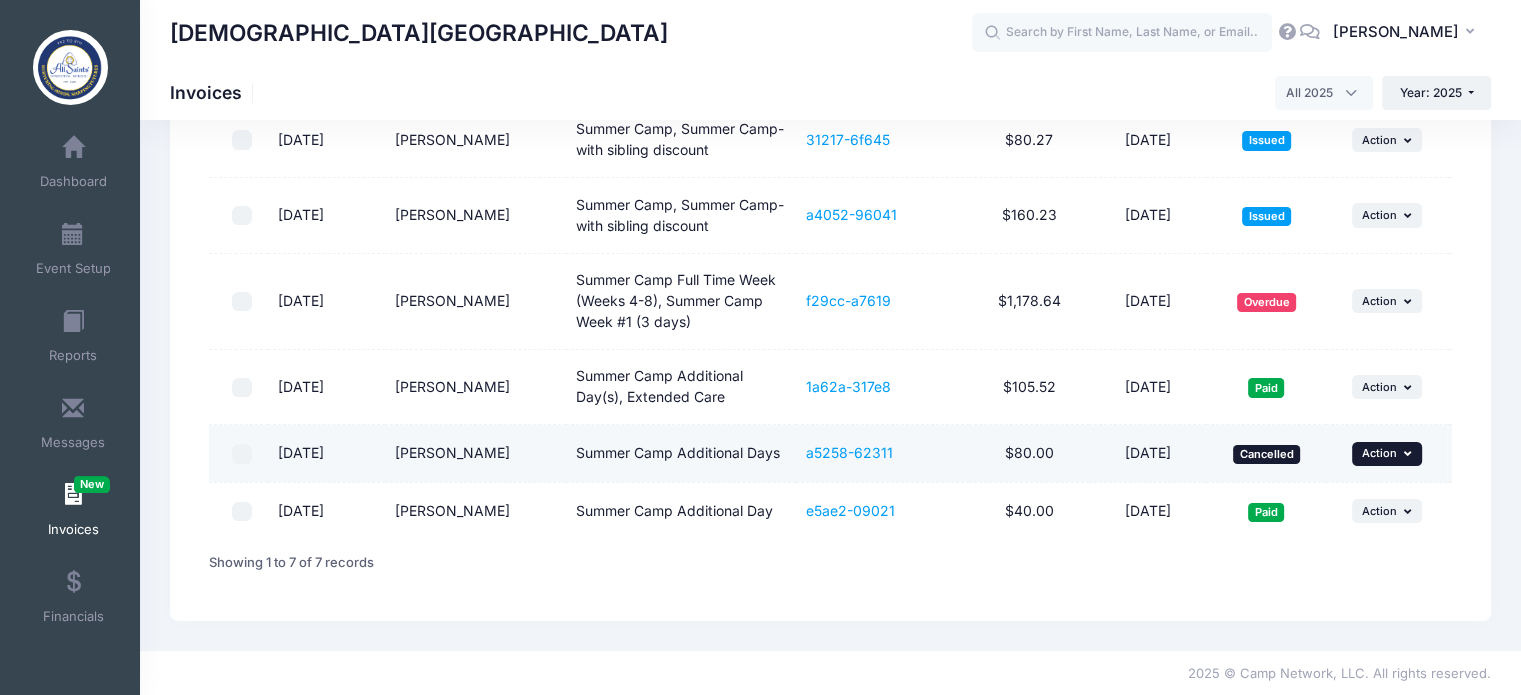 click on "Action" at bounding box center (1379, 453) 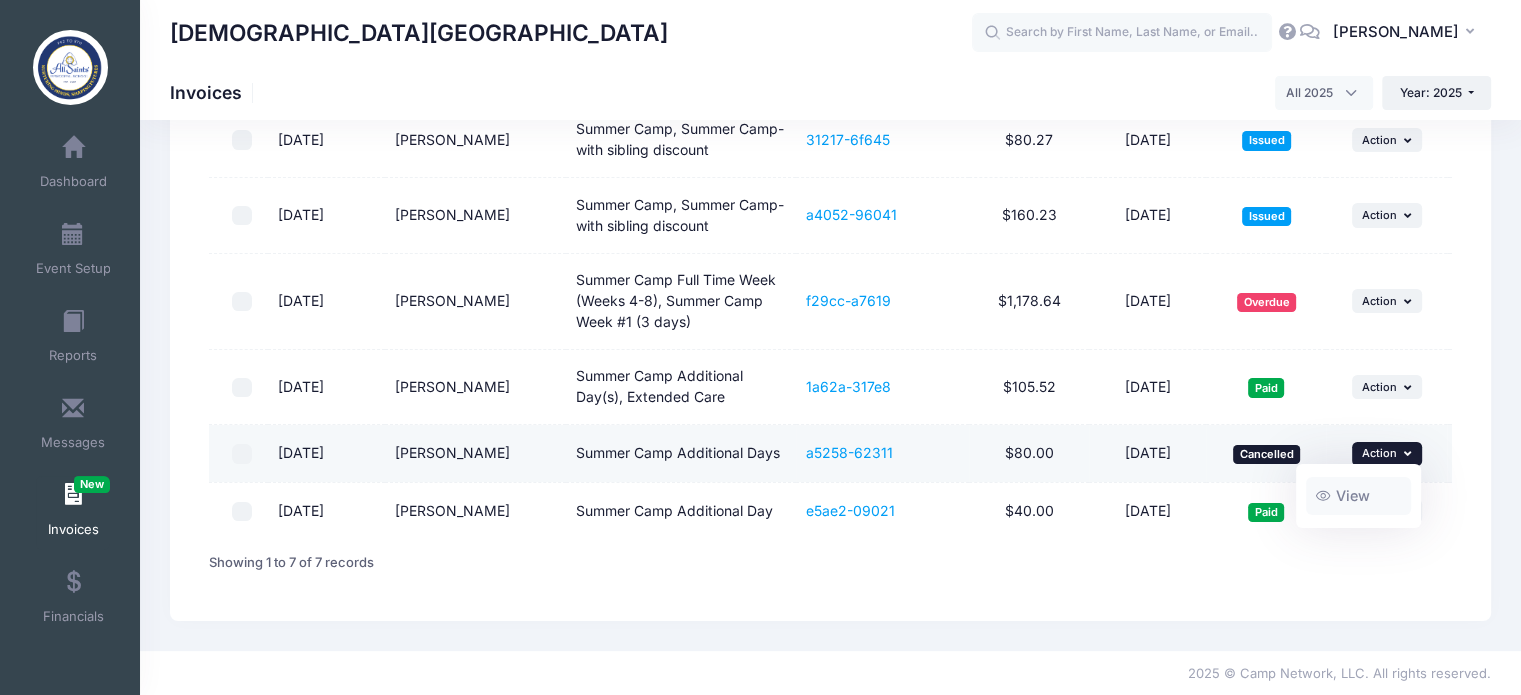click on "View" at bounding box center (1359, 496) 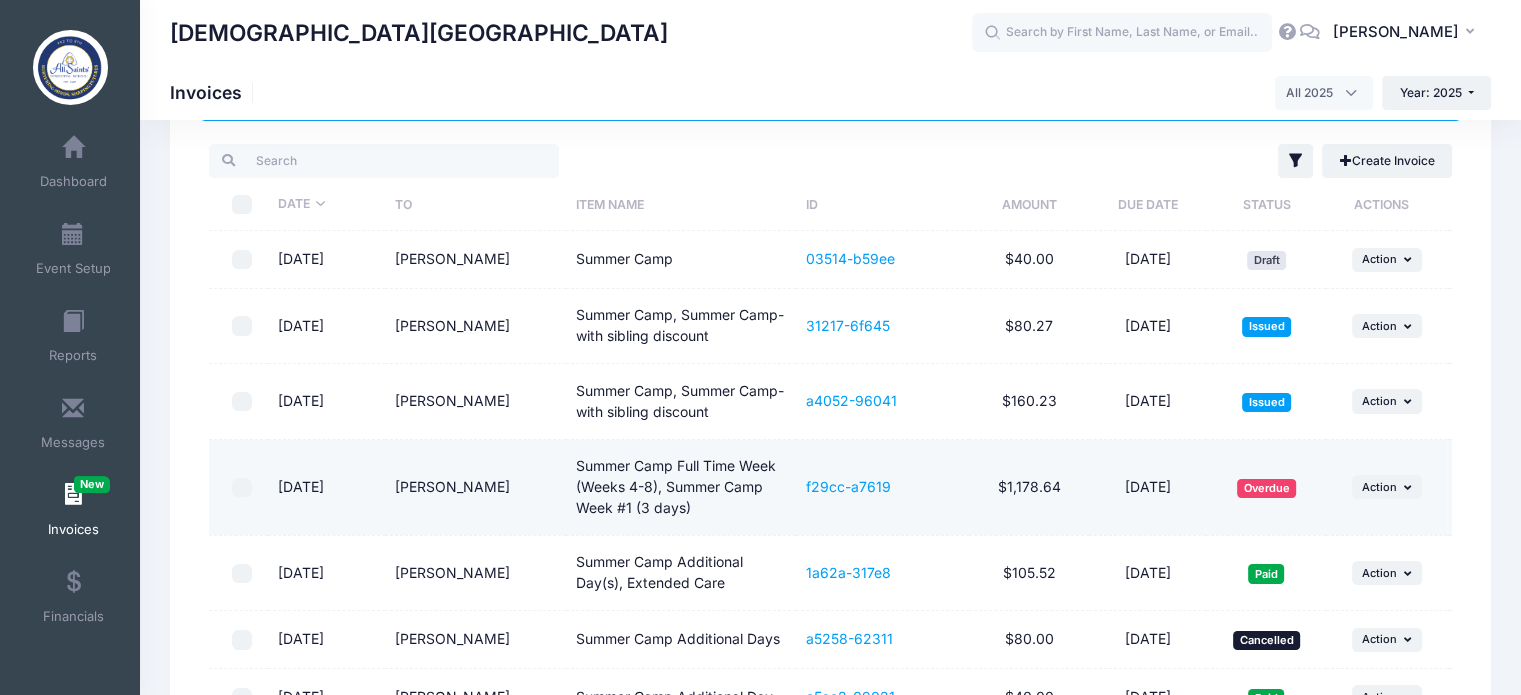scroll, scrollTop: 0, scrollLeft: 0, axis: both 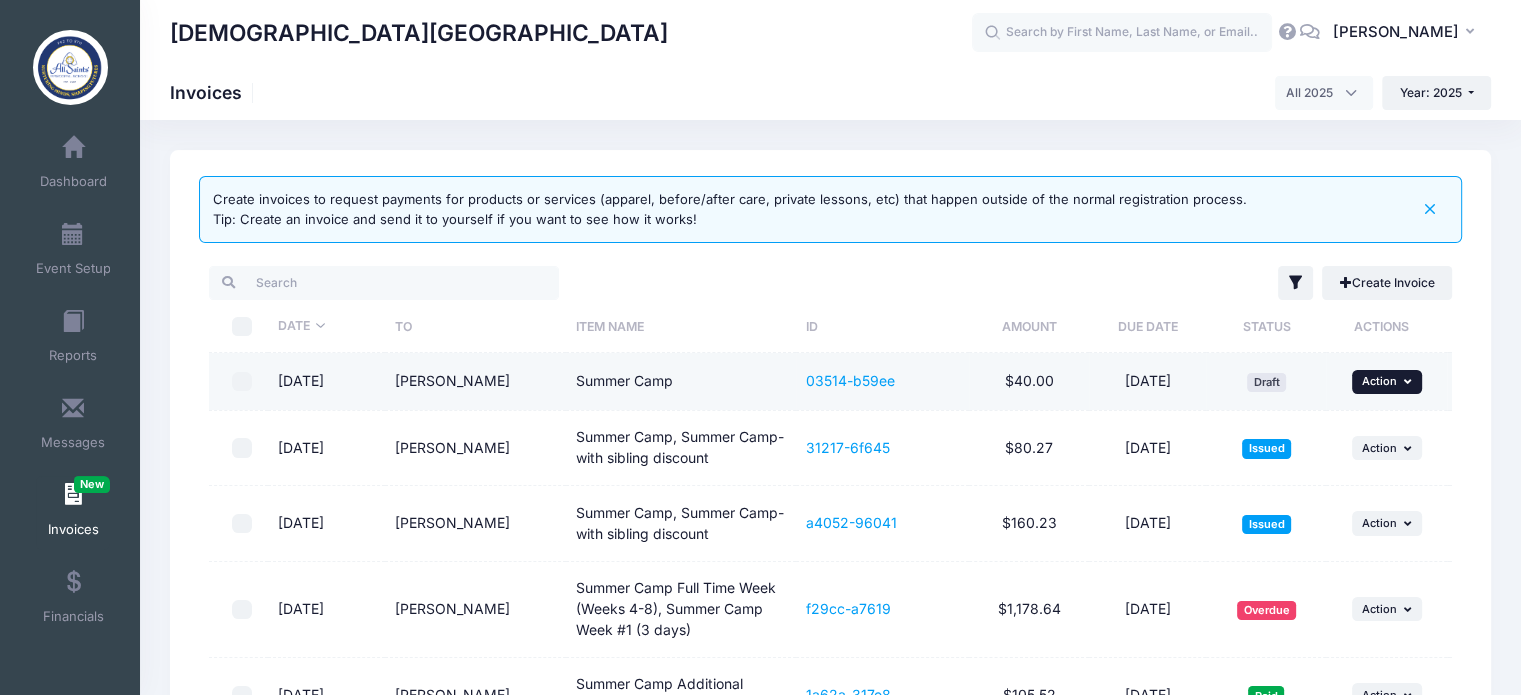 click on "Action" at bounding box center (1379, 381) 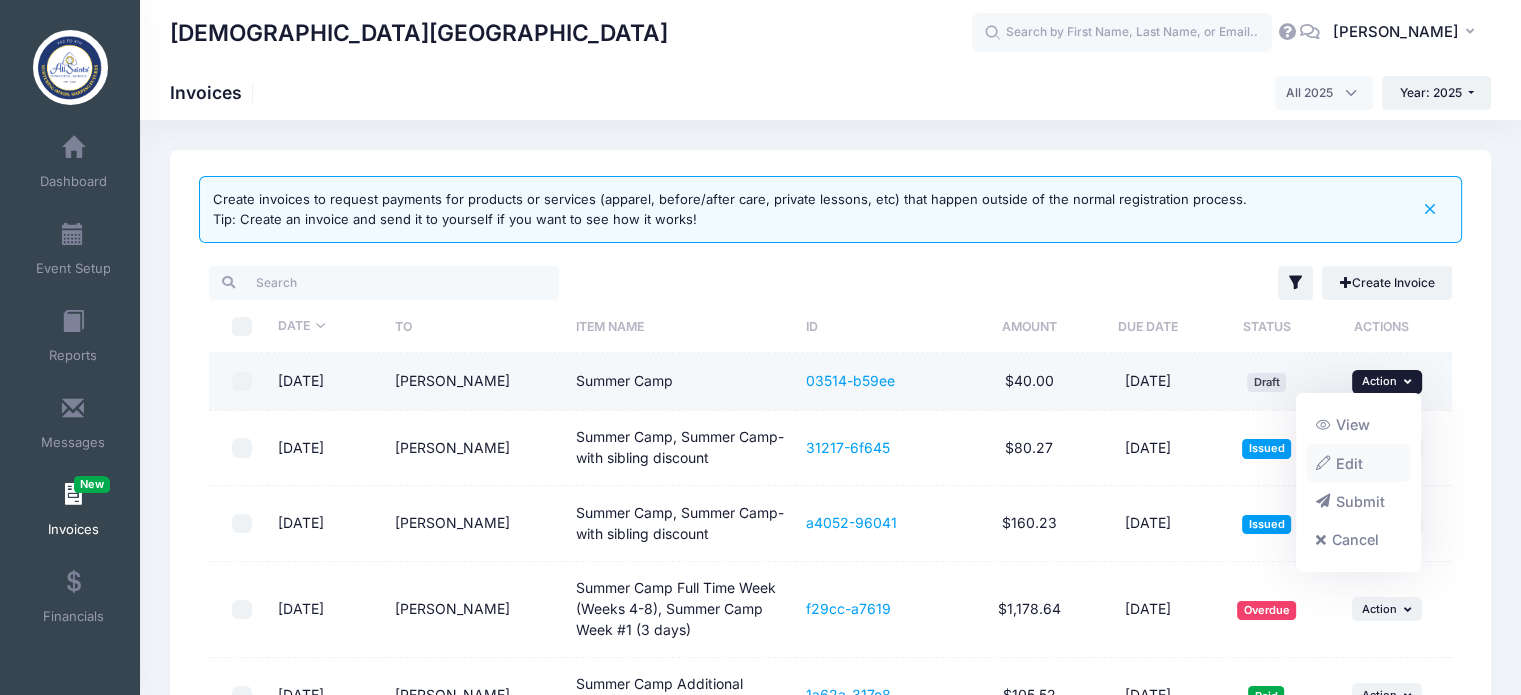 click on "Edit" at bounding box center (1359, 463) 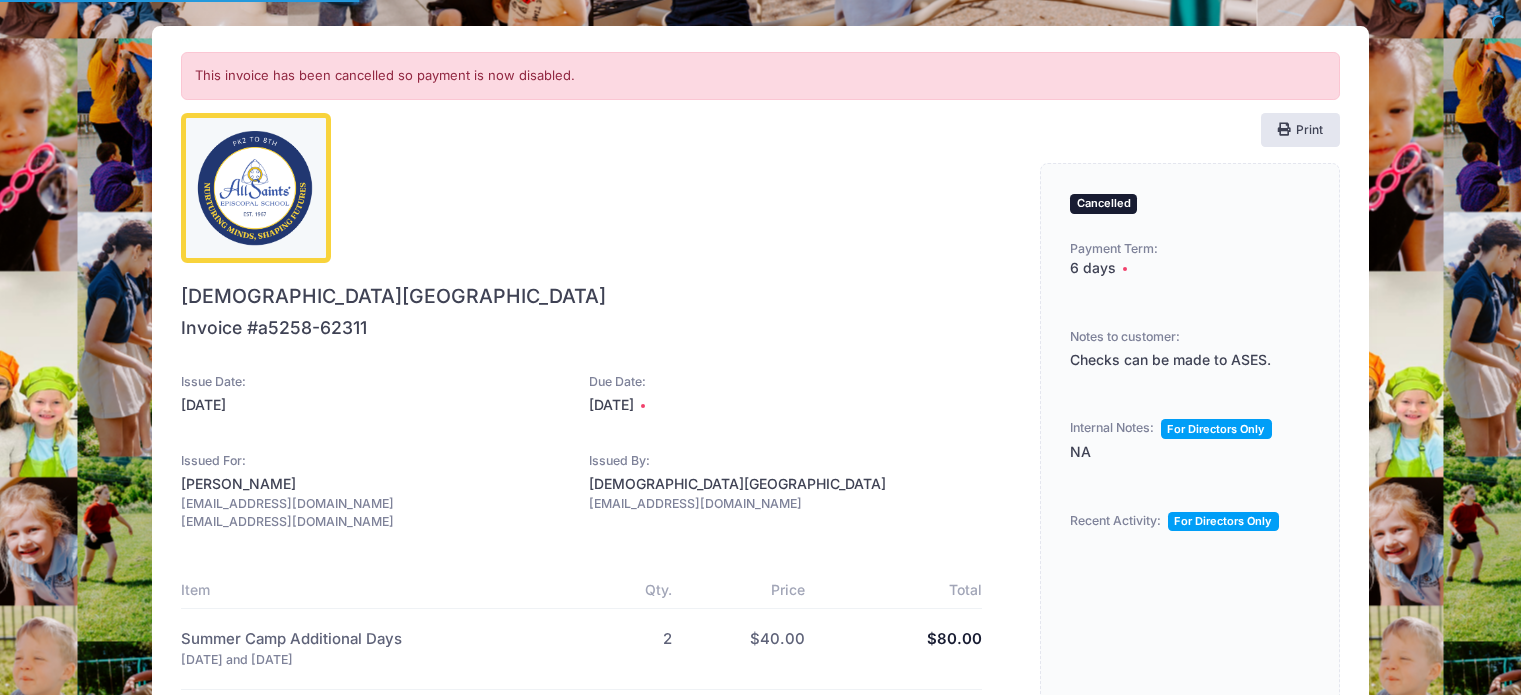 scroll, scrollTop: 0, scrollLeft: 0, axis: both 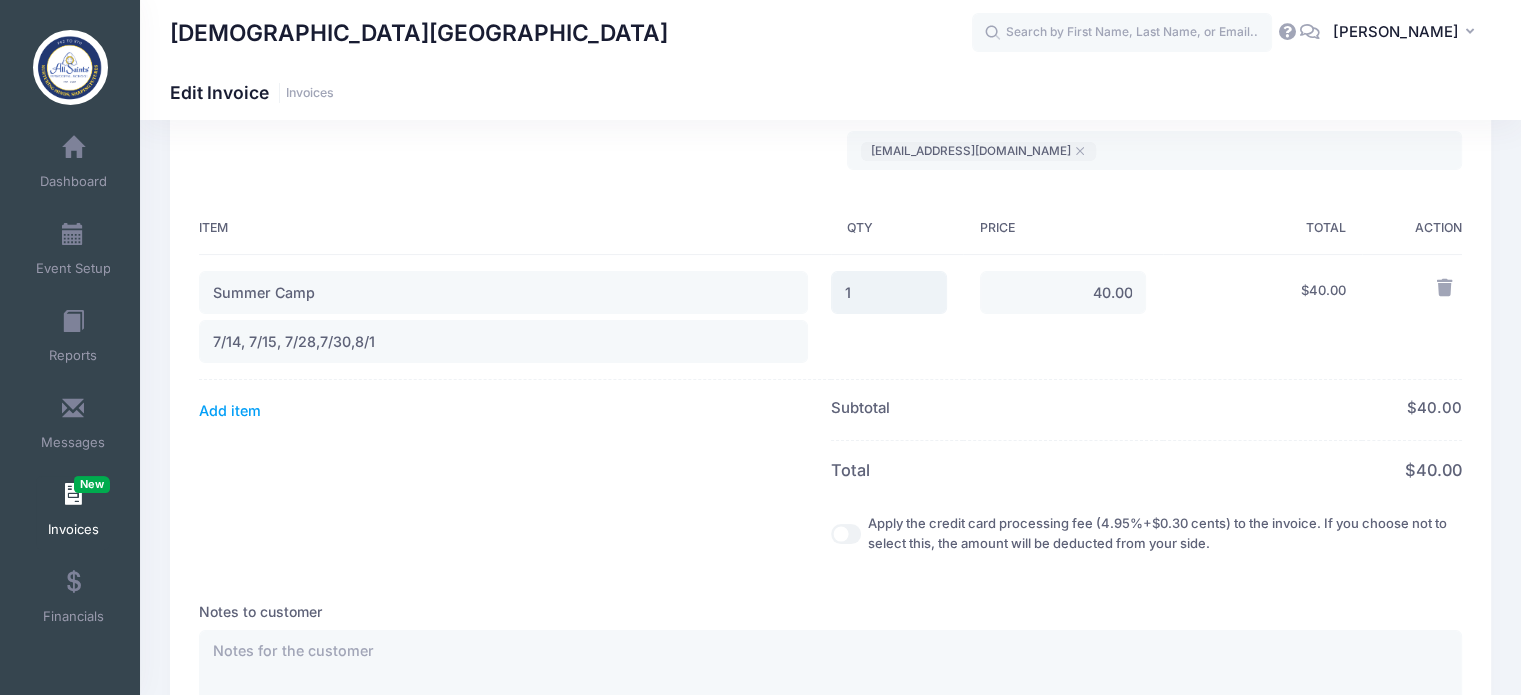 drag, startPoint x: 856, startPoint y: 291, endPoint x: 839, endPoint y: 291, distance: 17 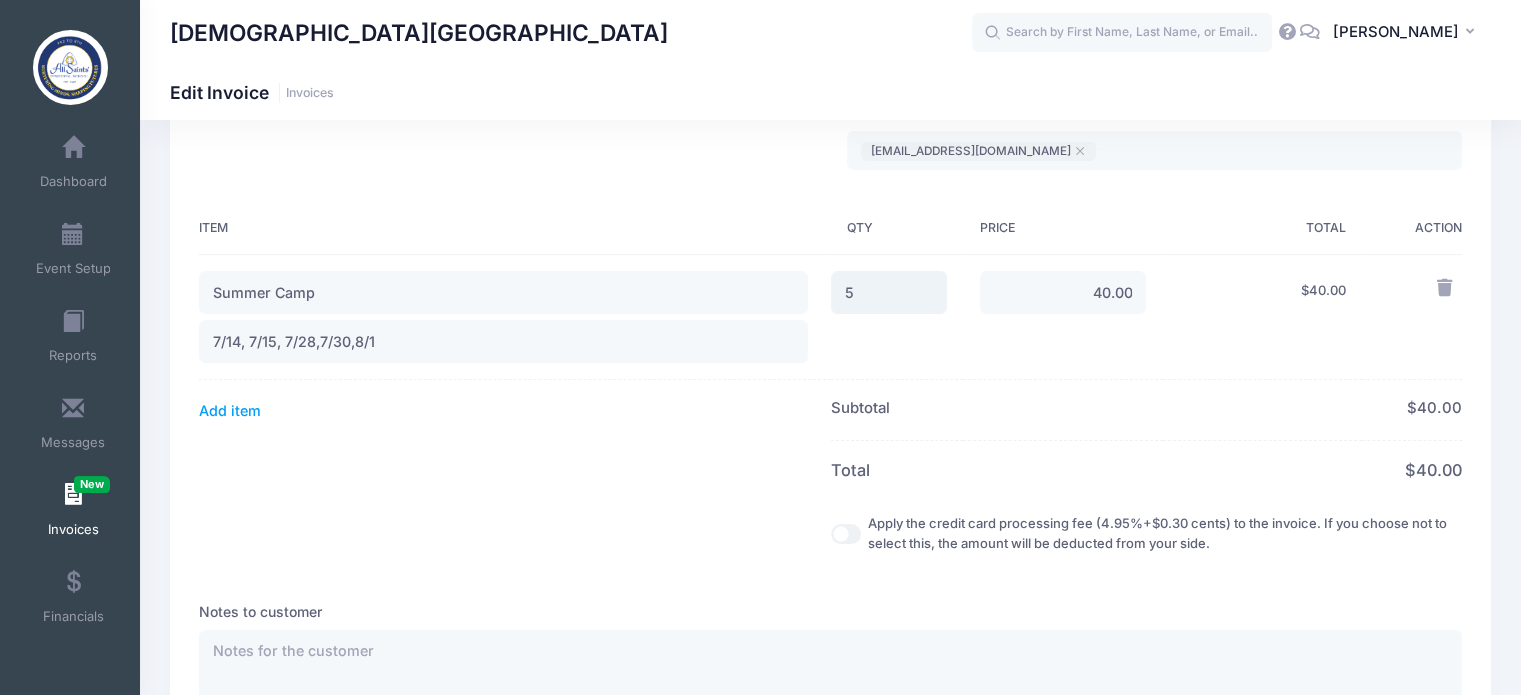 type on "5" 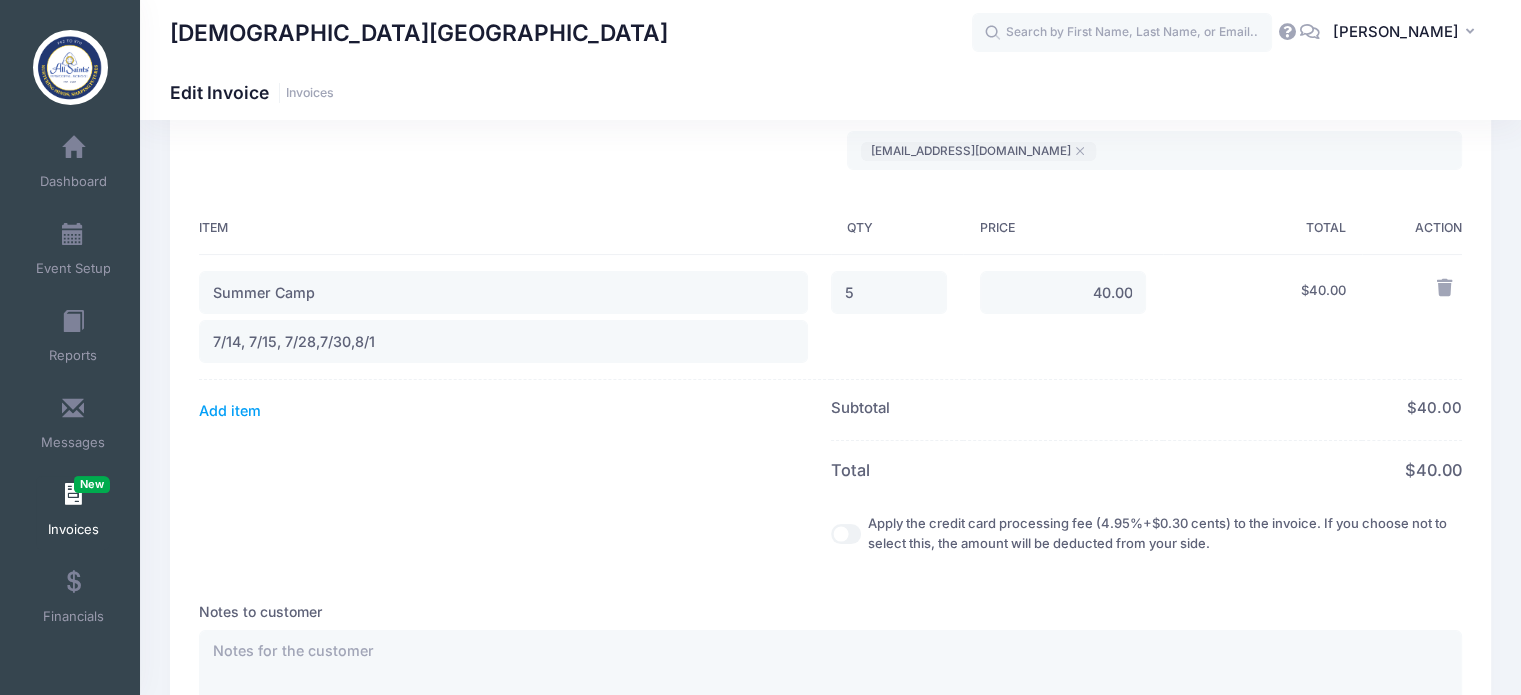click on "Bill From
All Saints' Episcopal School
summer@asestn.org
​
summer@asestn.org
Bill To
Natalie Damico
Item QTY" at bounding box center [830, 456] 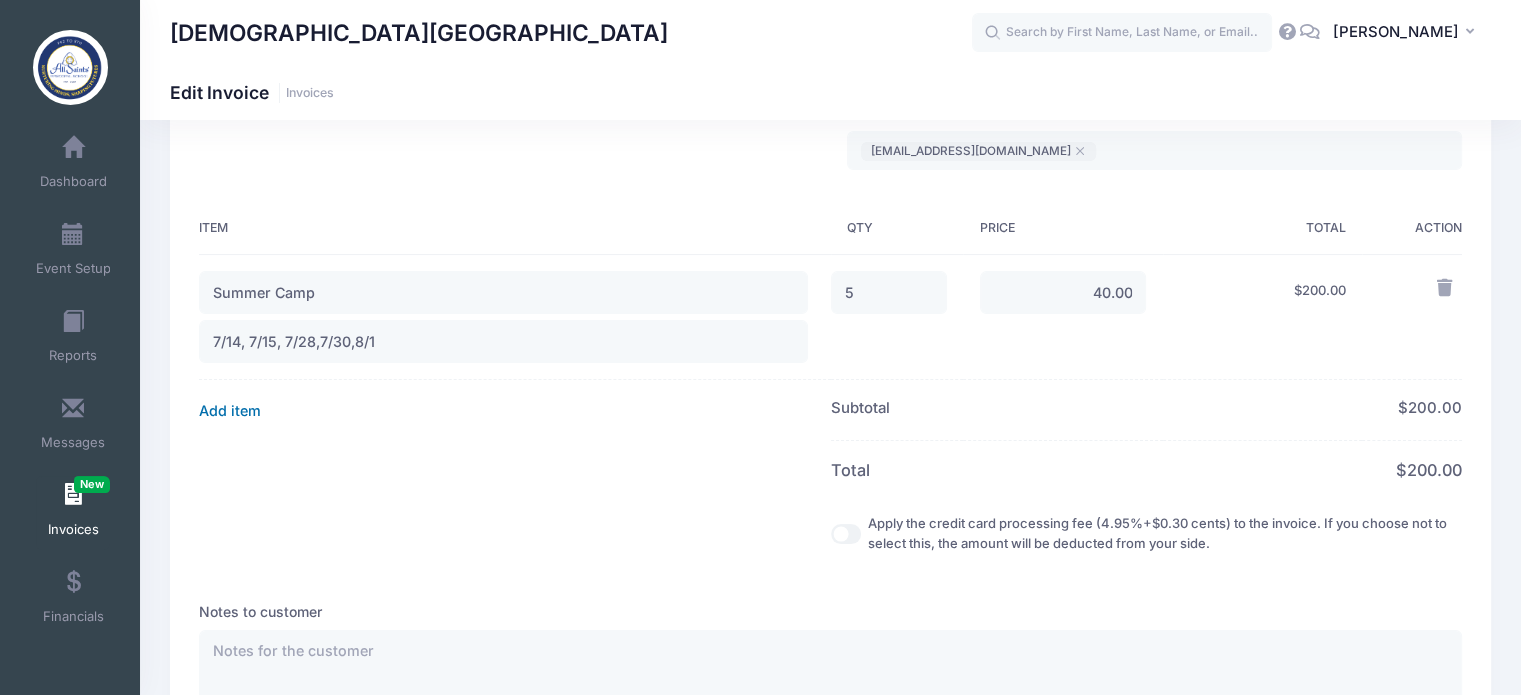 click on "Add item" at bounding box center (230, 411) 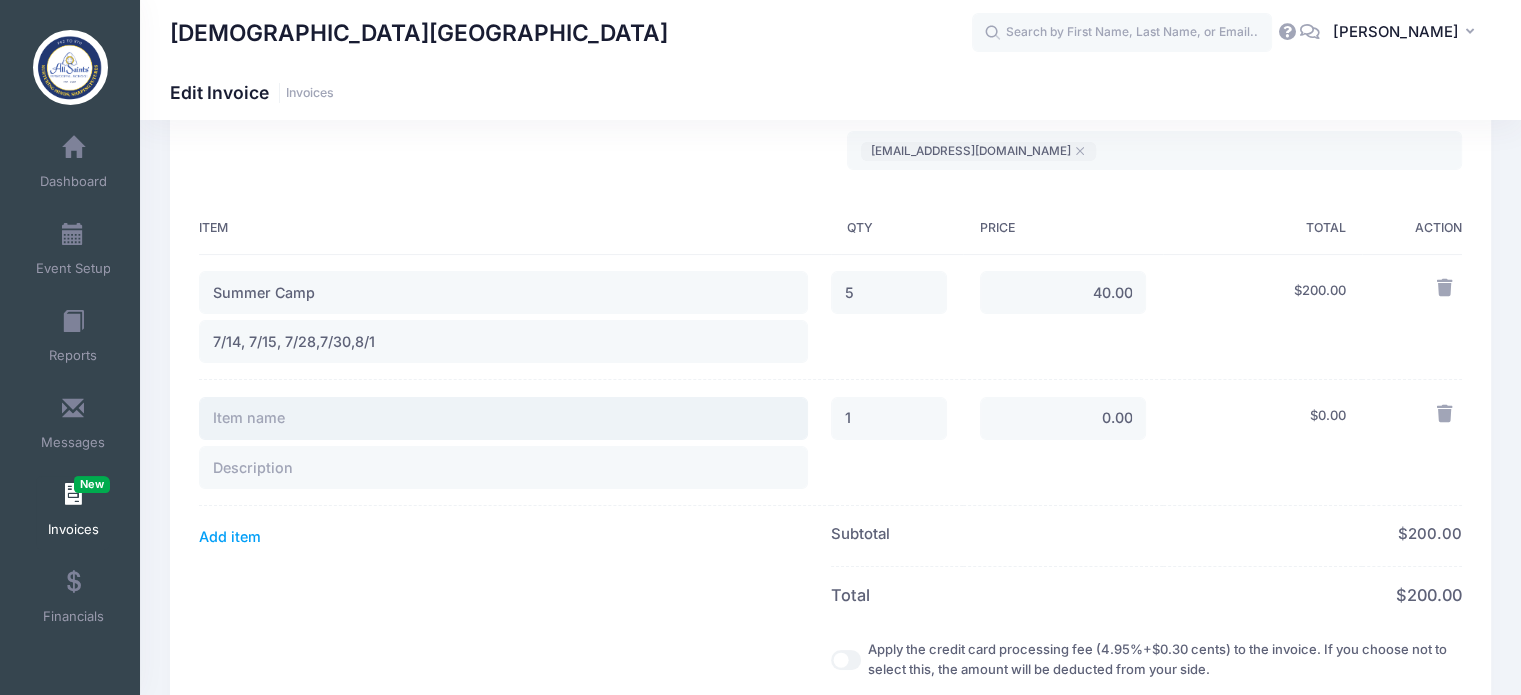click at bounding box center [503, 418] 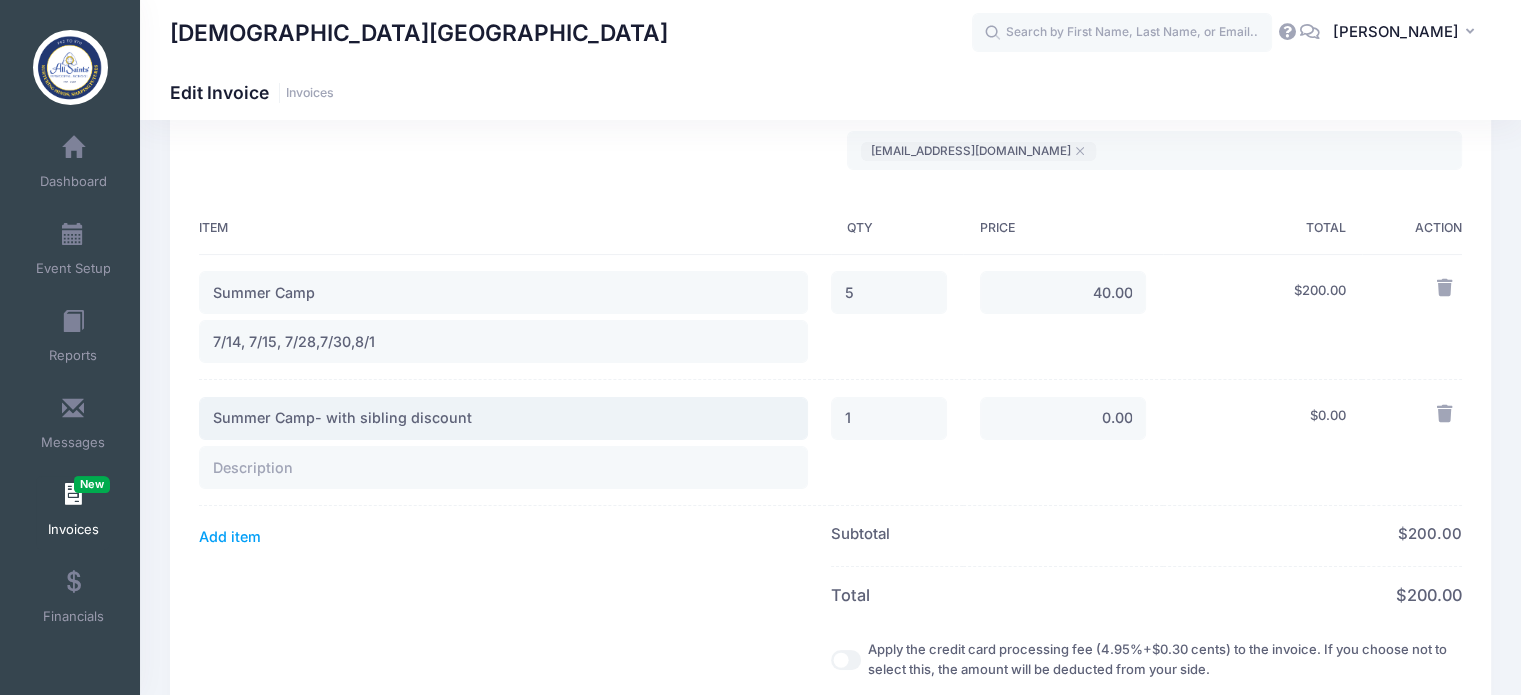 type on "Summer Camp- with sibling discount" 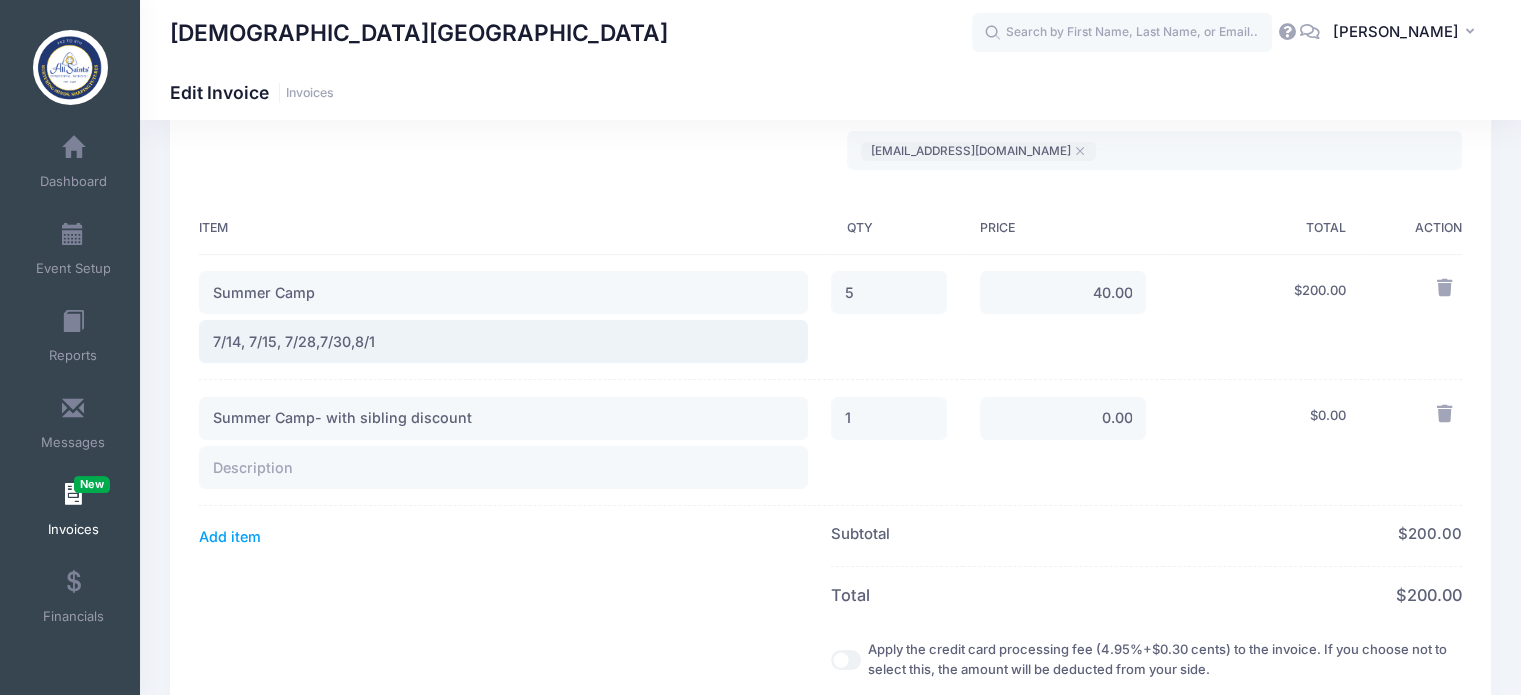 drag, startPoint x: 420, startPoint y: 339, endPoint x: 208, endPoint y: 338, distance: 212.00237 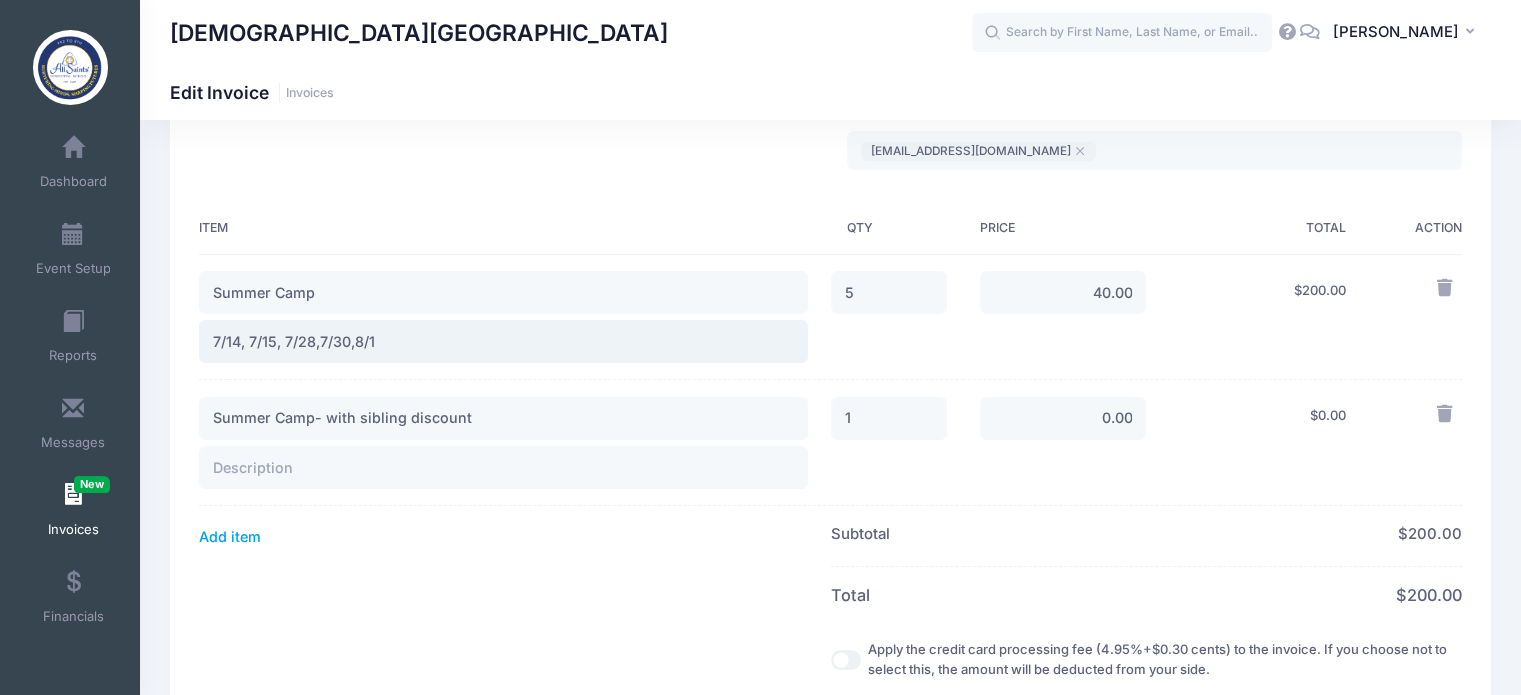 click on "7/14, 7/15, 7/28,7/30,8/1" at bounding box center (503, 341) 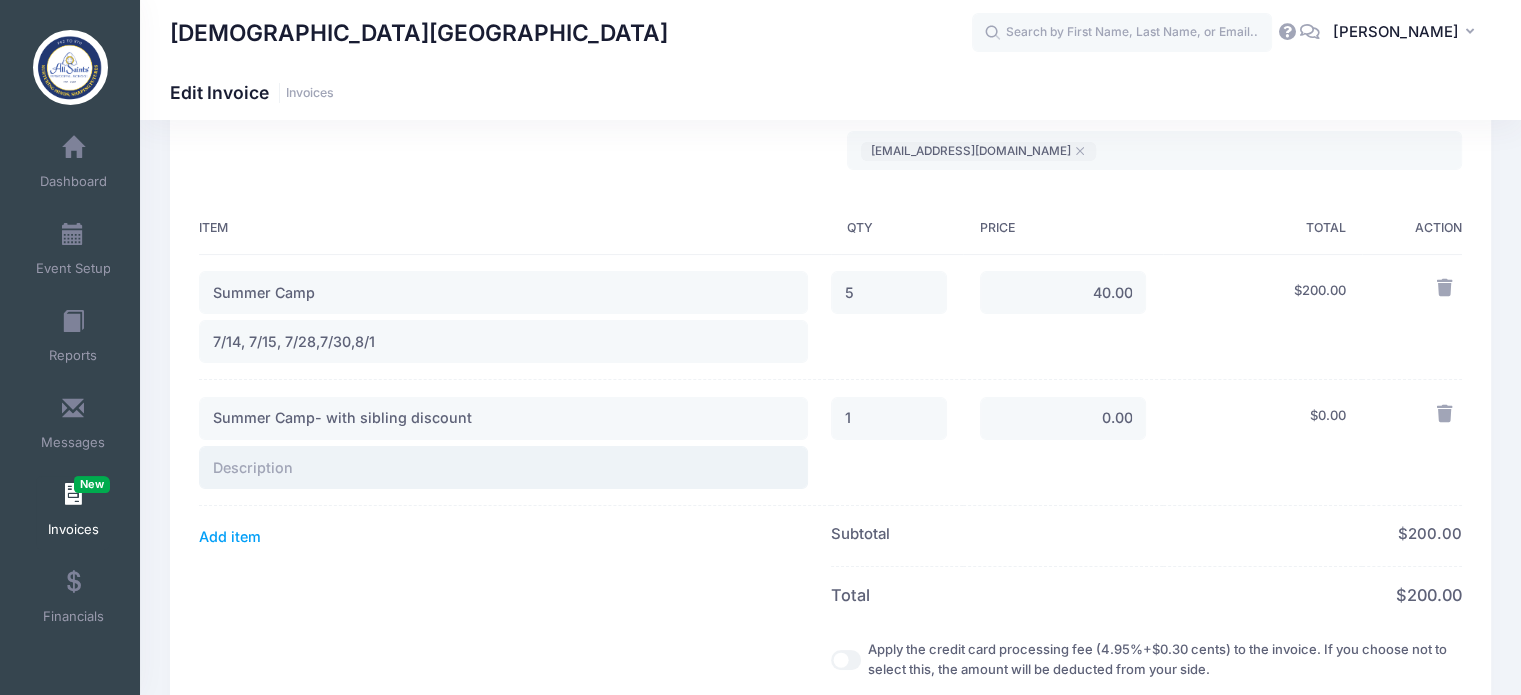 click at bounding box center (503, 467) 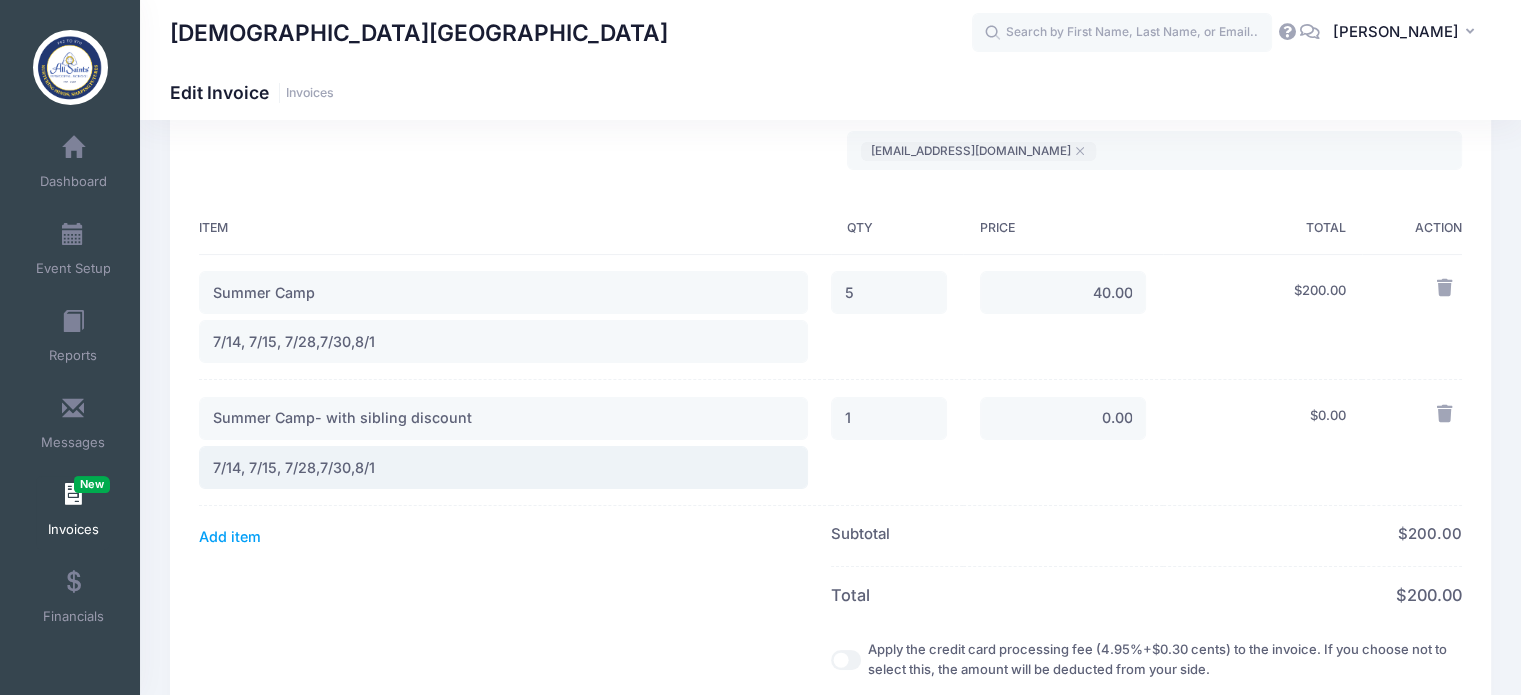 type on "7/14, 7/15, 7/28,7/30,8/1" 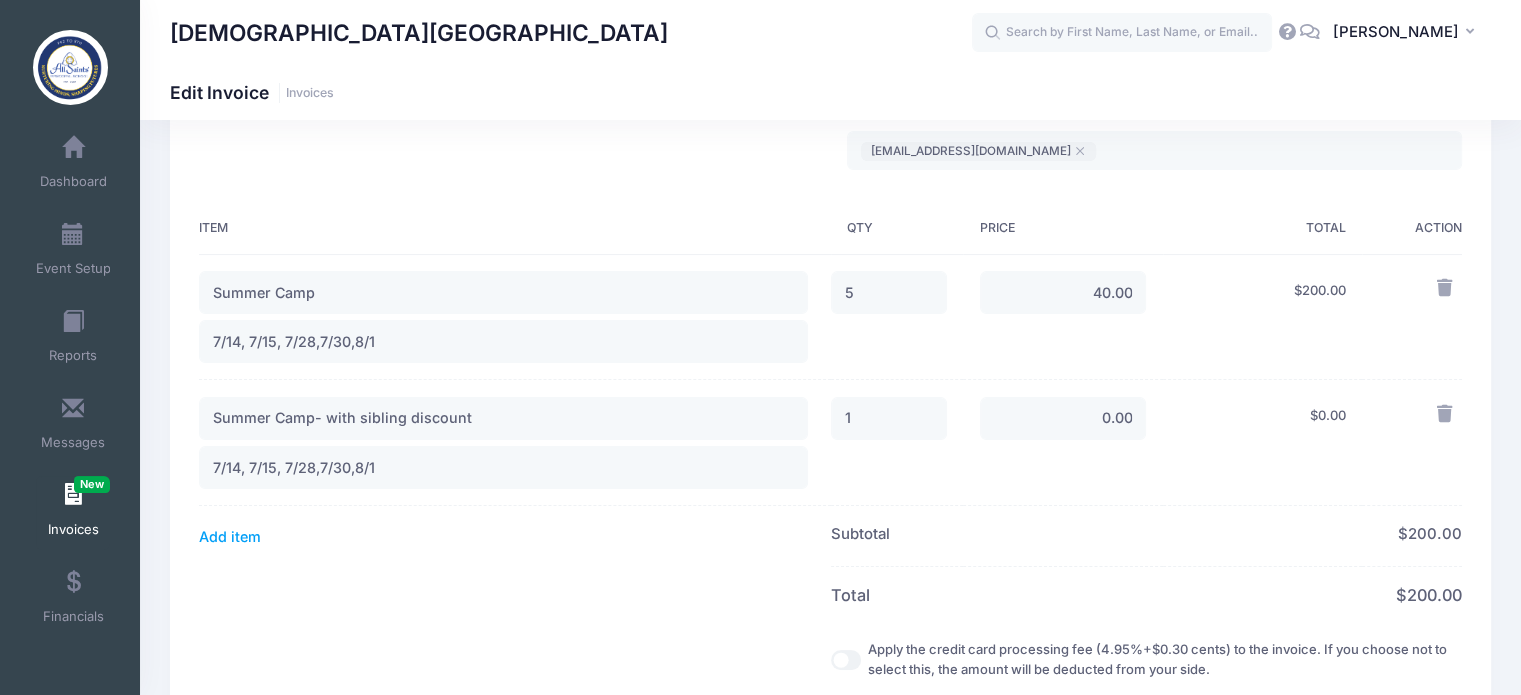 click on "Item" at bounding box center (514, 229) 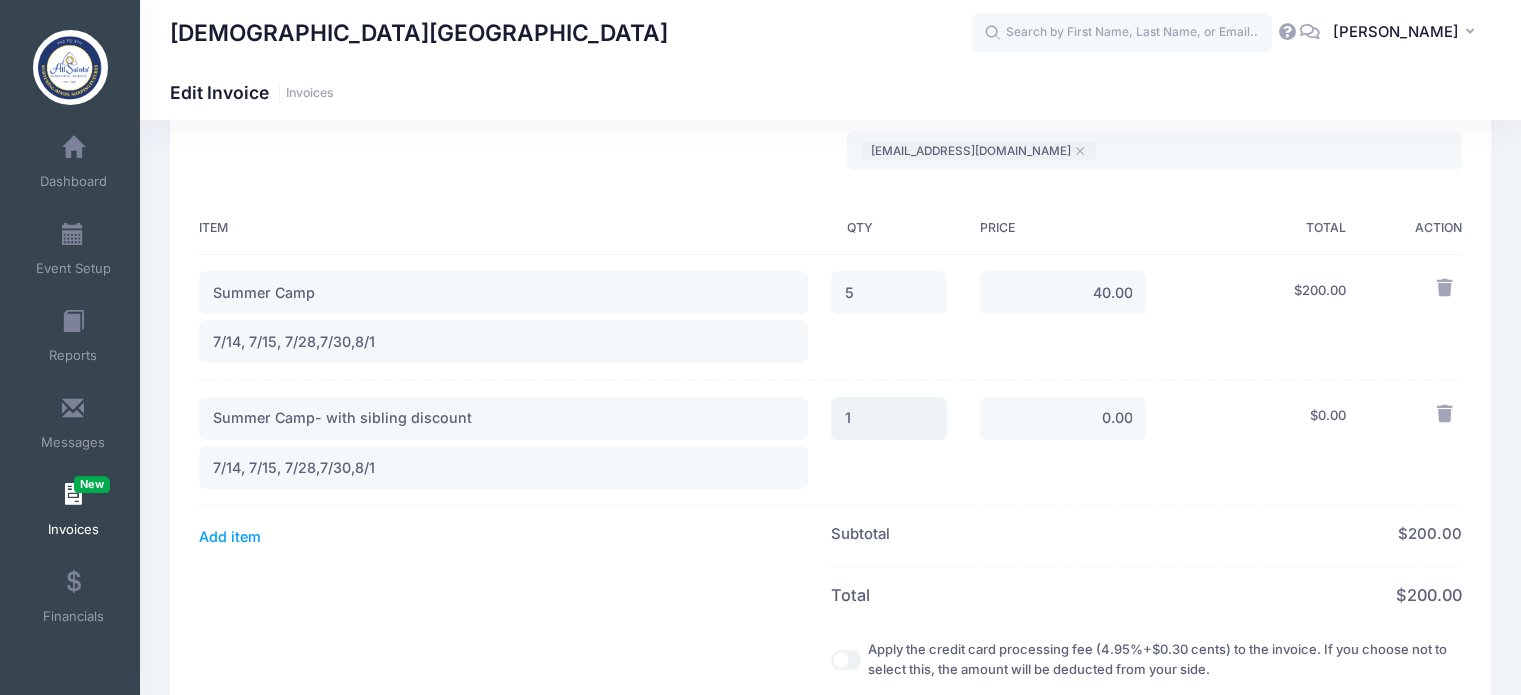 drag, startPoint x: 855, startPoint y: 427, endPoint x: 841, endPoint y: 425, distance: 14.142136 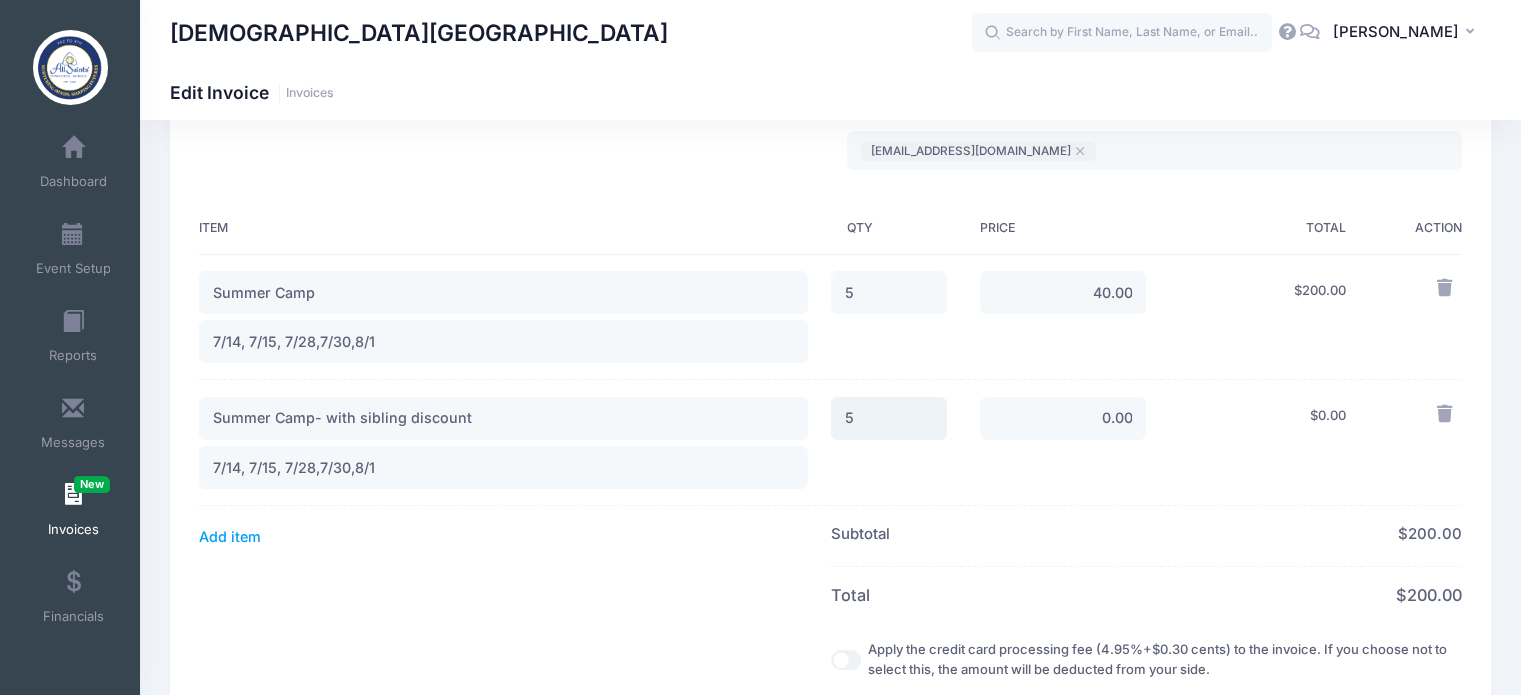 type on "5" 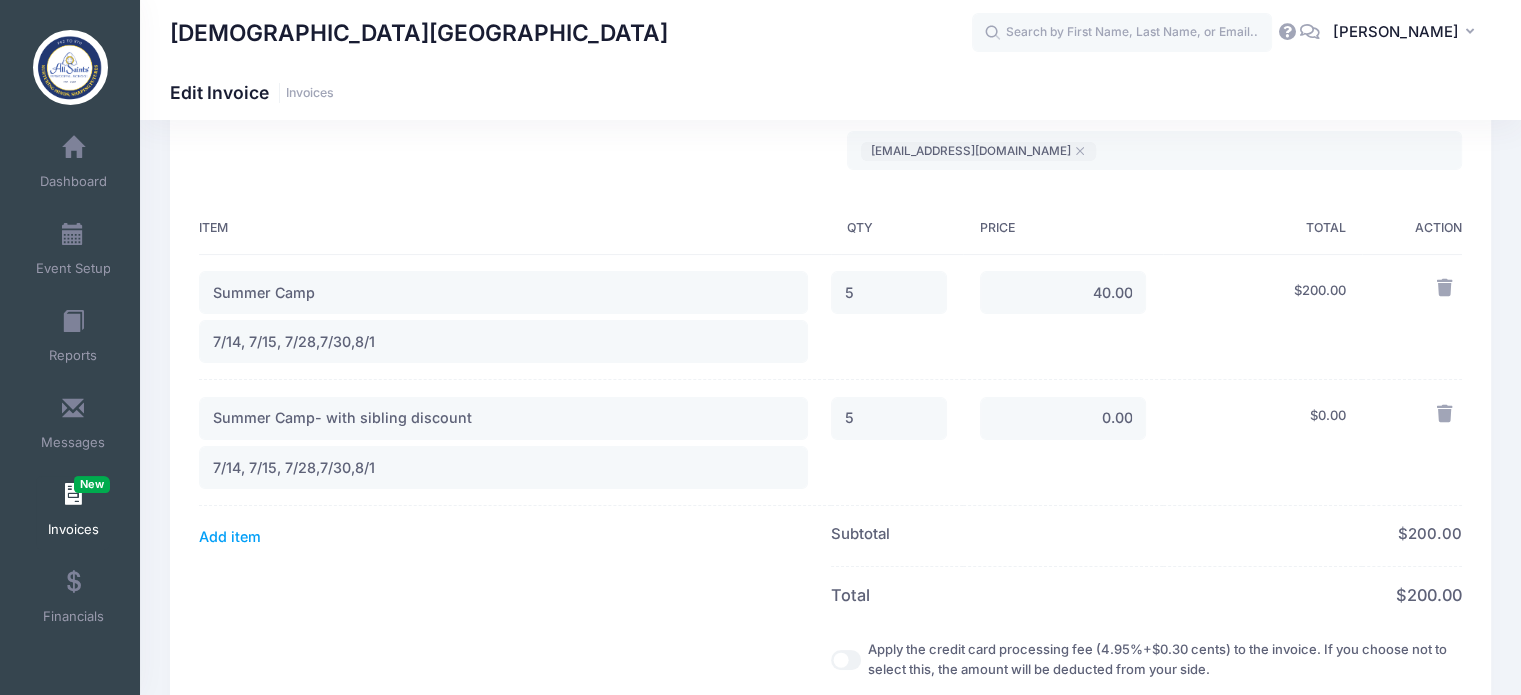 click on "Add item" at bounding box center [514, 536] 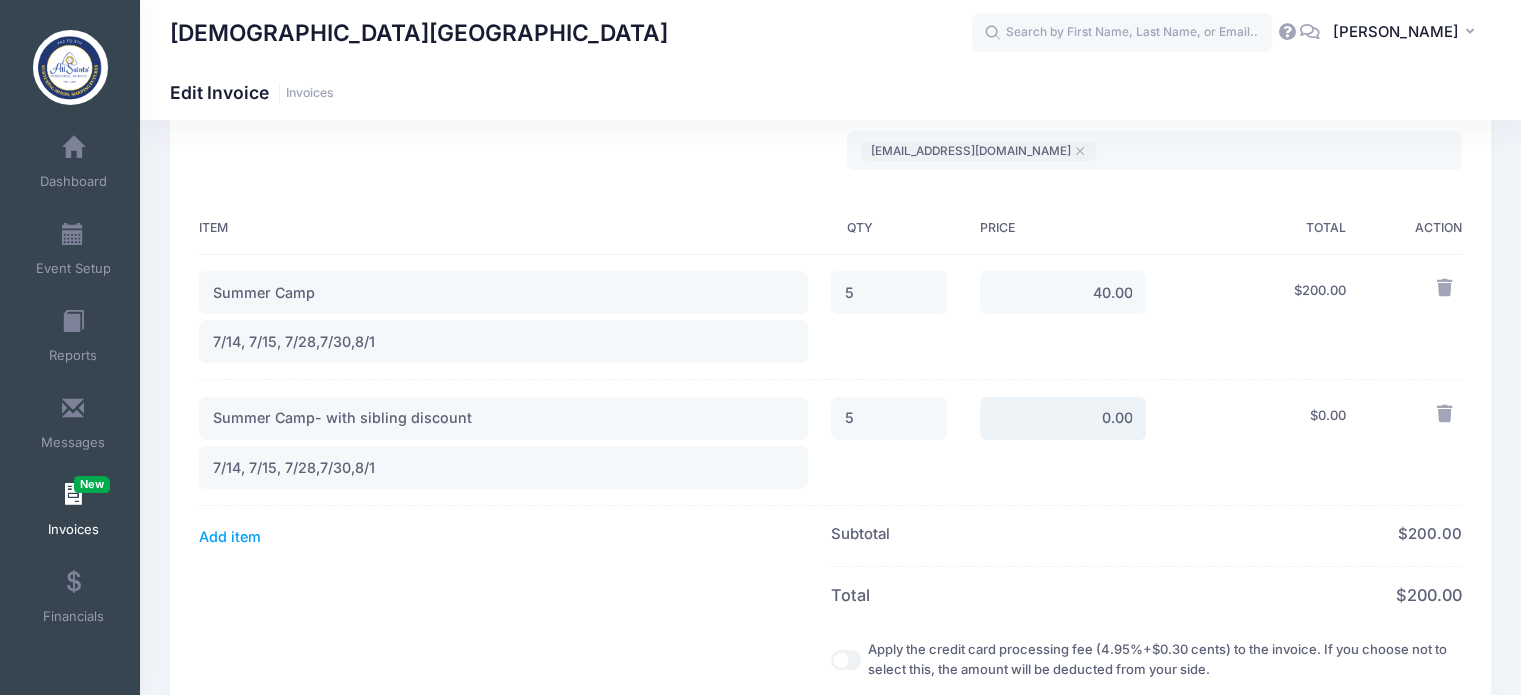 click on "0.00" at bounding box center [1063, 418] 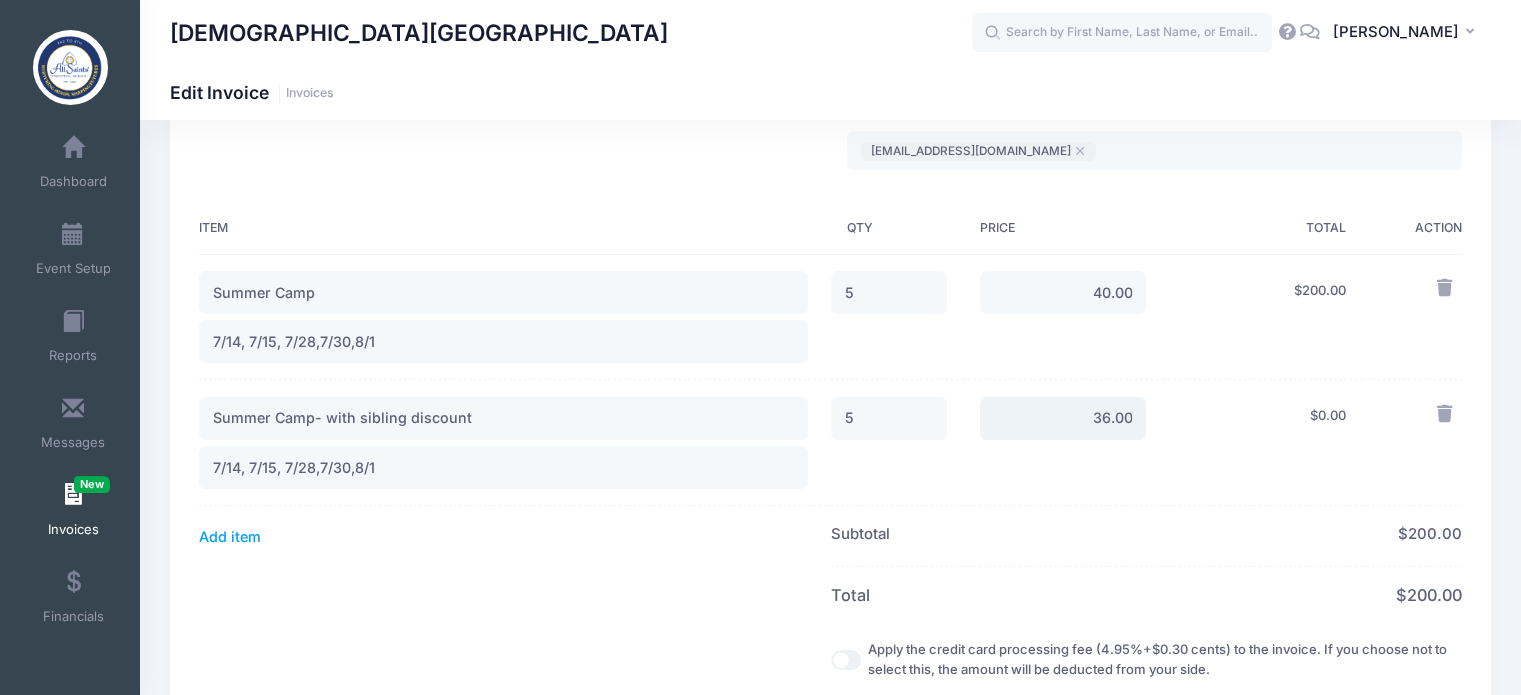 type on "36.00" 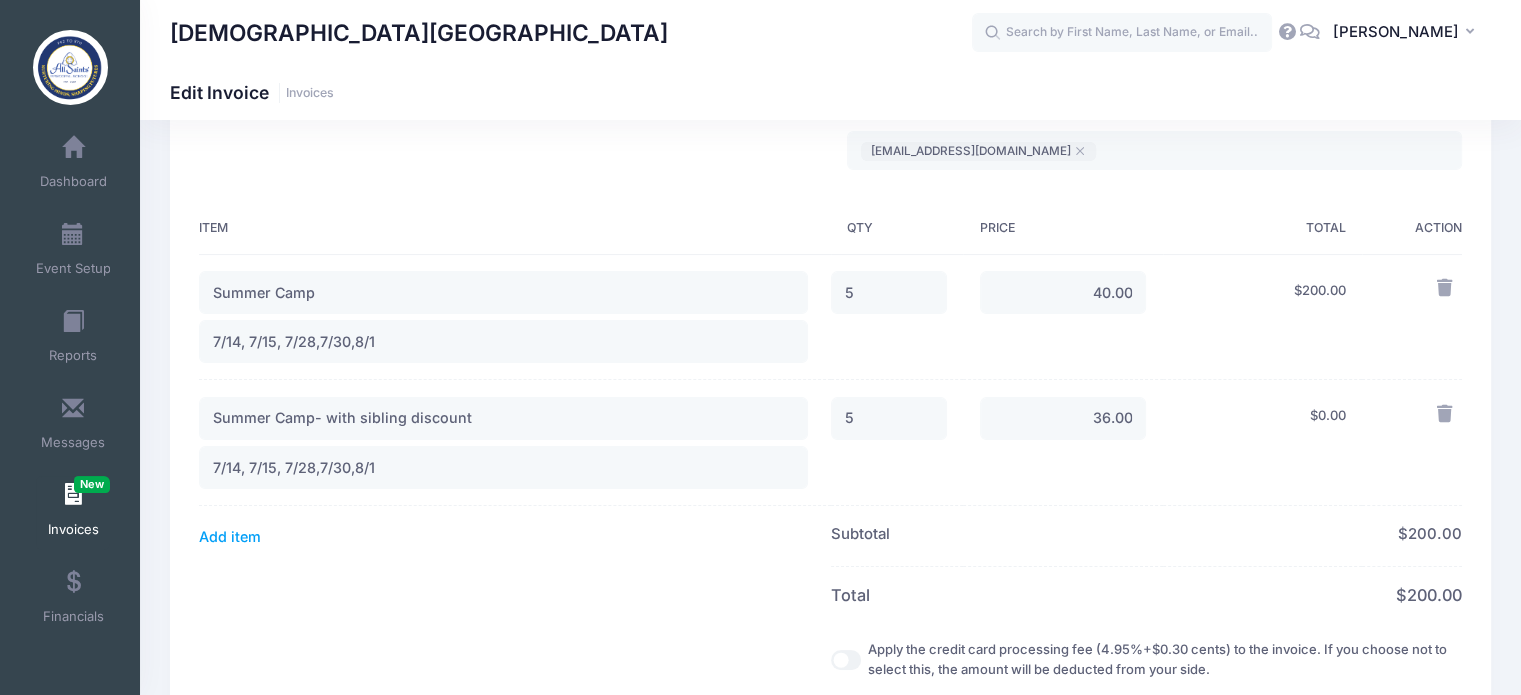 click on "Bill From
All Saints' Episcopal School
summer@asestn.org
​
summer@asestn.org
Bill To
Natalie Damico
Item QTY" at bounding box center (830, 519) 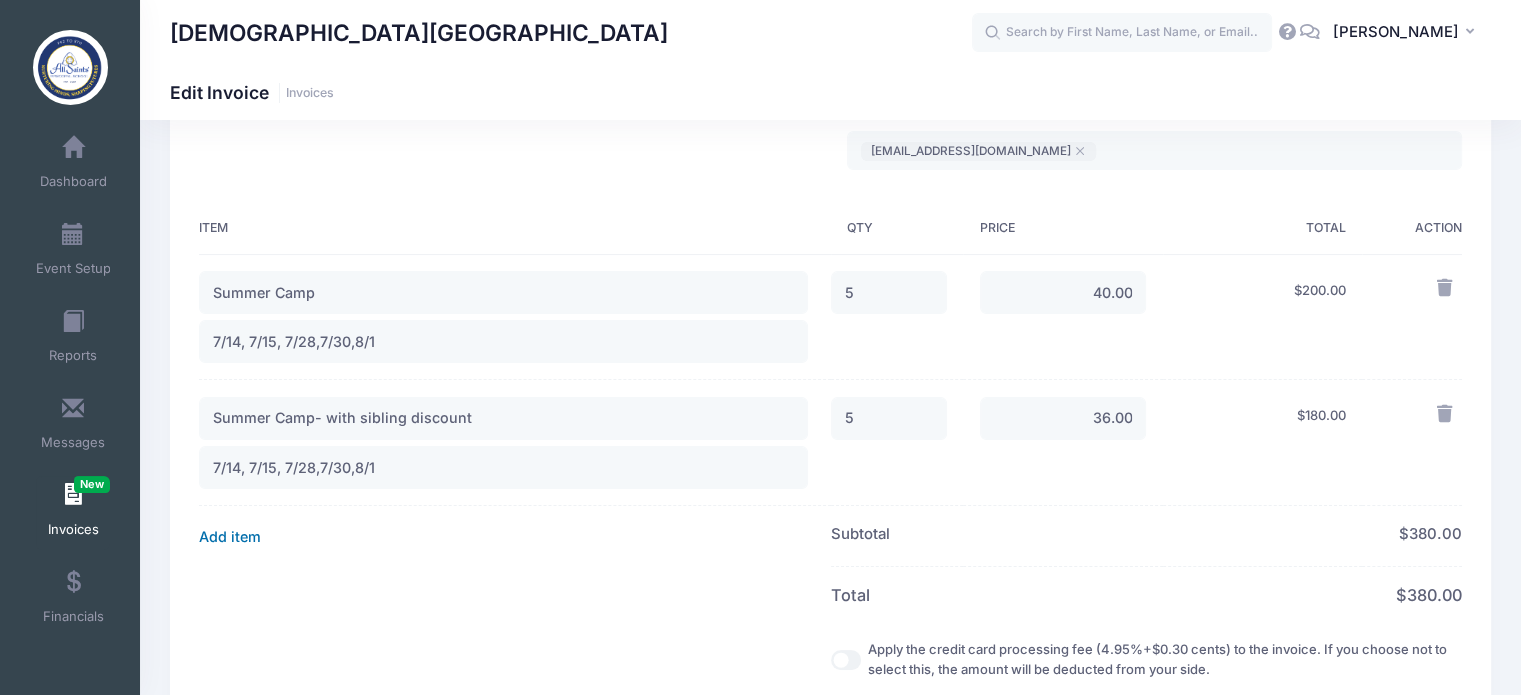 click on "Add item" at bounding box center [230, 537] 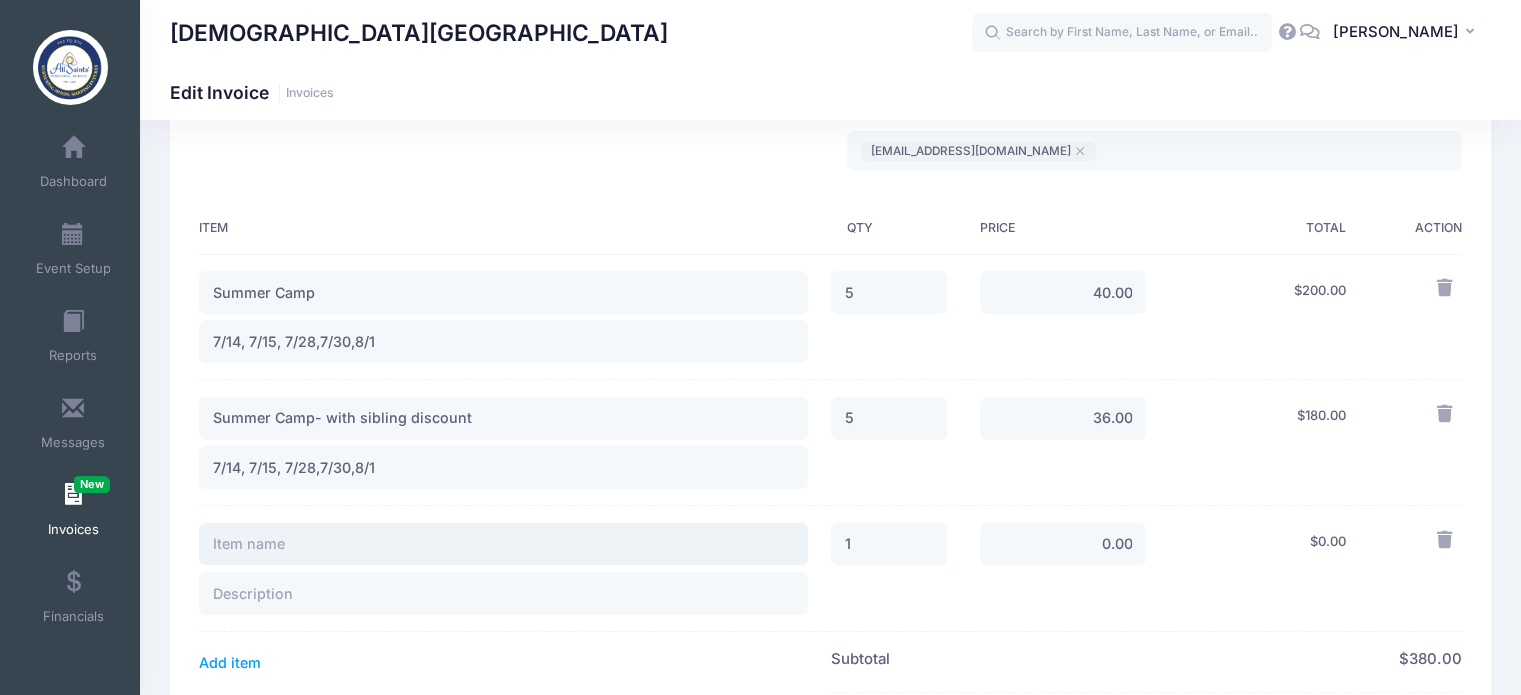 click at bounding box center (503, 544) 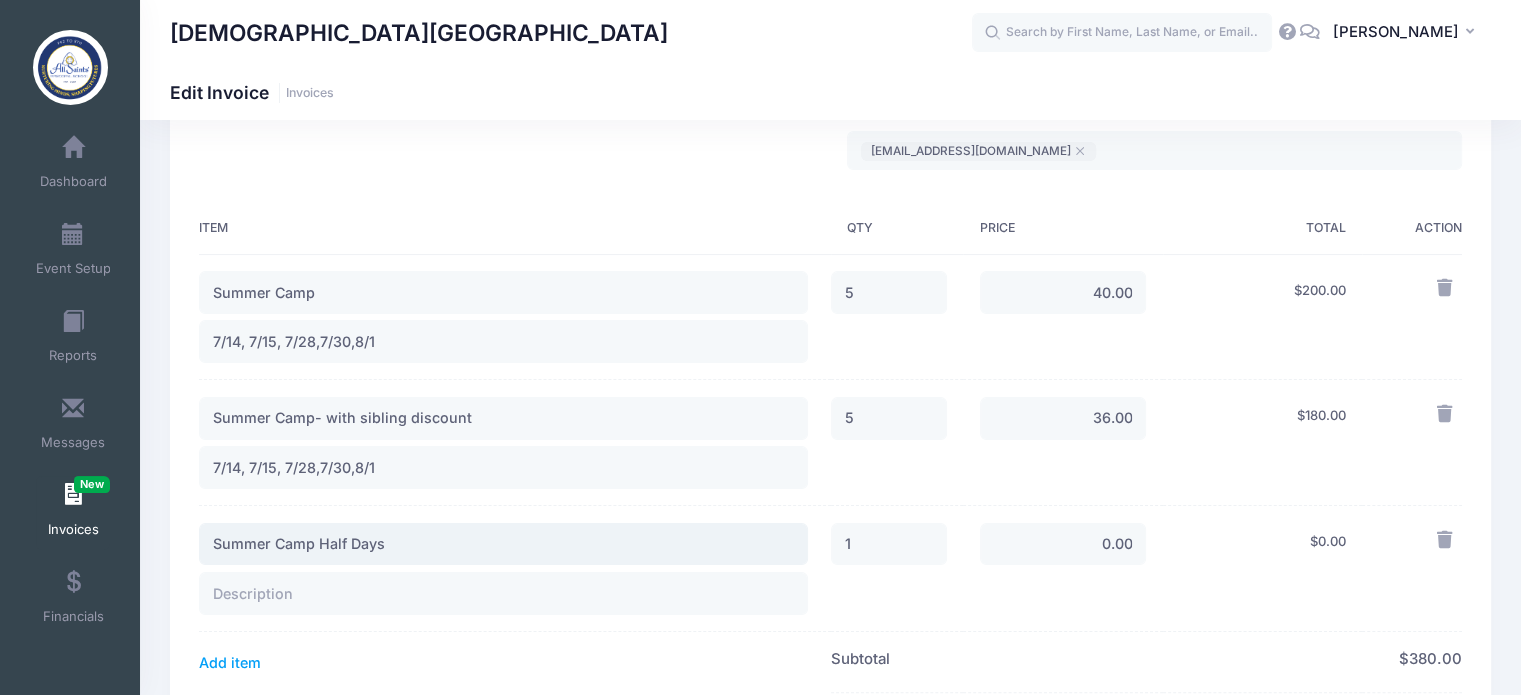 type on "Summer Camp Half Days" 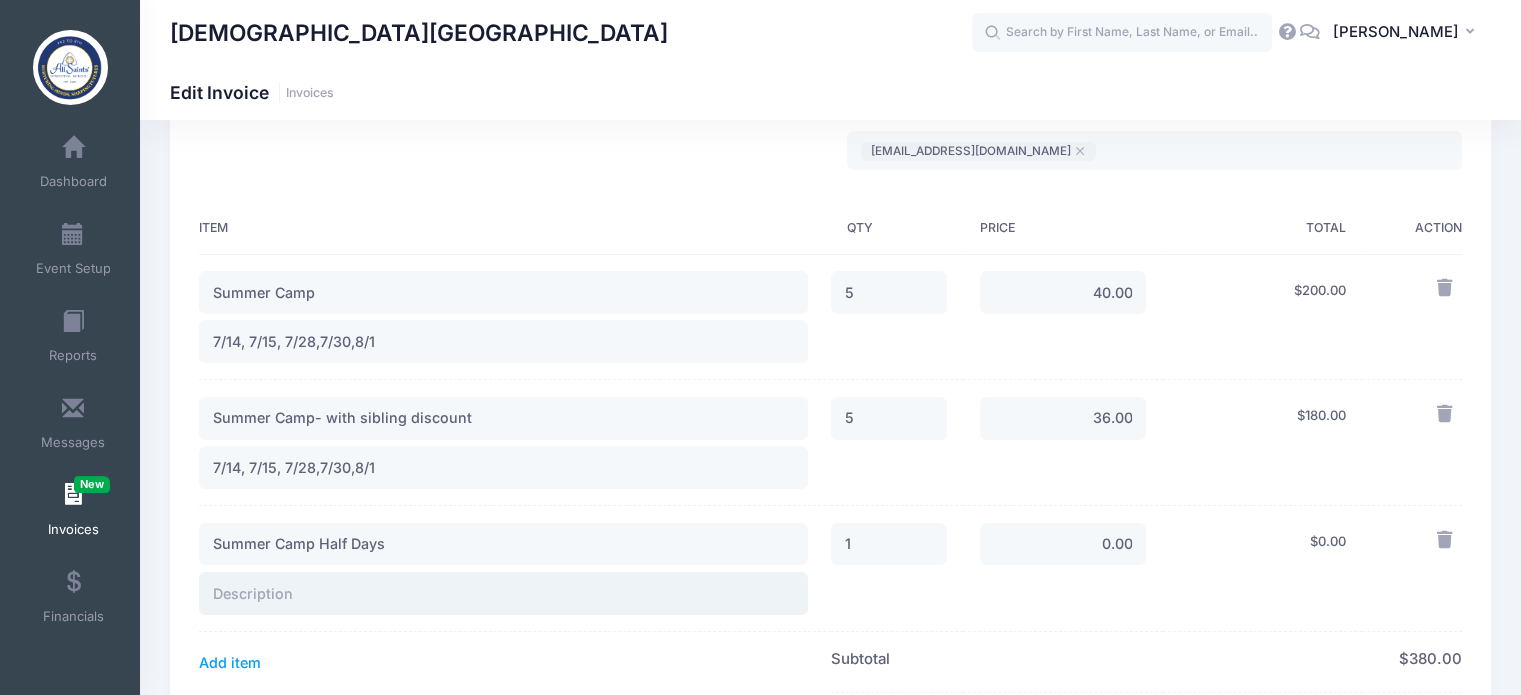 click at bounding box center (503, 593) 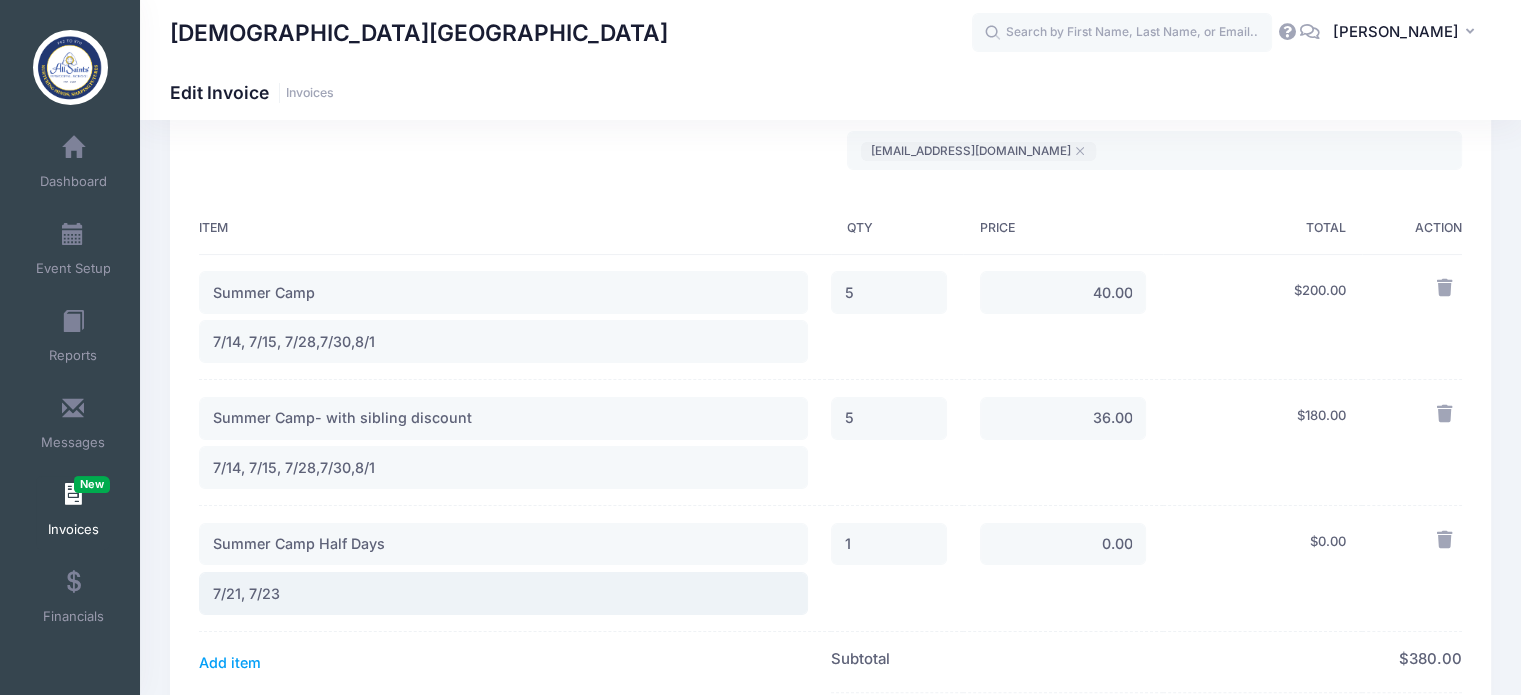 type on "7/21, 7/23" 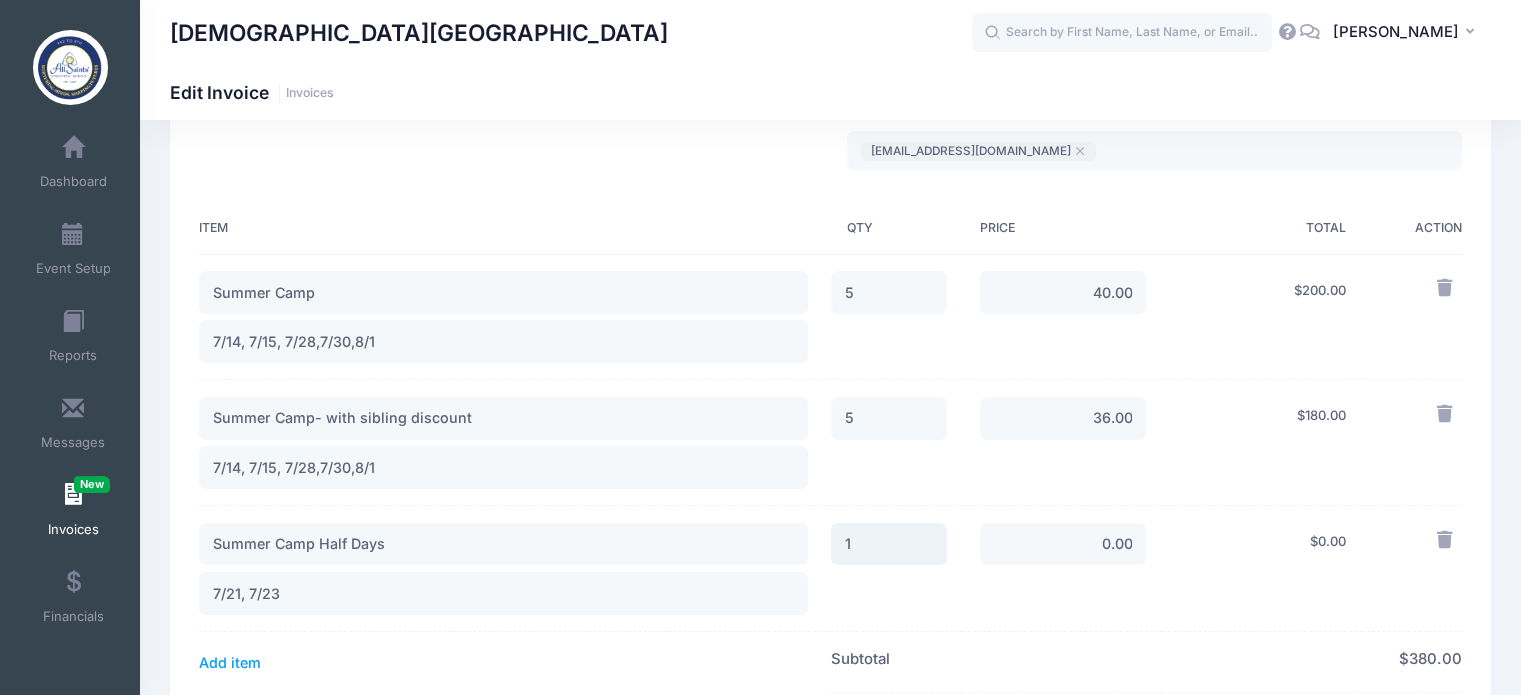 drag, startPoint x: 863, startPoint y: 539, endPoint x: 820, endPoint y: 539, distance: 43 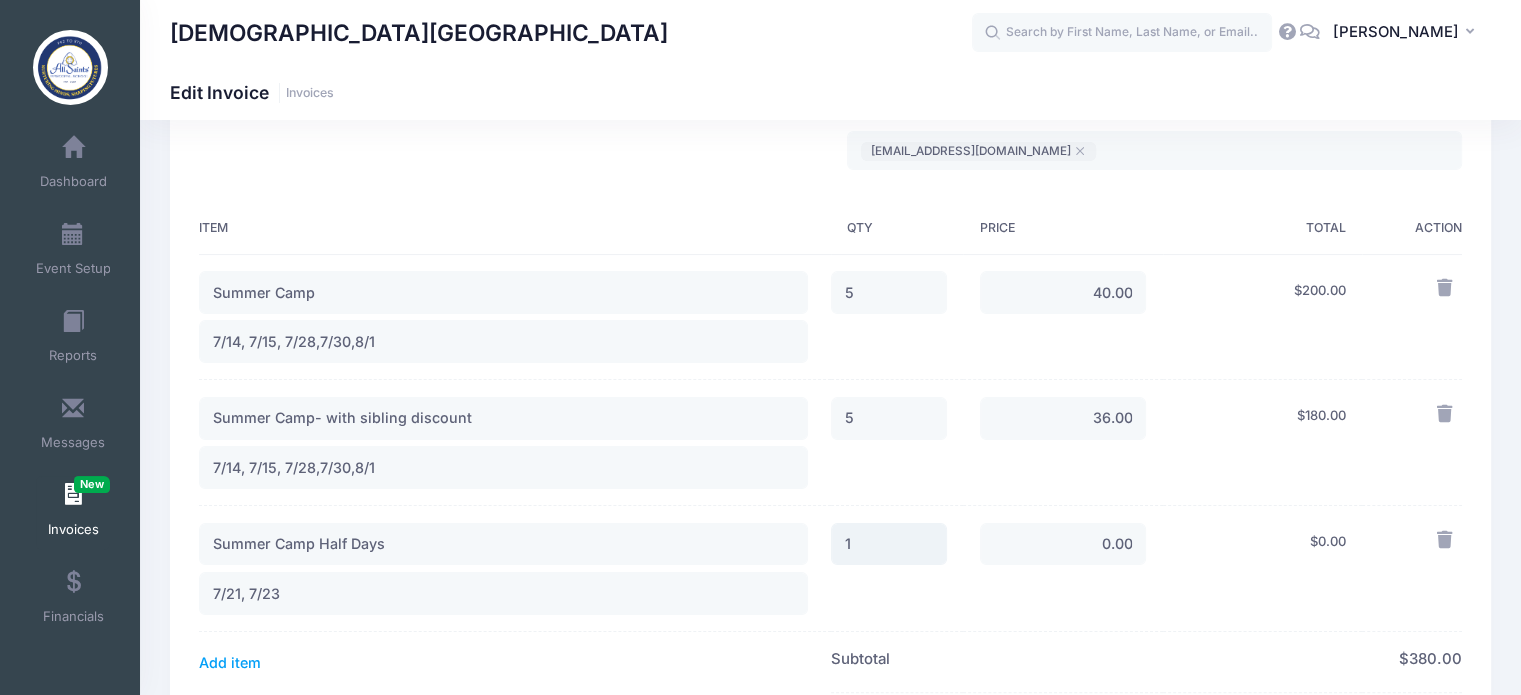 click on "Summer Camp Half Days
7/21, 7/23
1
0.00
$ 0.00" at bounding box center [830, 569] 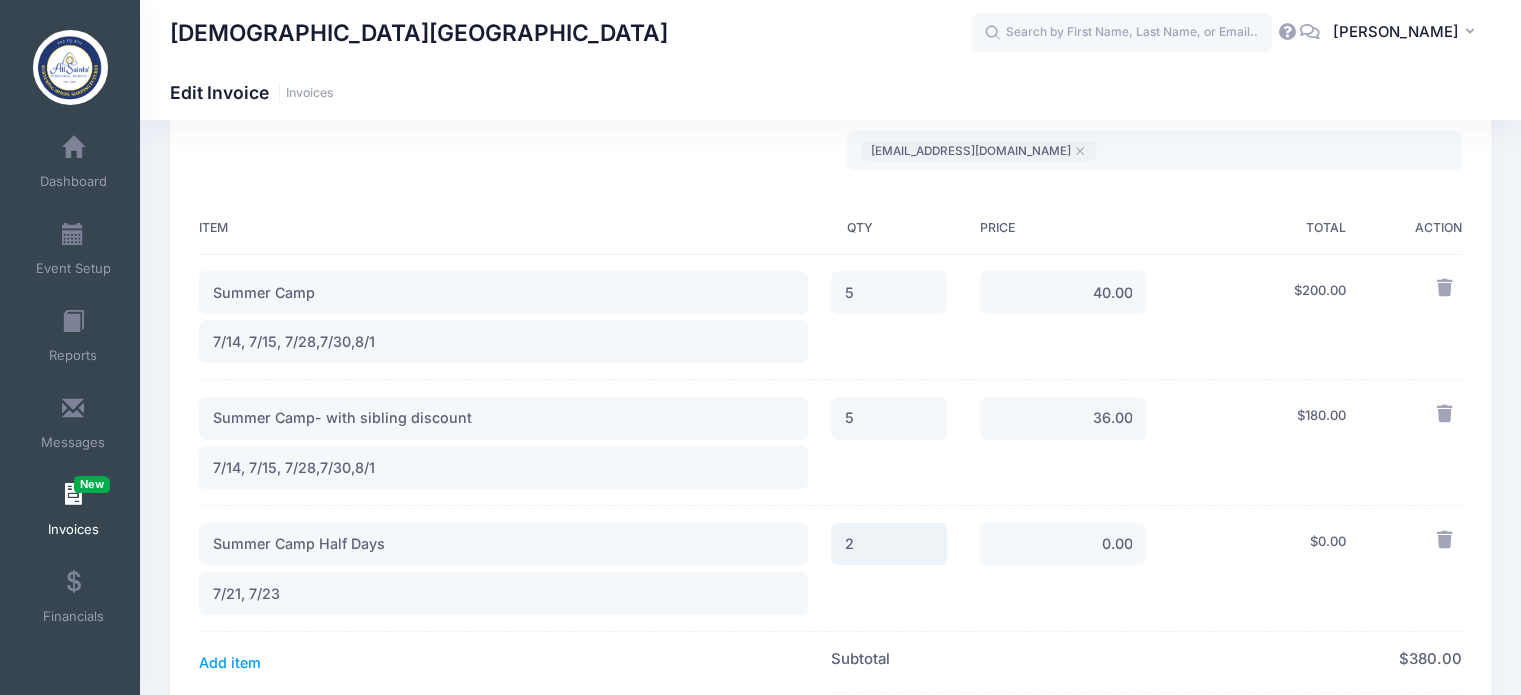type on "2" 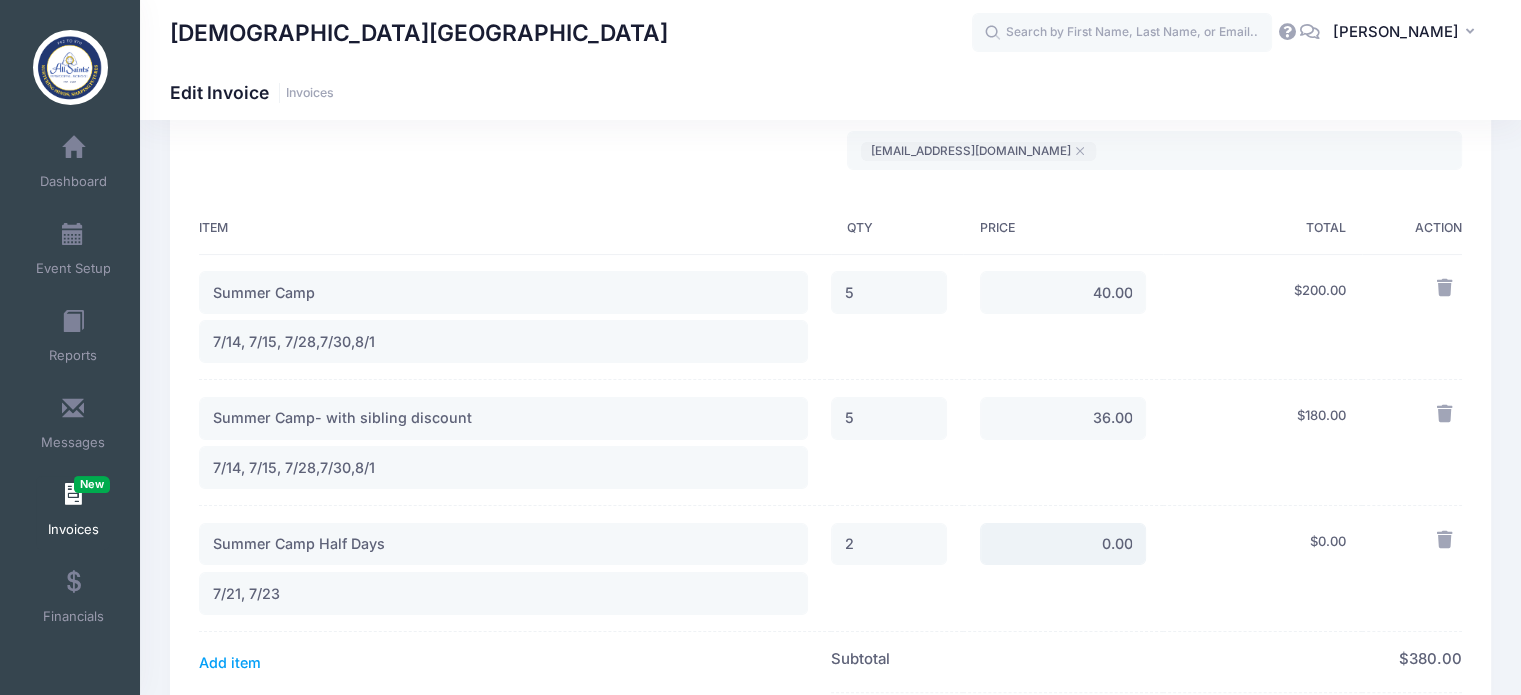click on "0.00" at bounding box center [1063, 544] 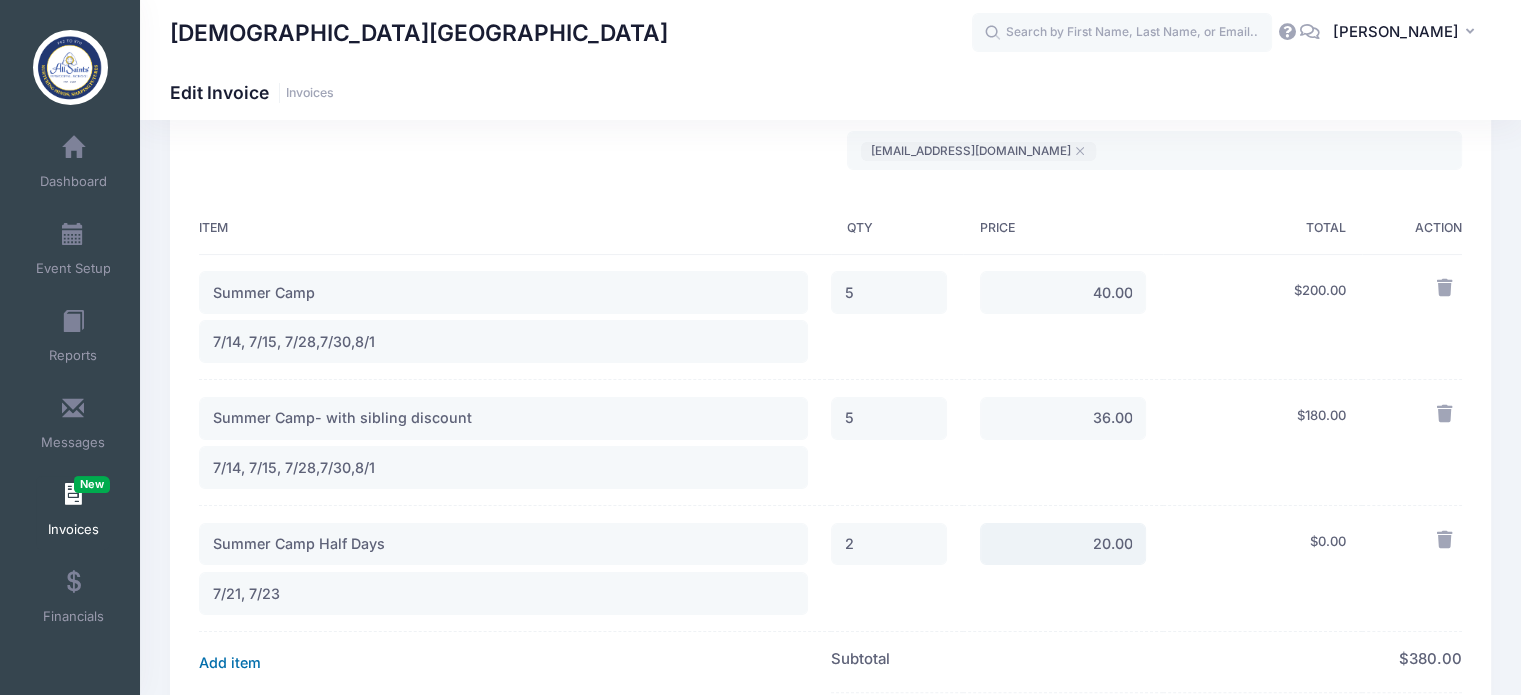 type on "20.00" 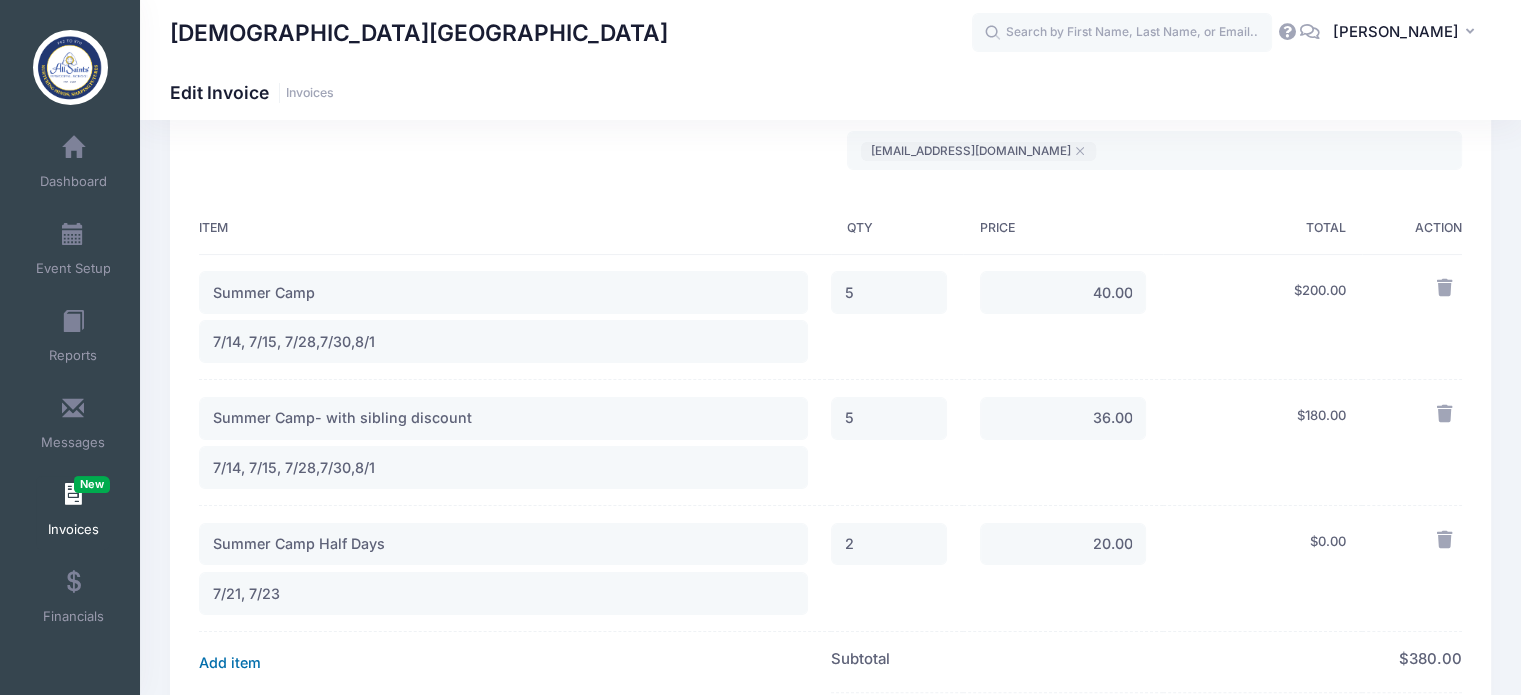 click on "Add item" at bounding box center (230, 662) 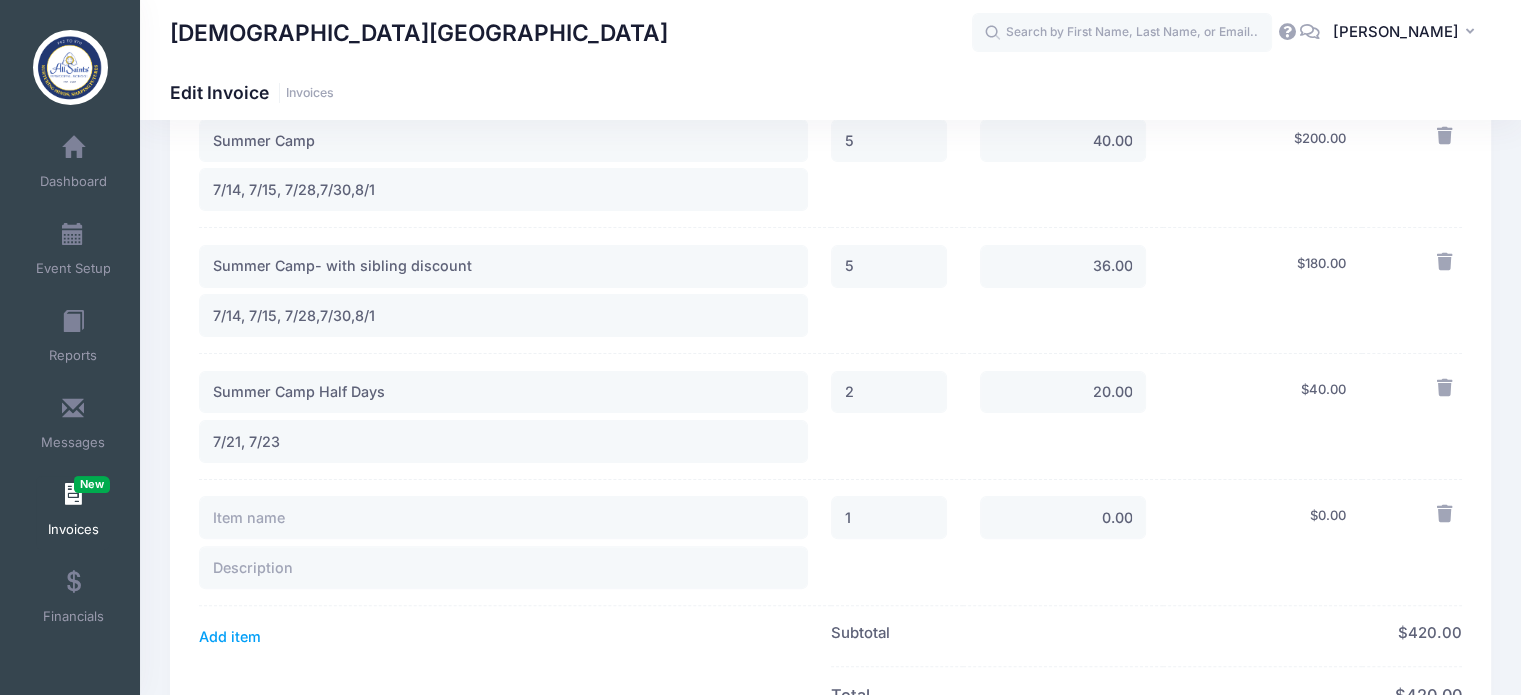 scroll, scrollTop: 600, scrollLeft: 0, axis: vertical 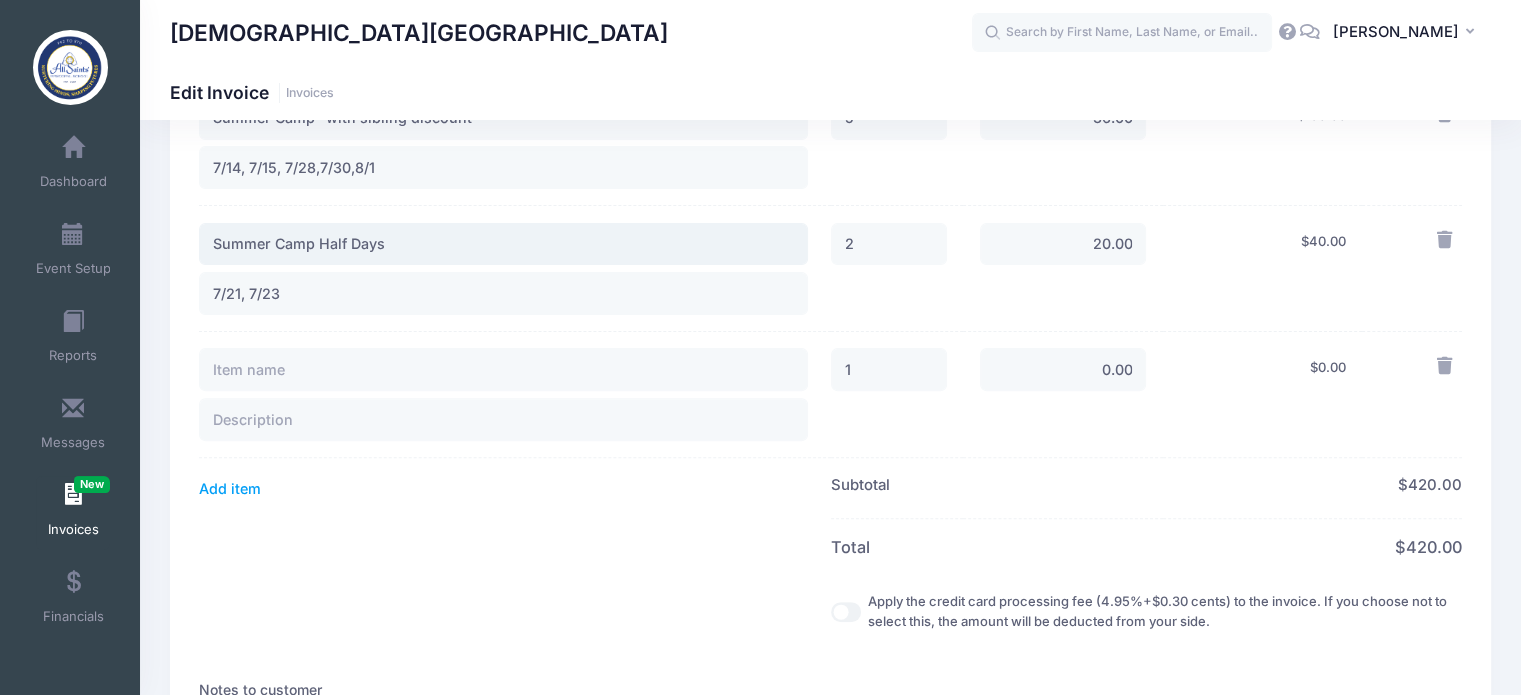 drag, startPoint x: 417, startPoint y: 232, endPoint x: 187, endPoint y: 251, distance: 230.78345 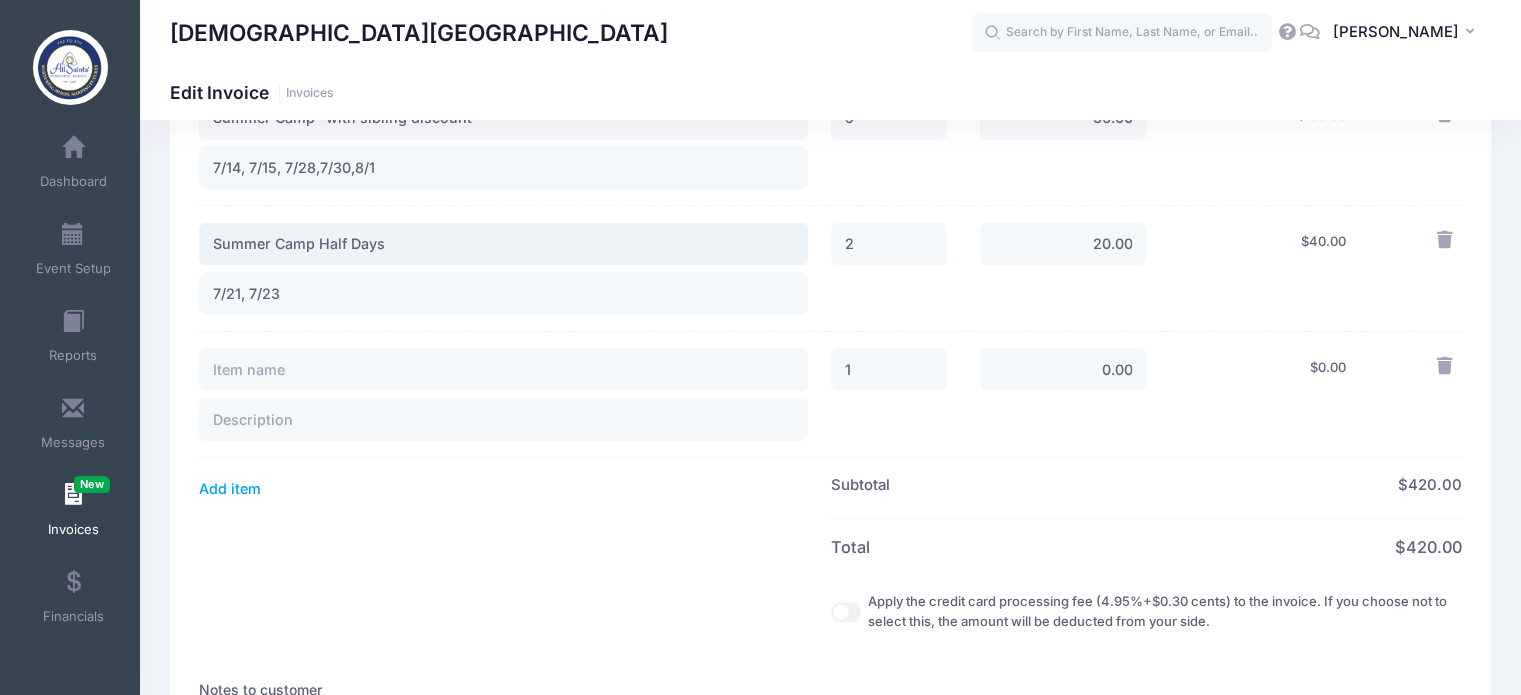 click on "Date:
07/17/2025
Invoice #
03514-b59ee
Due Date: Subject 5" at bounding box center [830, 291] 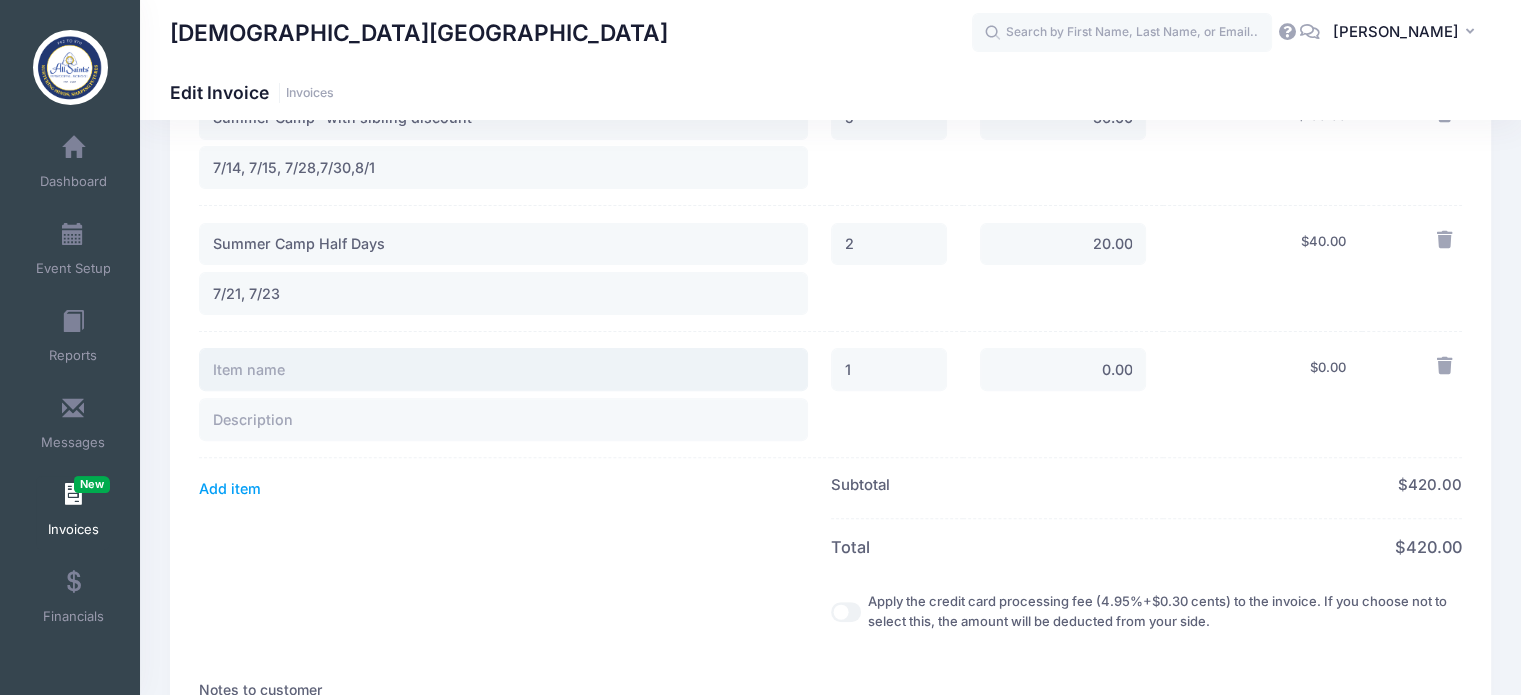 click at bounding box center [503, 369] 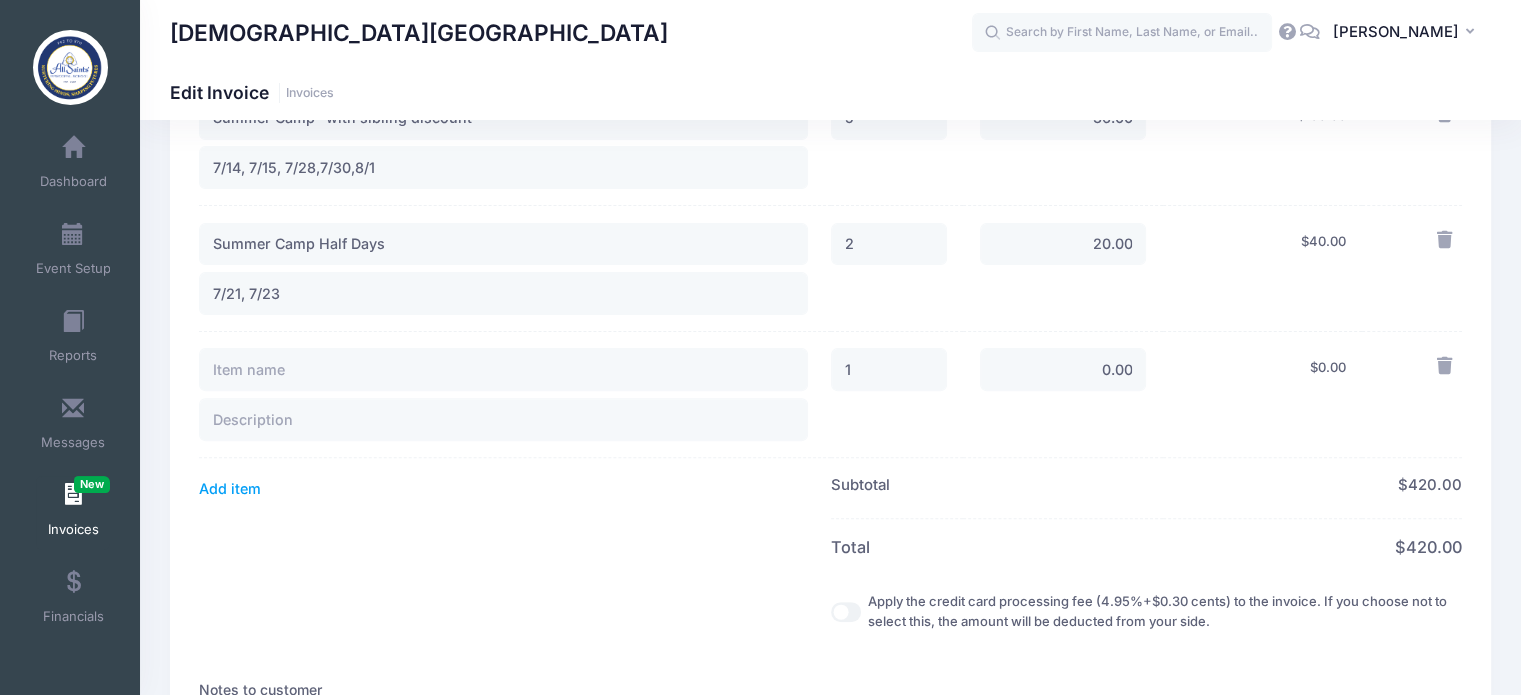 click on "Add item" at bounding box center (514, 488) 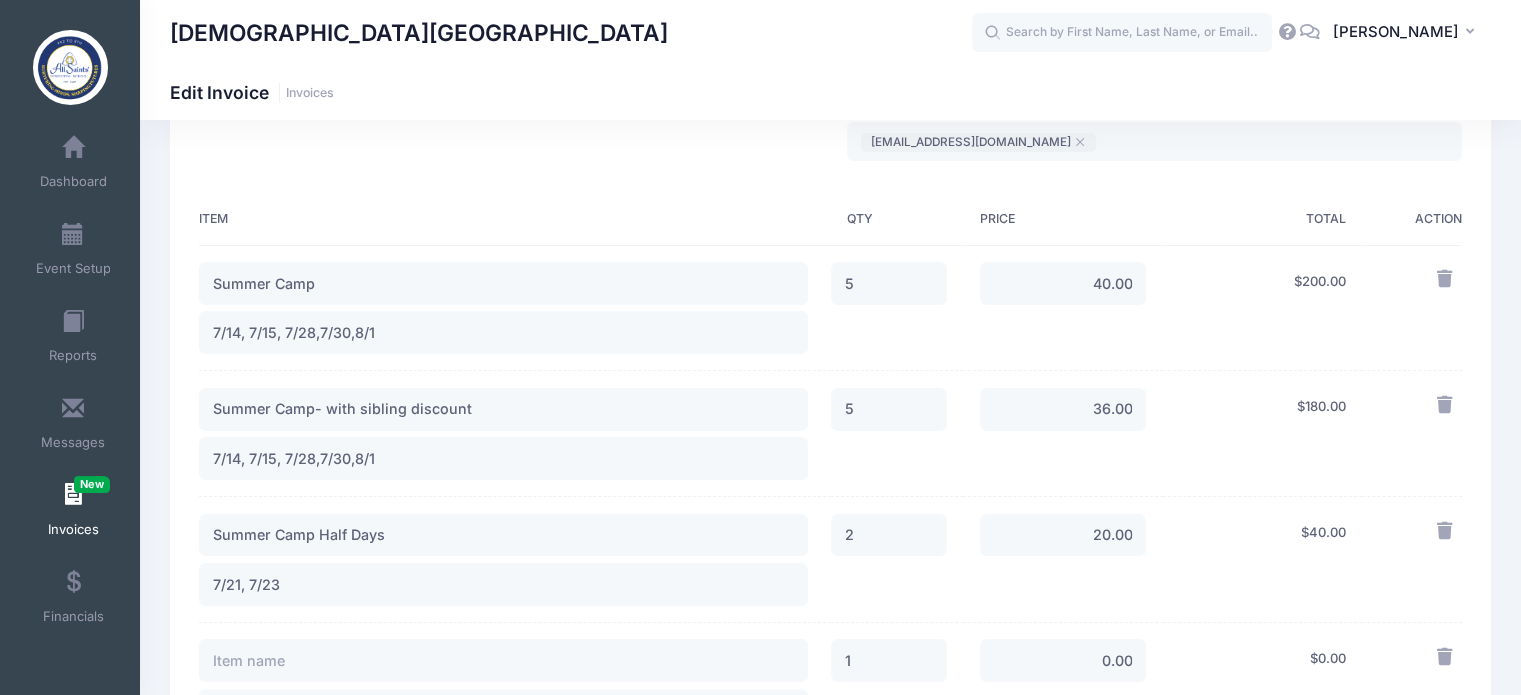 scroll, scrollTop: 300, scrollLeft: 0, axis: vertical 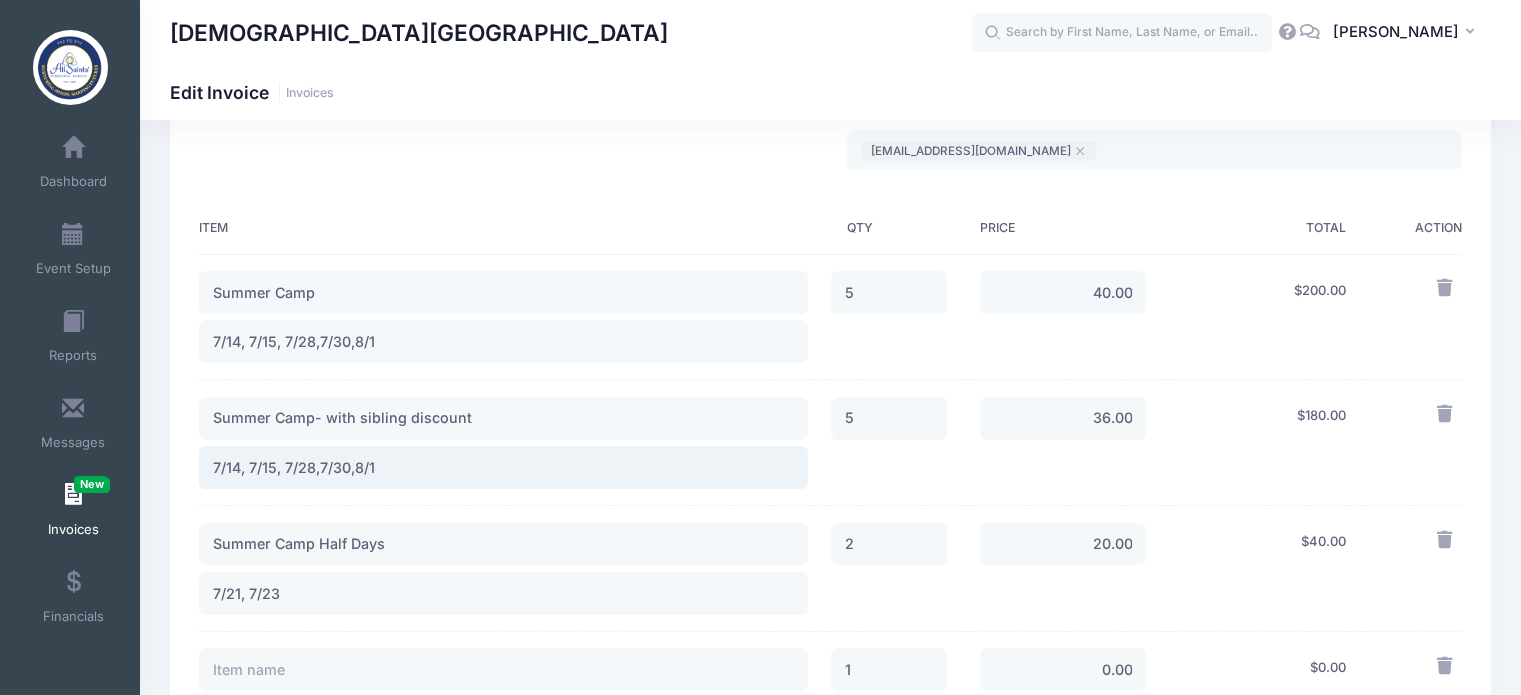 click on "7/14, 7/15, 7/28,7/30,8/1" at bounding box center [503, 467] 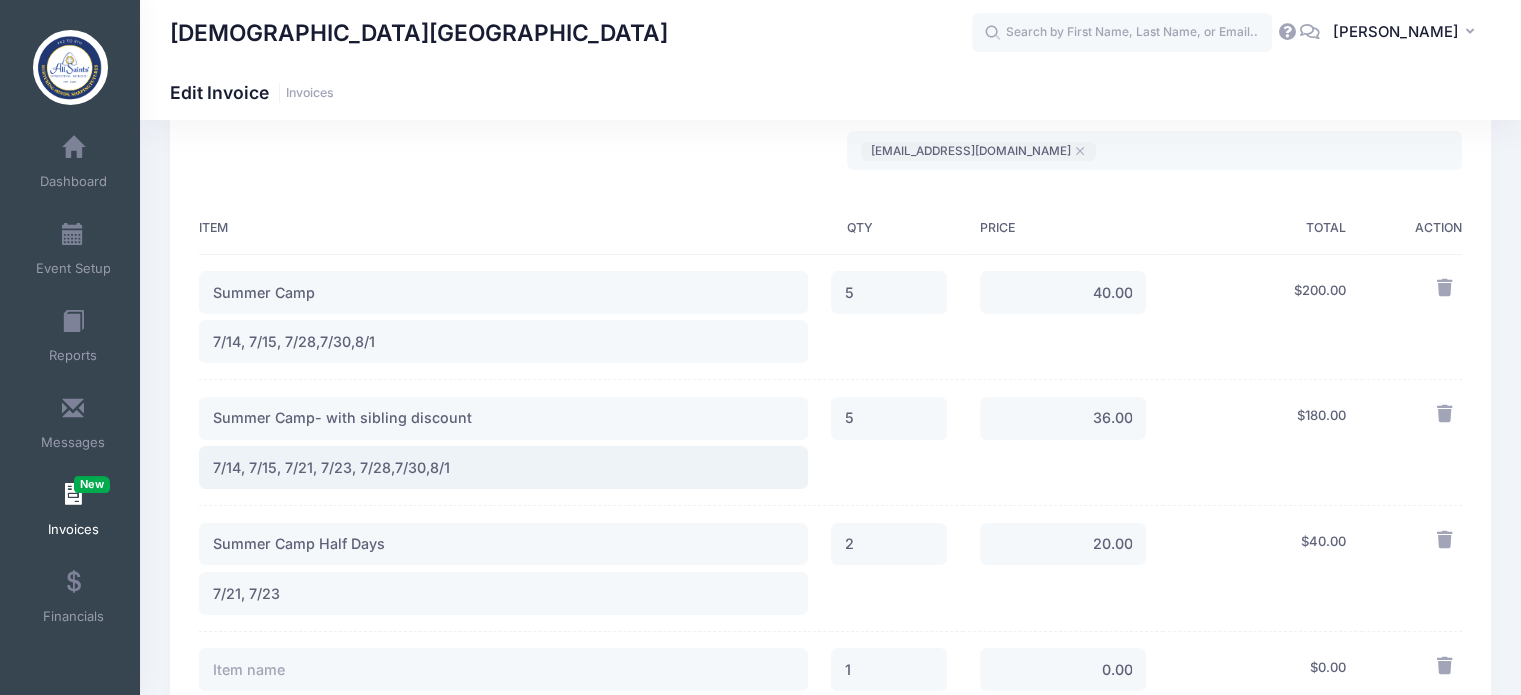 type on "7/14, 7/15, 7/21, 7/23, 7/28,7/30,8/1" 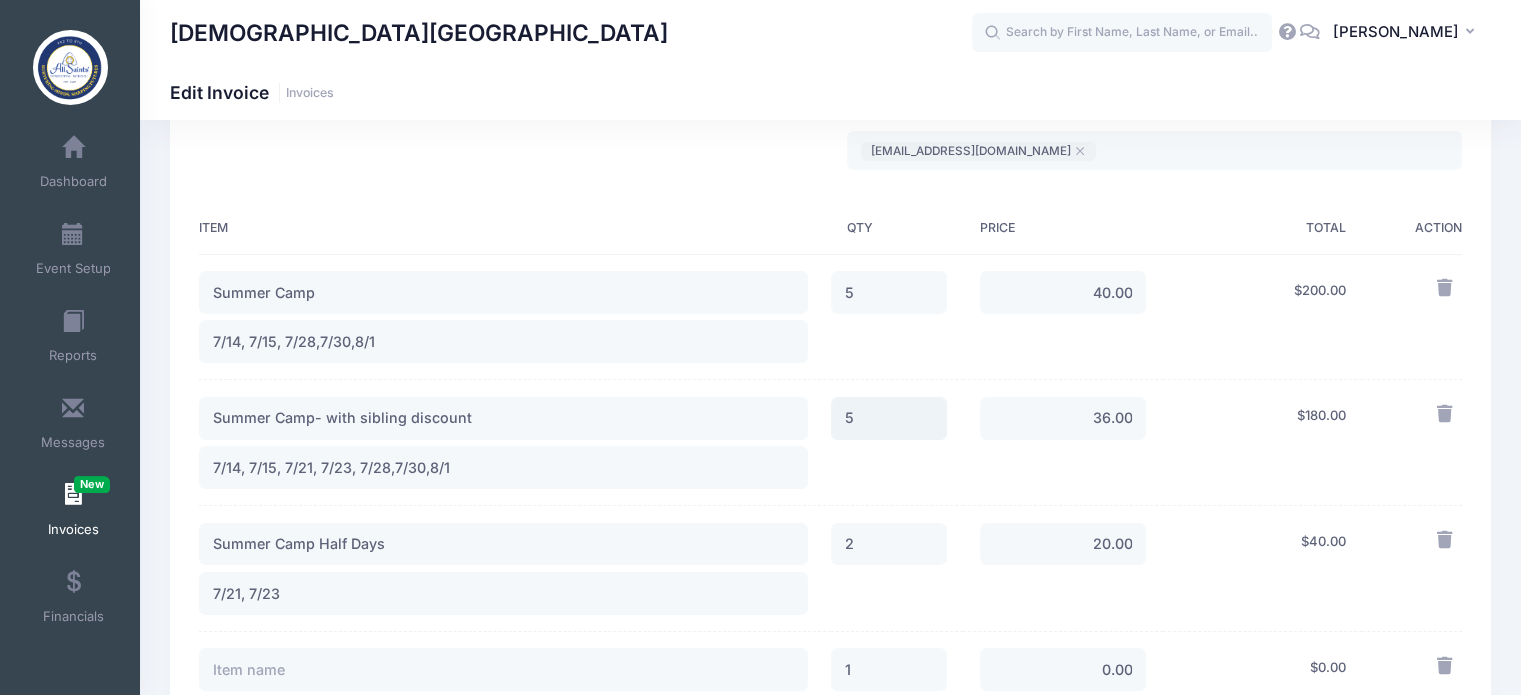 drag, startPoint x: 857, startPoint y: 419, endPoint x: 812, endPoint y: 418, distance: 45.01111 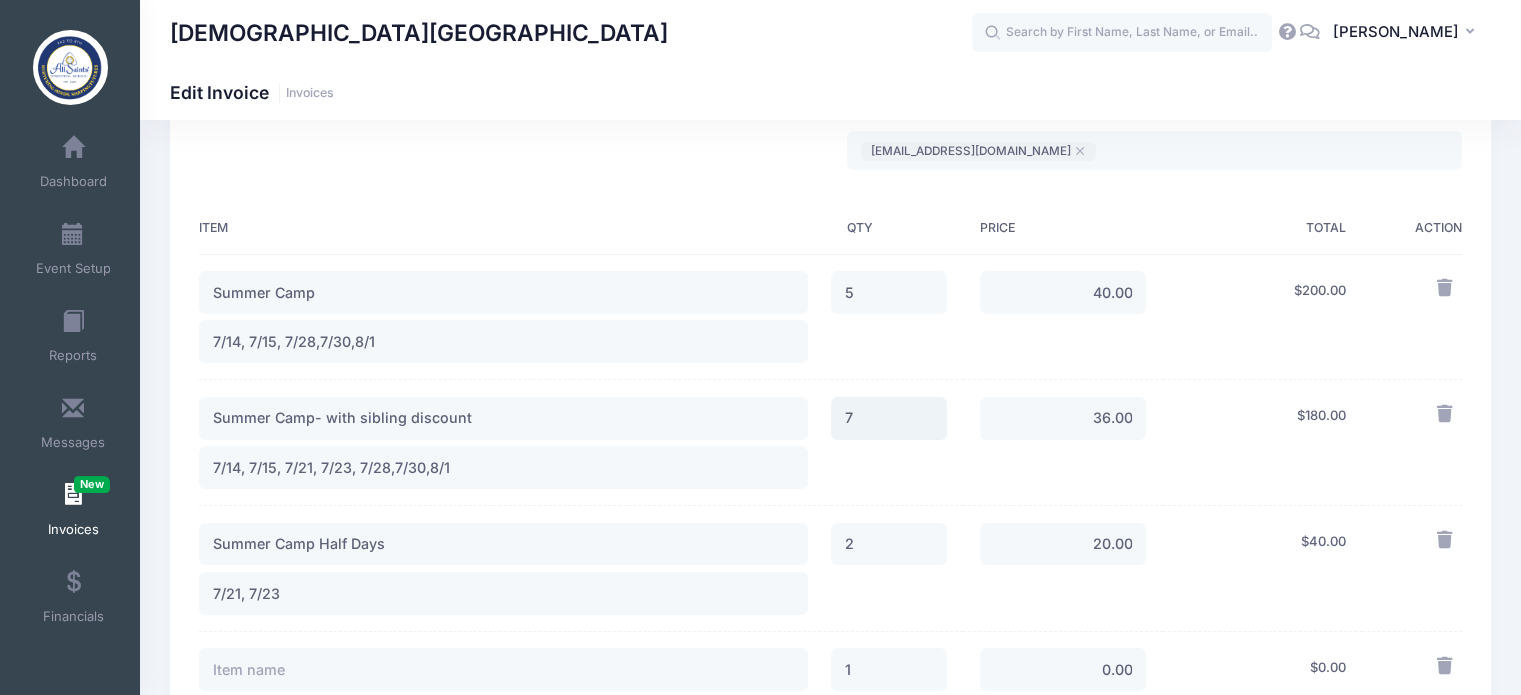 type on "7" 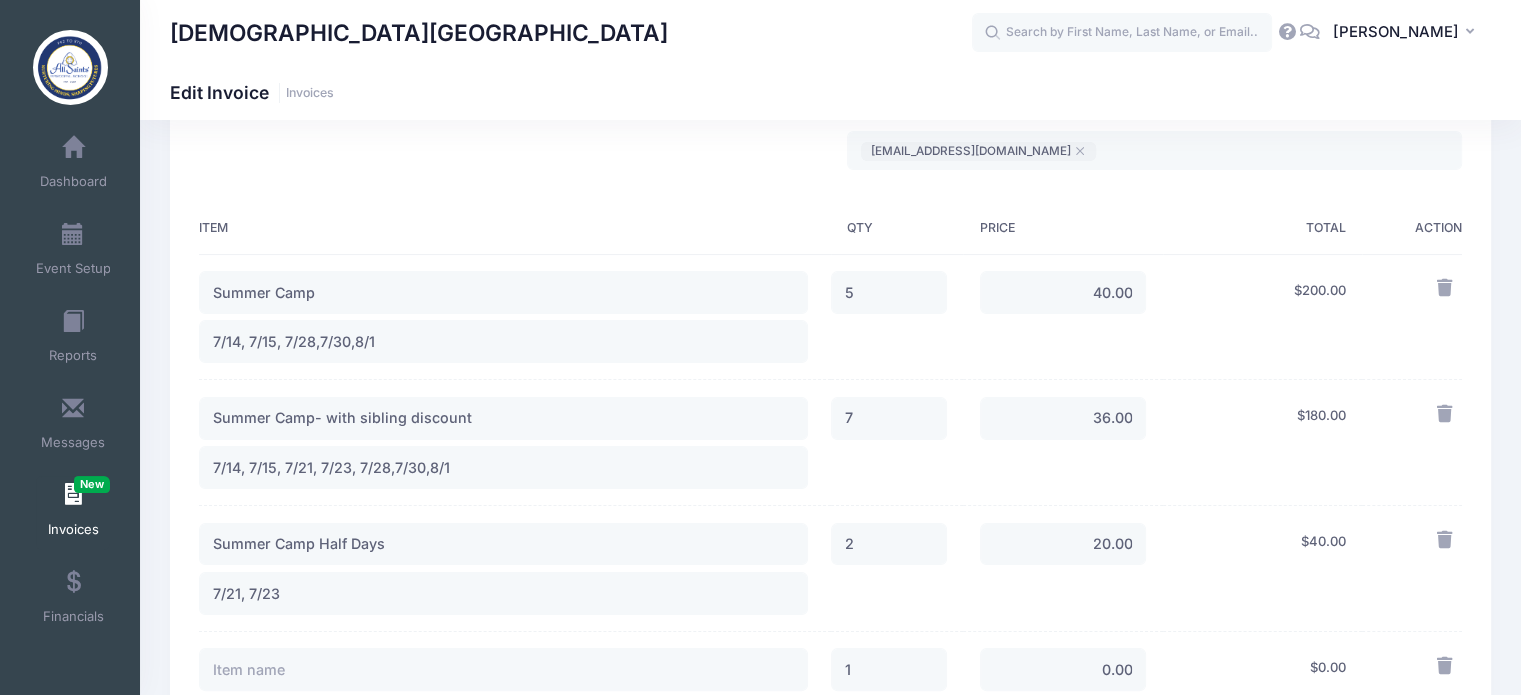 click on "Item" at bounding box center [514, 229] 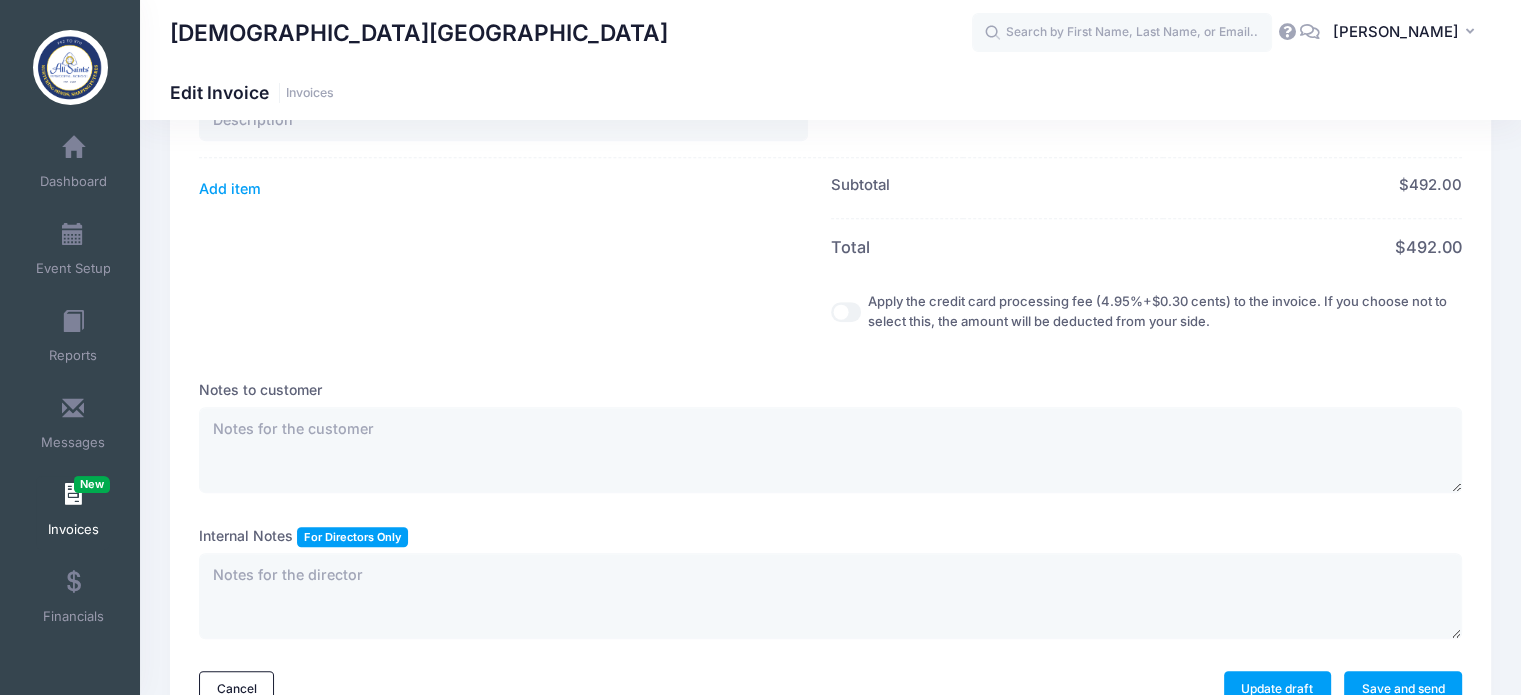 scroll, scrollTop: 500, scrollLeft: 0, axis: vertical 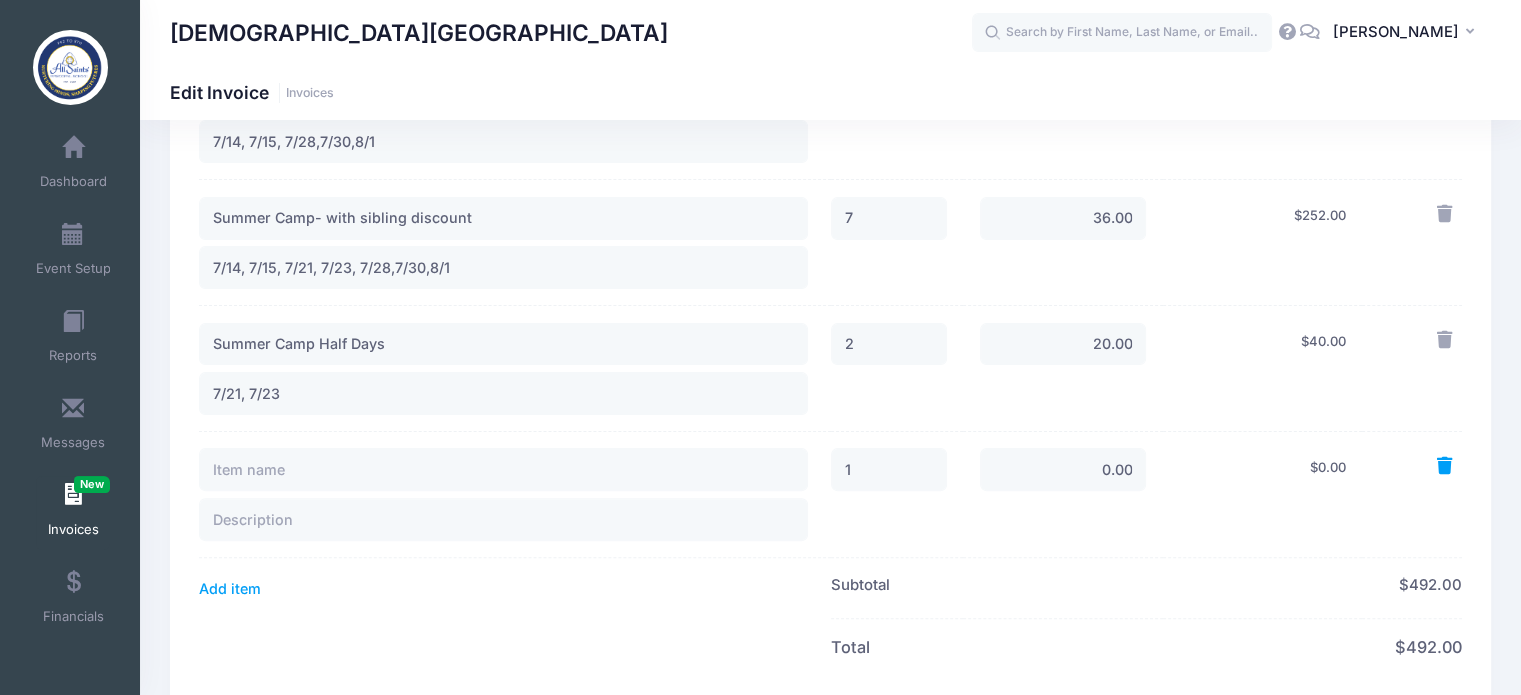 click at bounding box center (1444, 466) 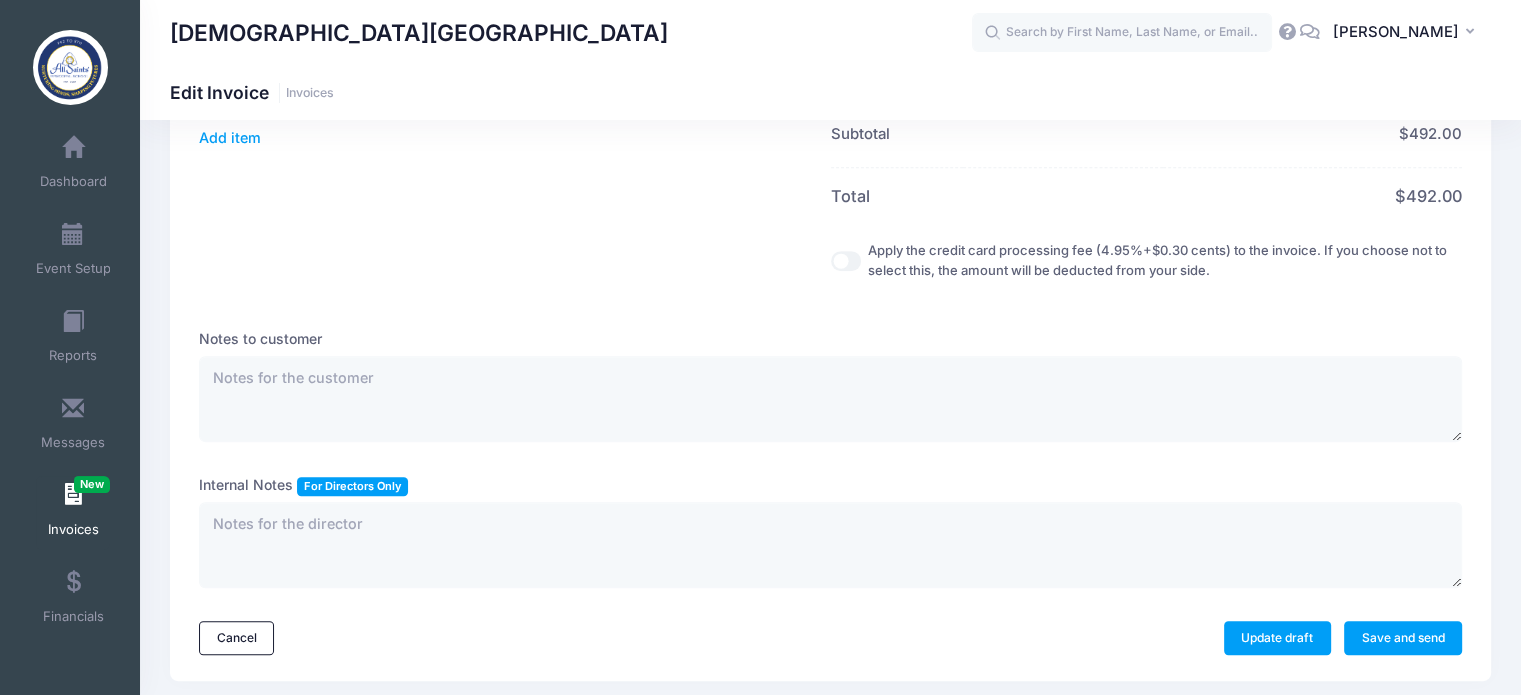 scroll, scrollTop: 880, scrollLeft: 0, axis: vertical 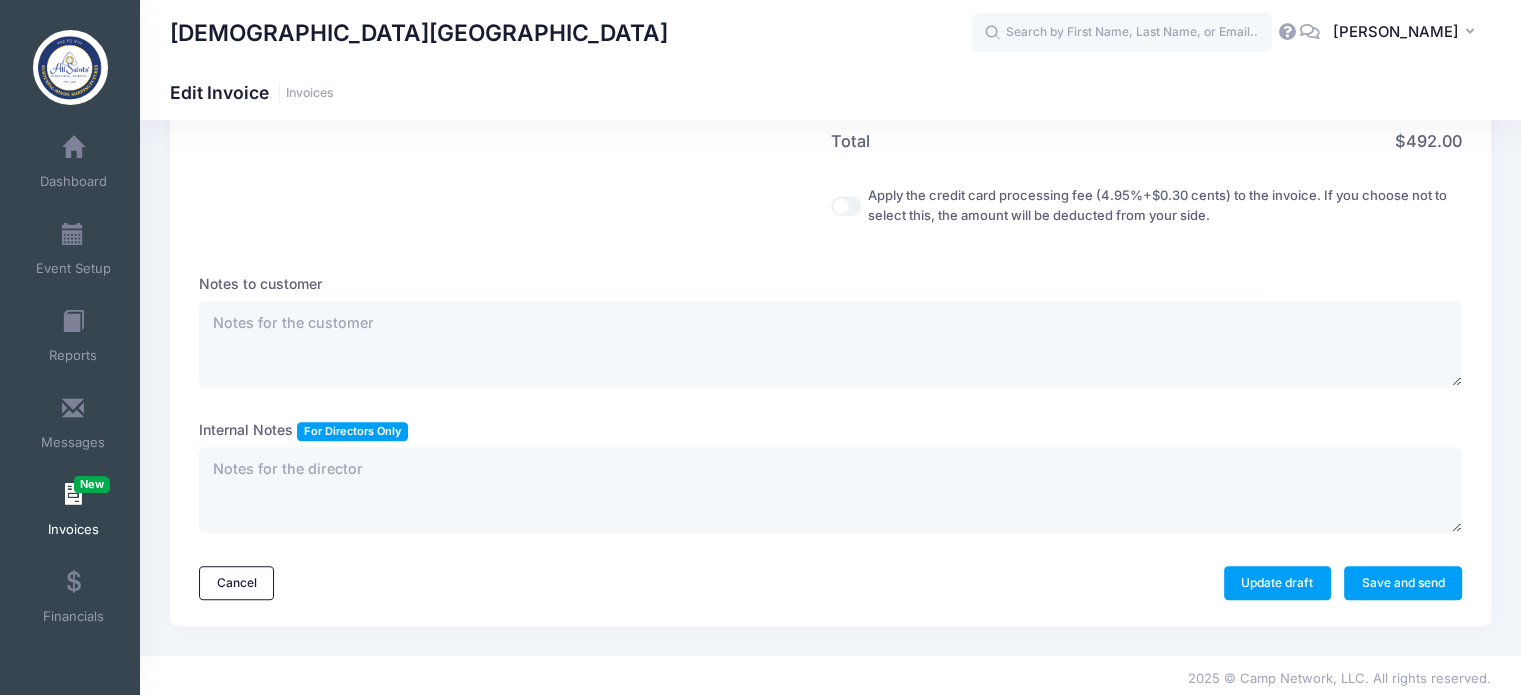 click on "Apply the credit card processing fee (4.95%+$0.30 cents) to the invoice. If you choose not to select this, the amount will be deducted from your side." at bounding box center (846, 206) 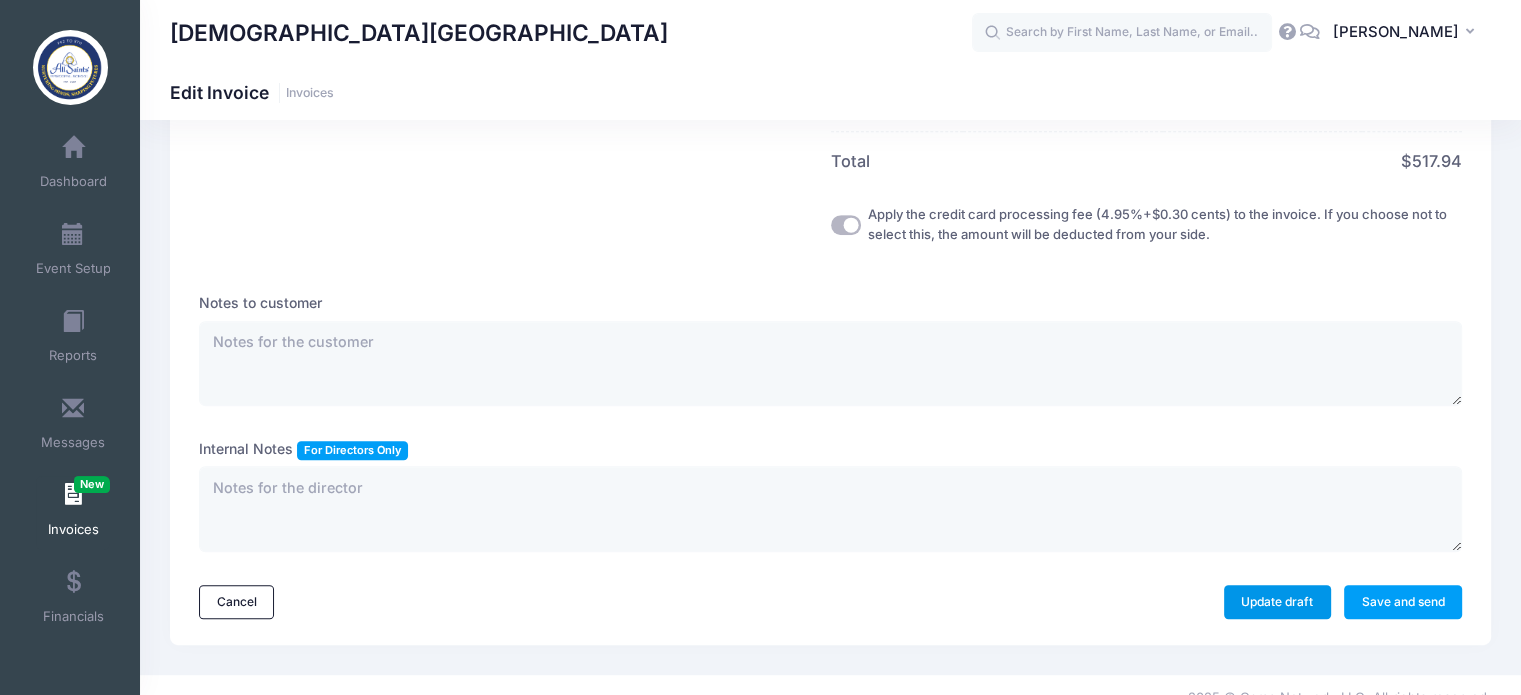 click on "Update draft" at bounding box center [1277, 602] 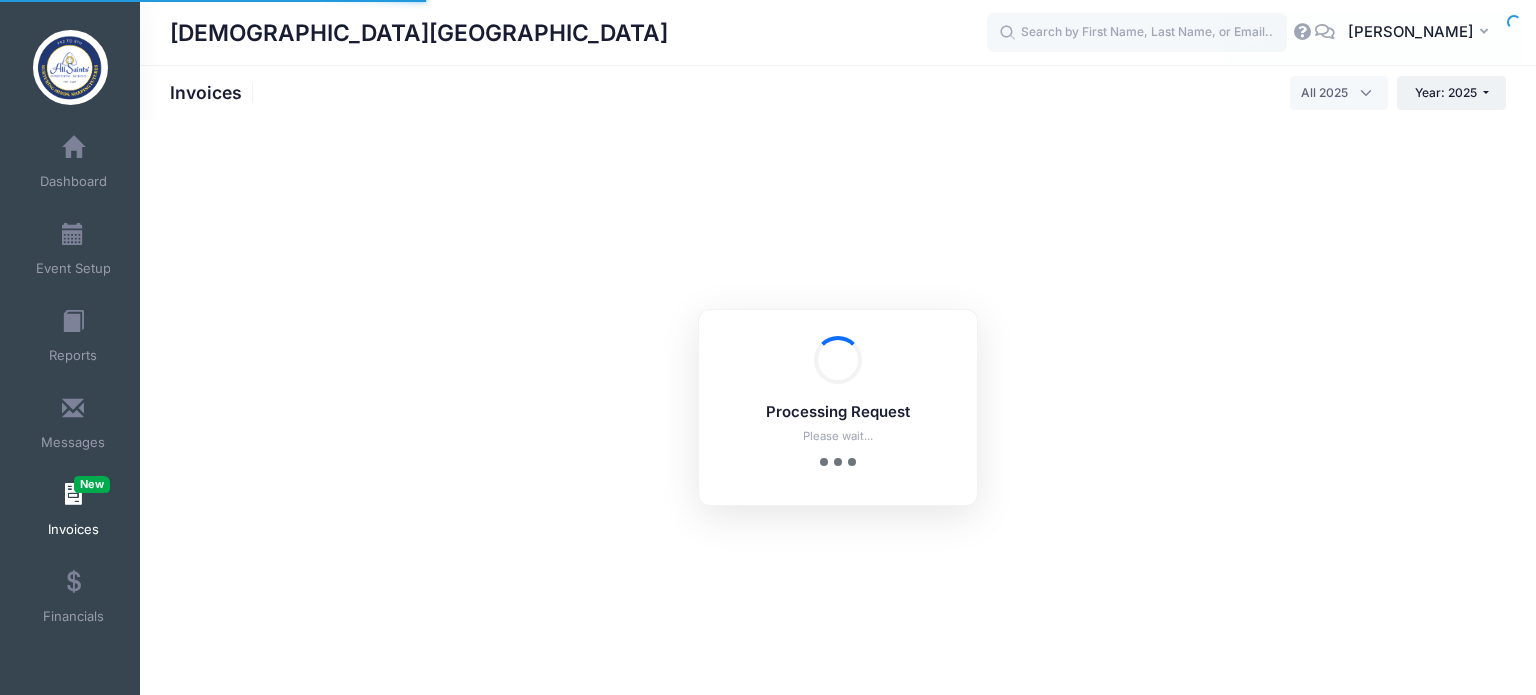select 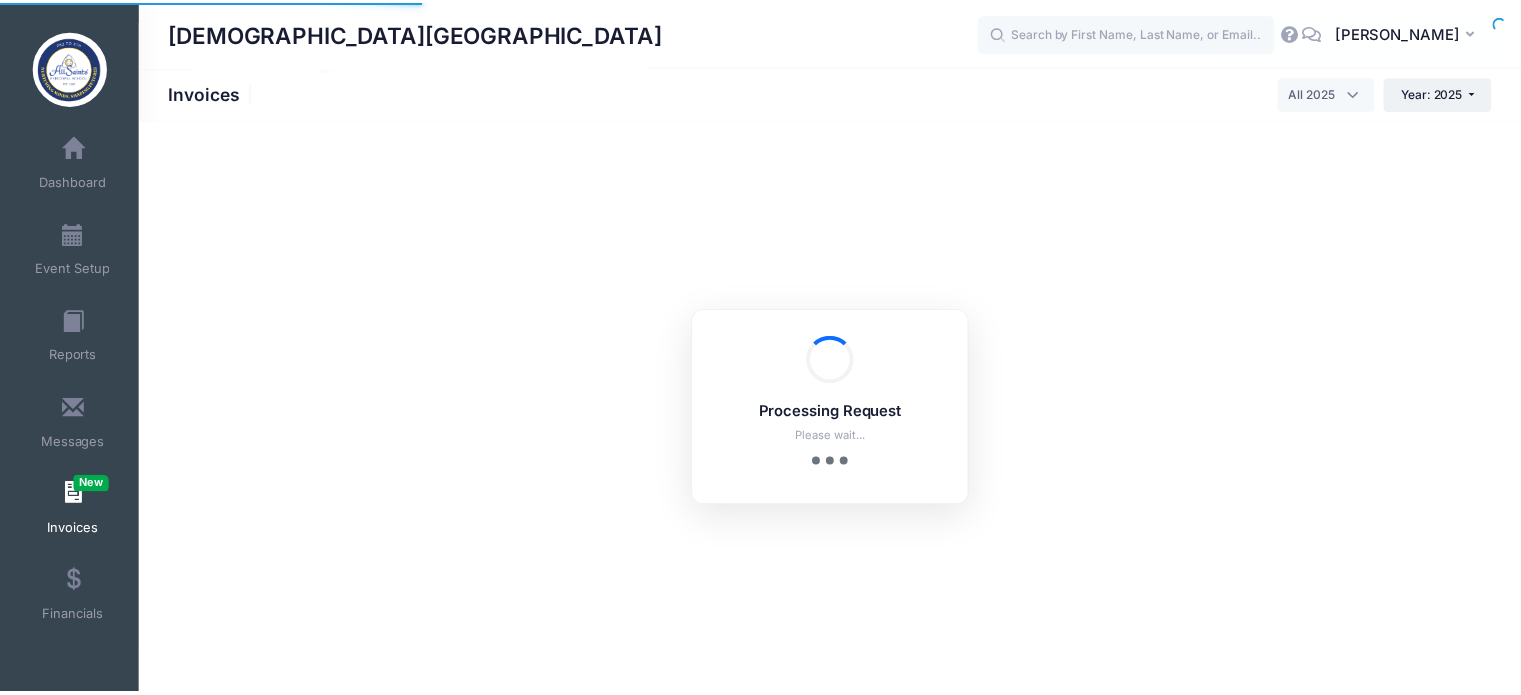 scroll, scrollTop: 0, scrollLeft: 0, axis: both 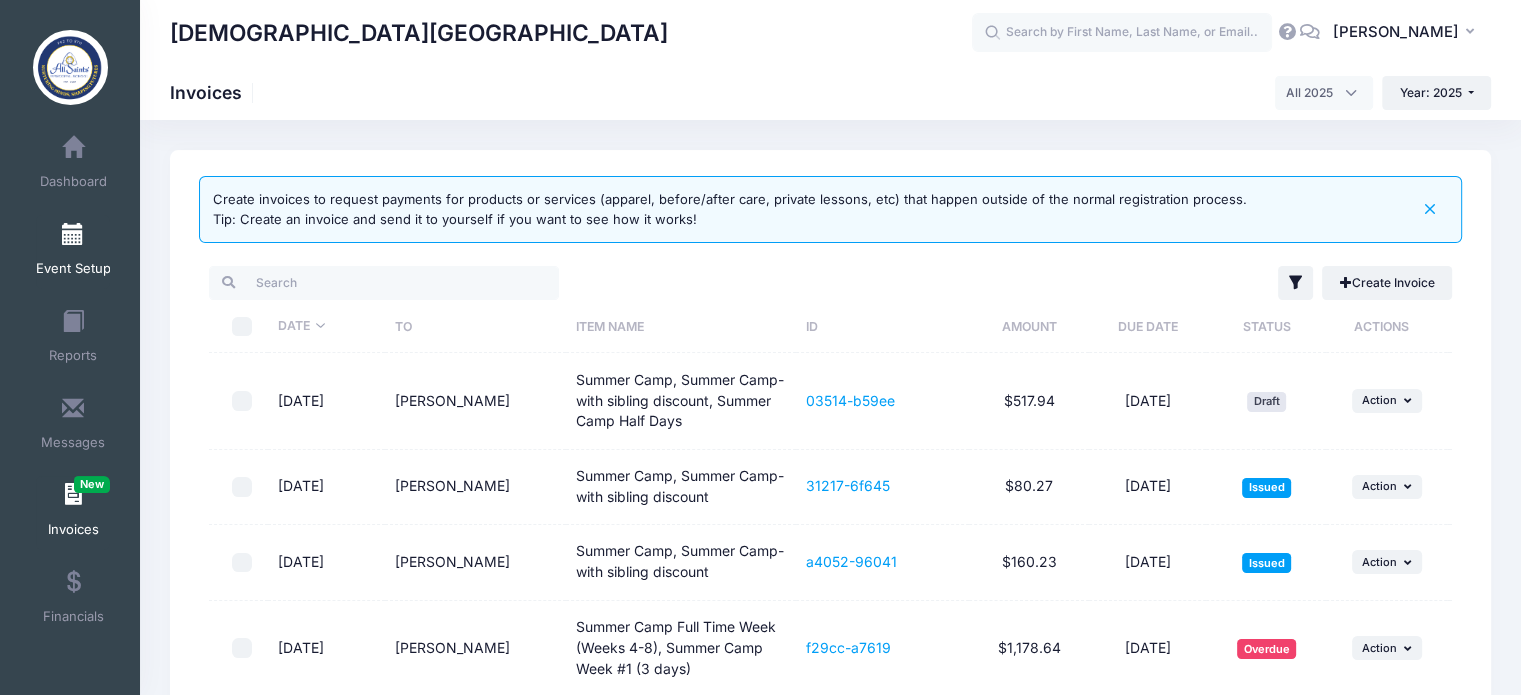 click on "Event Setup" at bounding box center (73, 252) 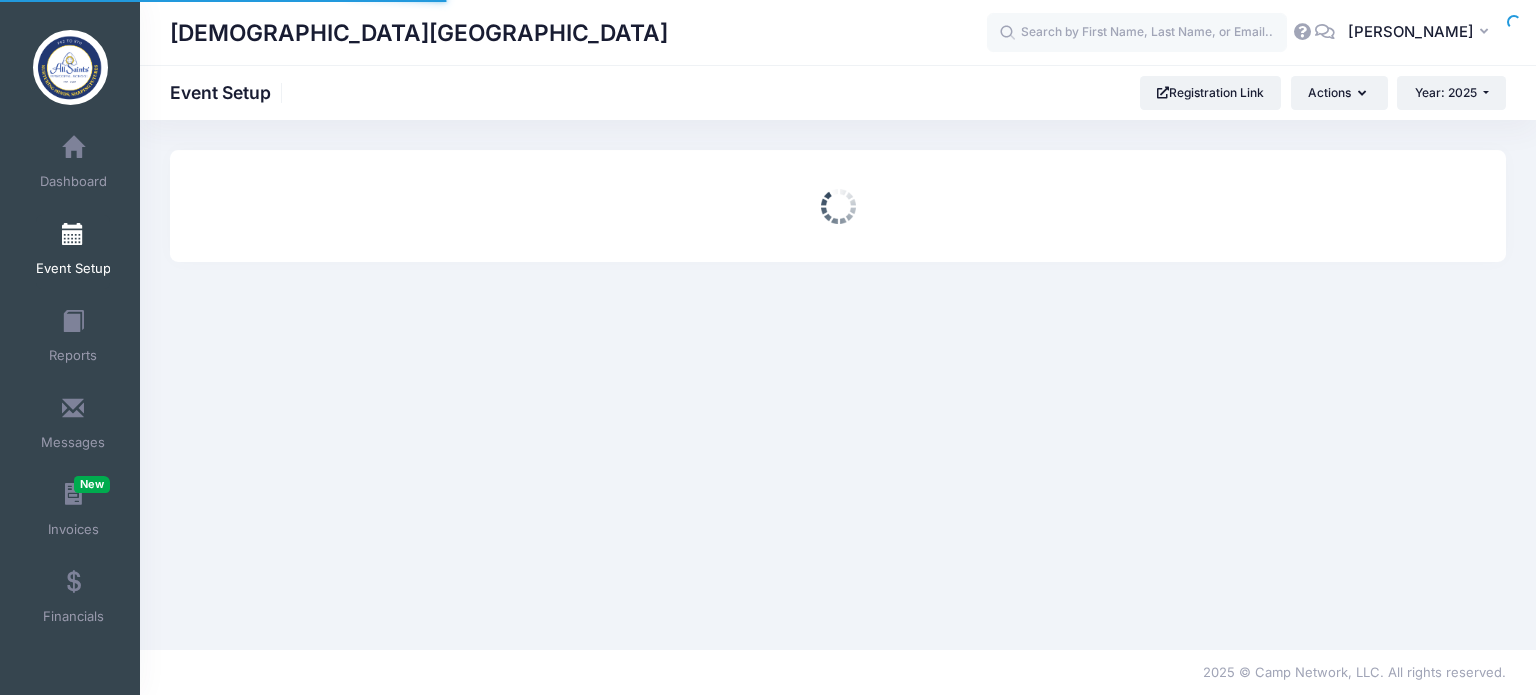 scroll, scrollTop: 0, scrollLeft: 0, axis: both 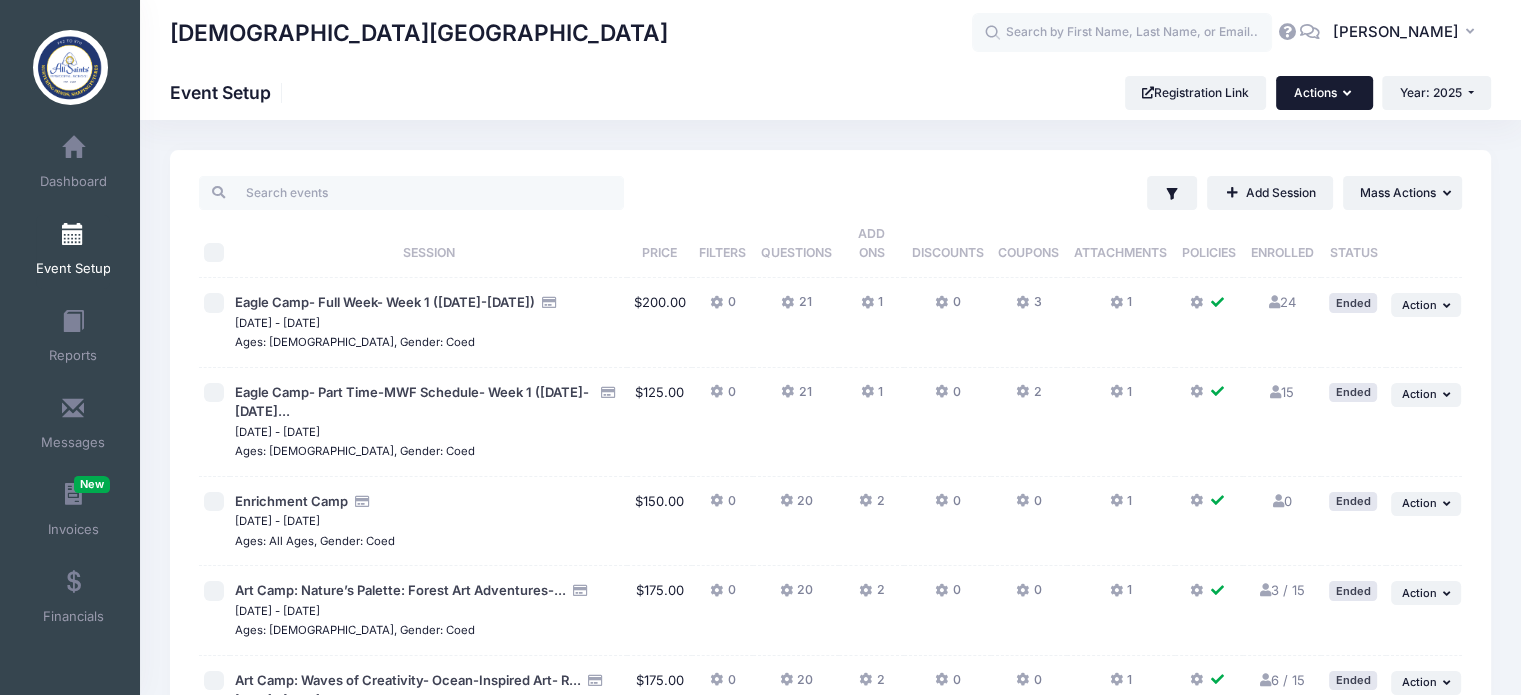 click at bounding box center [1349, 94] 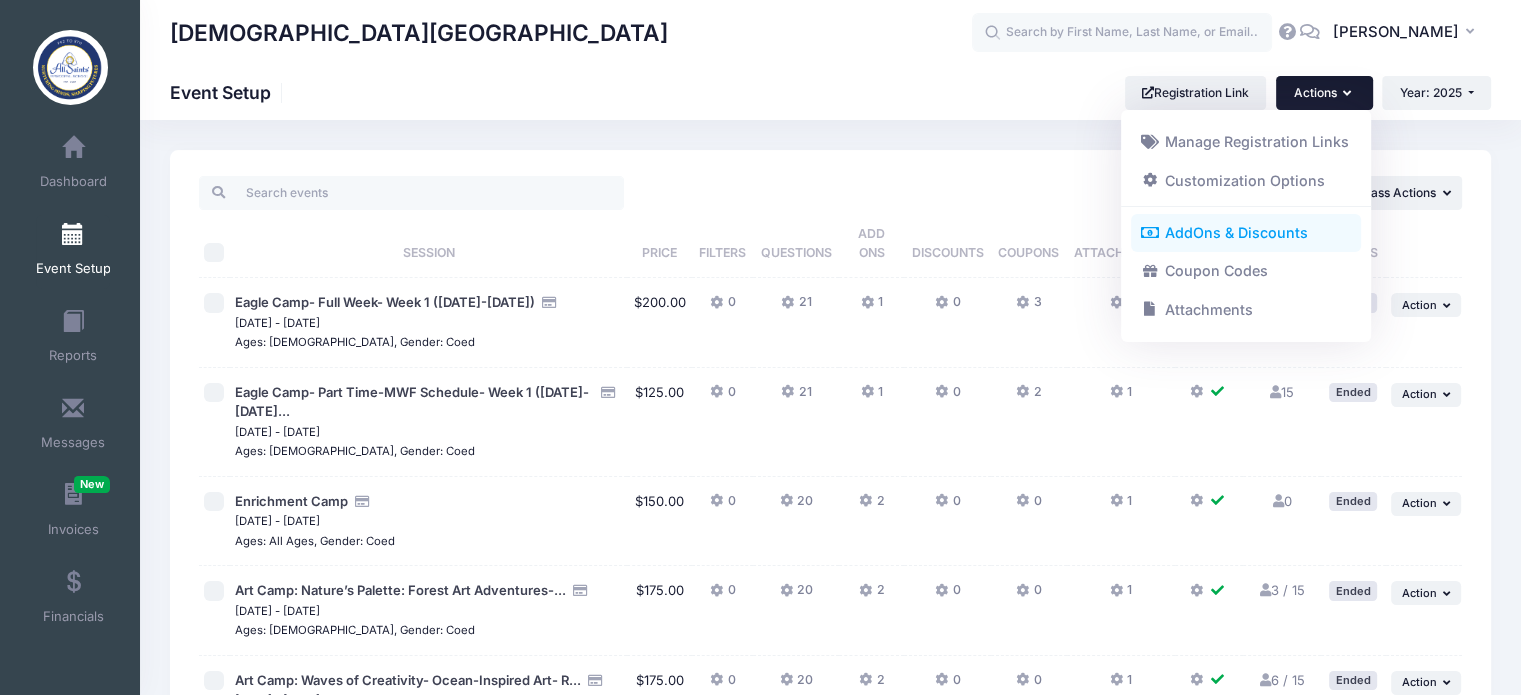 click on "AddOns & Discounts" at bounding box center [1246, 233] 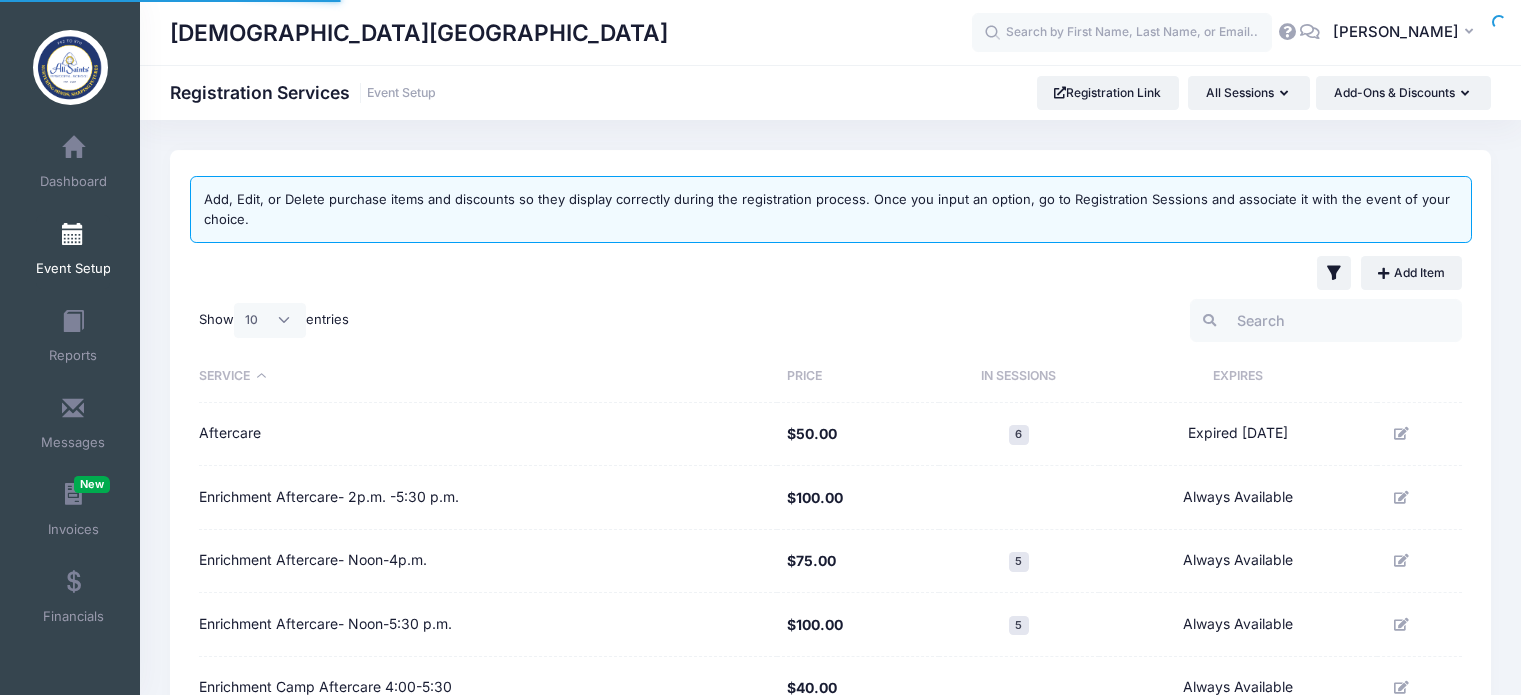 scroll, scrollTop: 0, scrollLeft: 0, axis: both 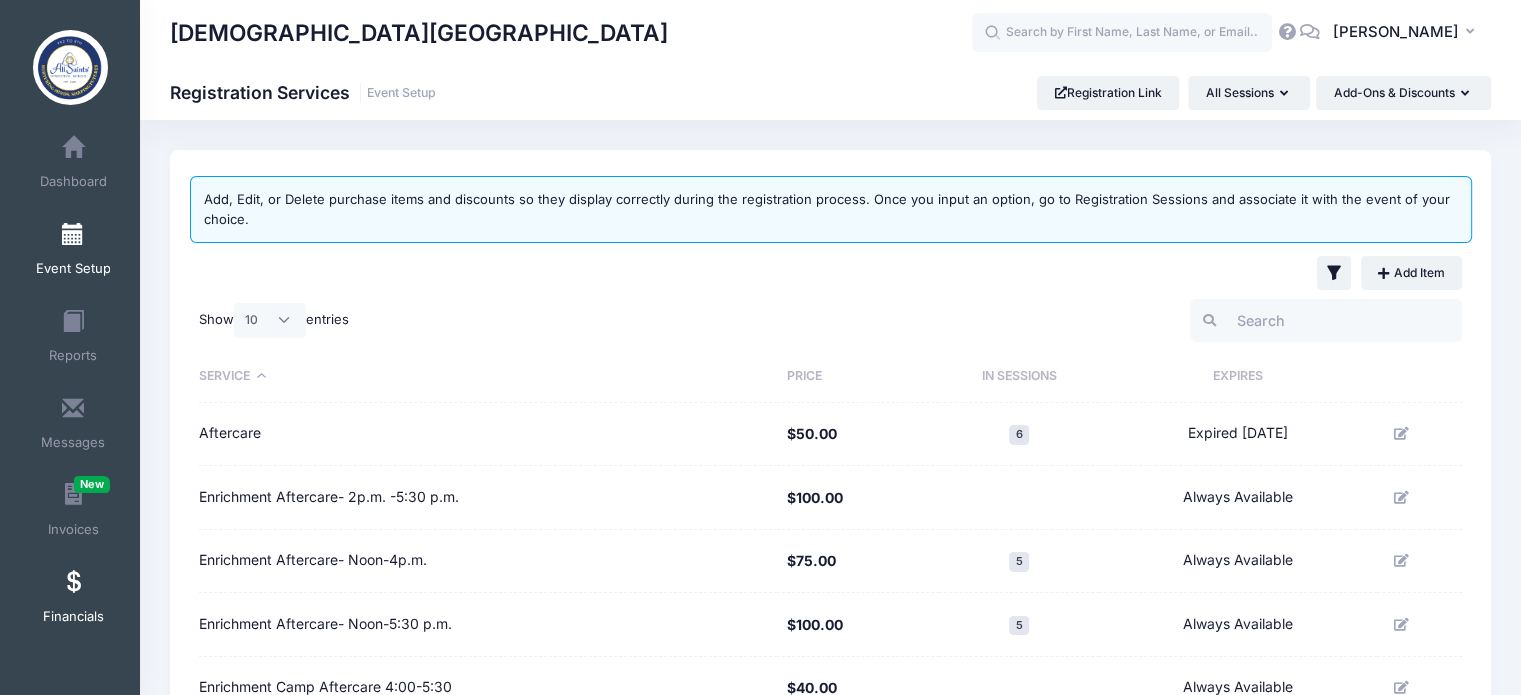 click at bounding box center (73, 583) 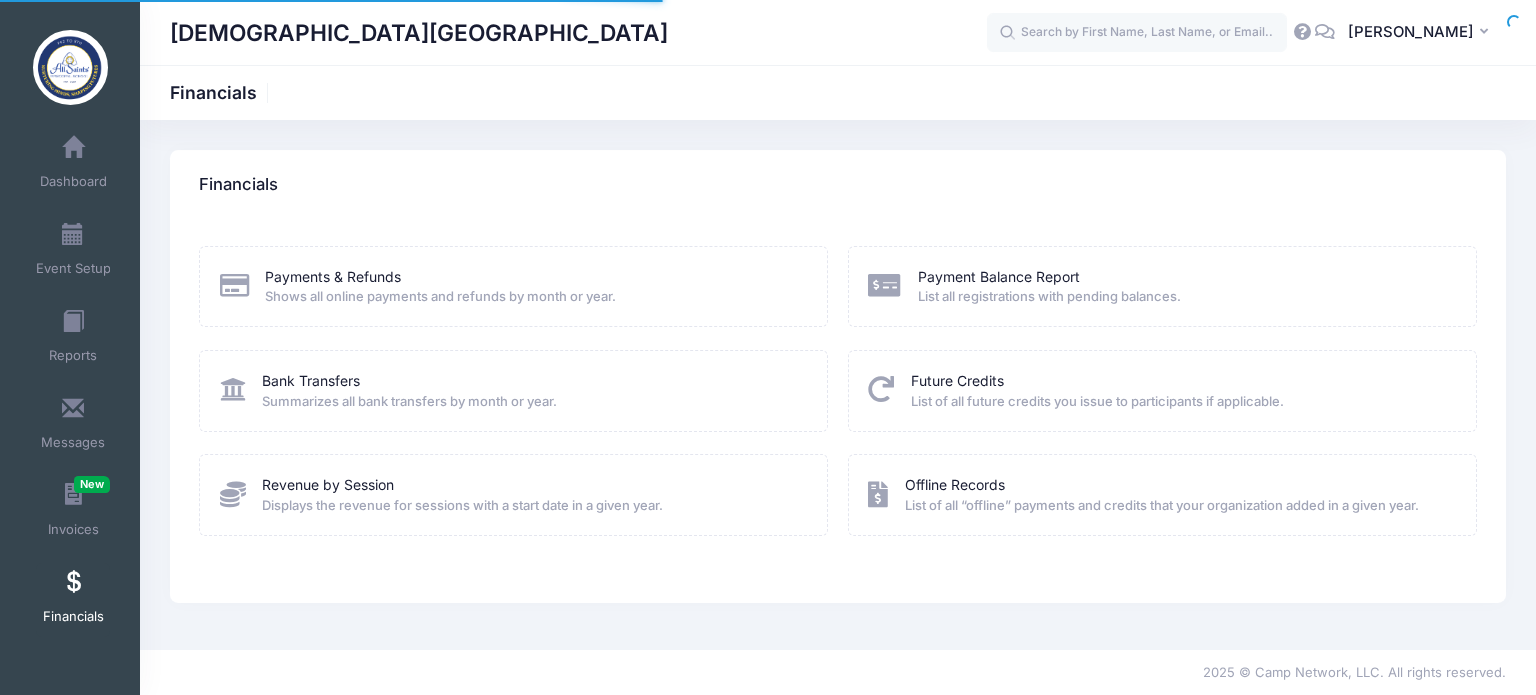 scroll, scrollTop: 0, scrollLeft: 0, axis: both 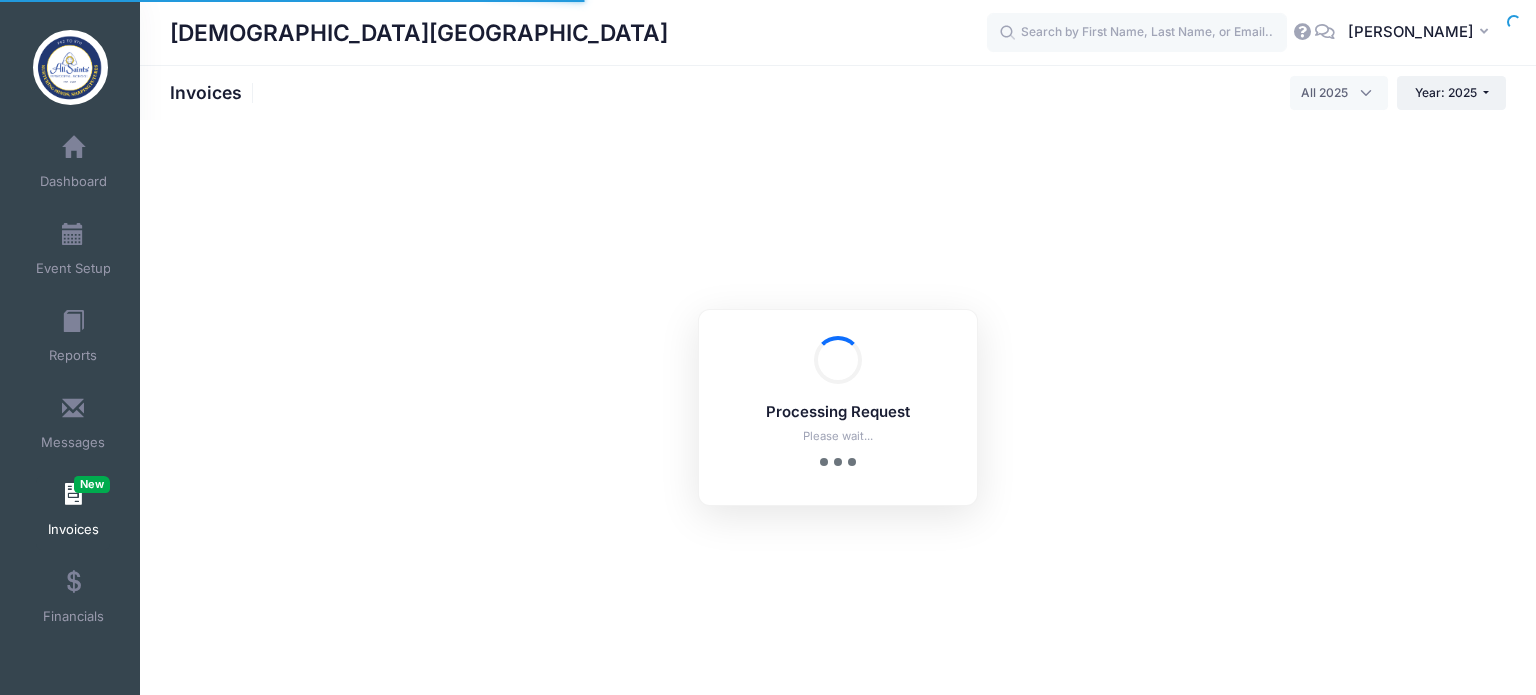 select 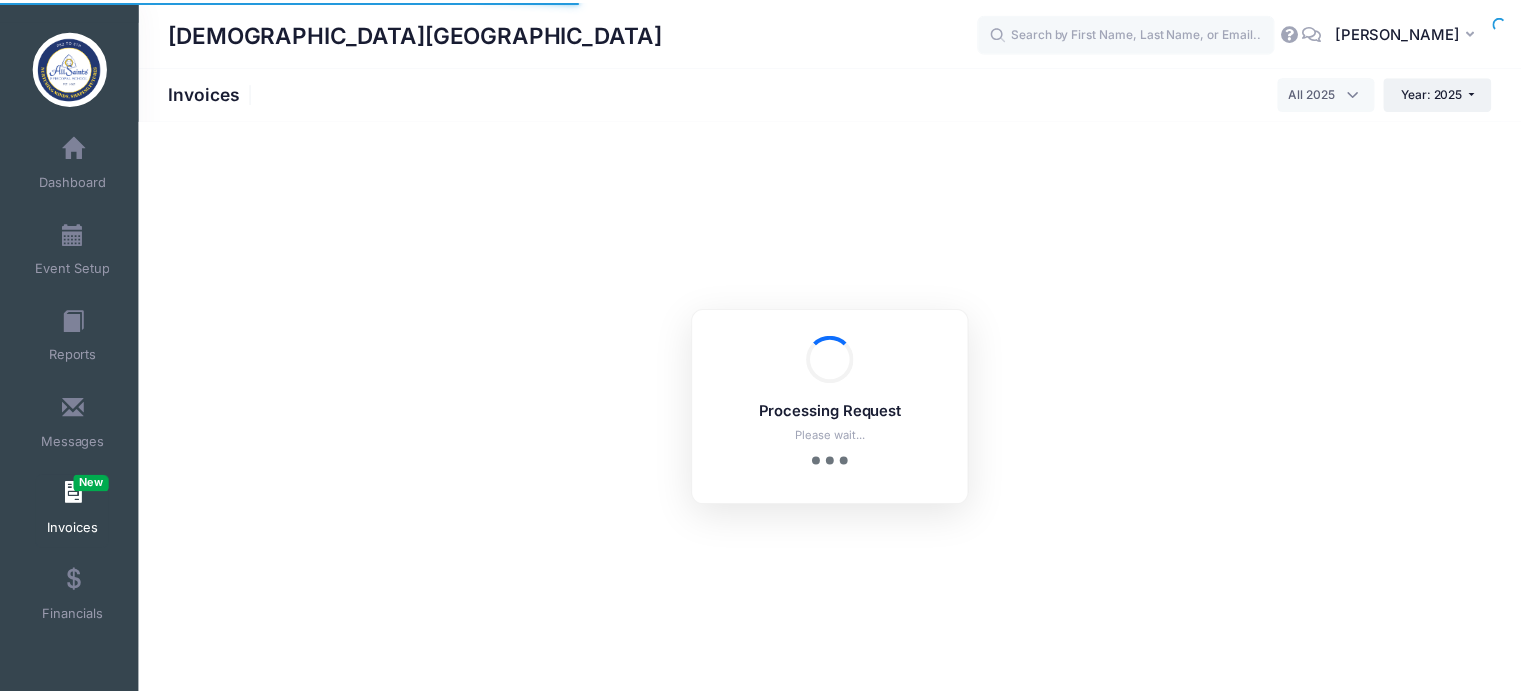 scroll, scrollTop: 0, scrollLeft: 0, axis: both 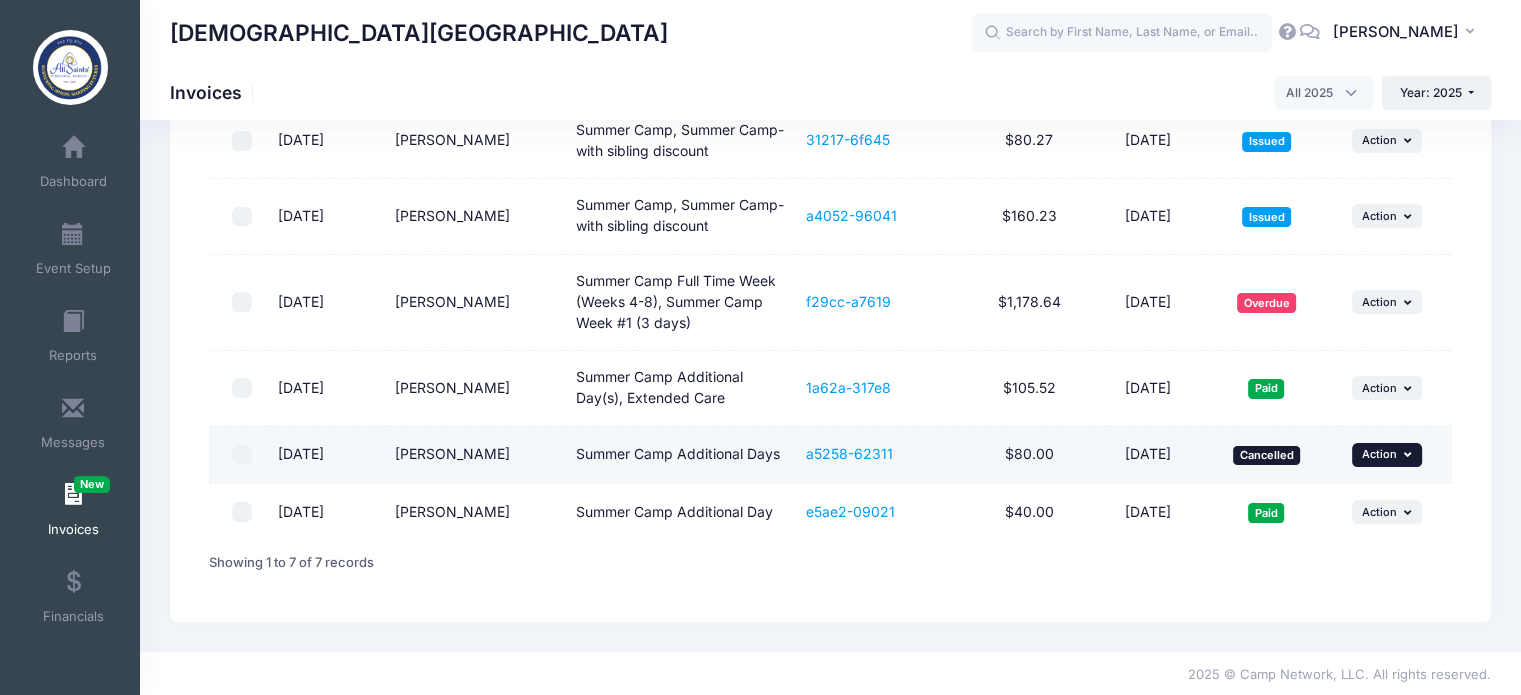 click on "Action" at bounding box center (1379, 454) 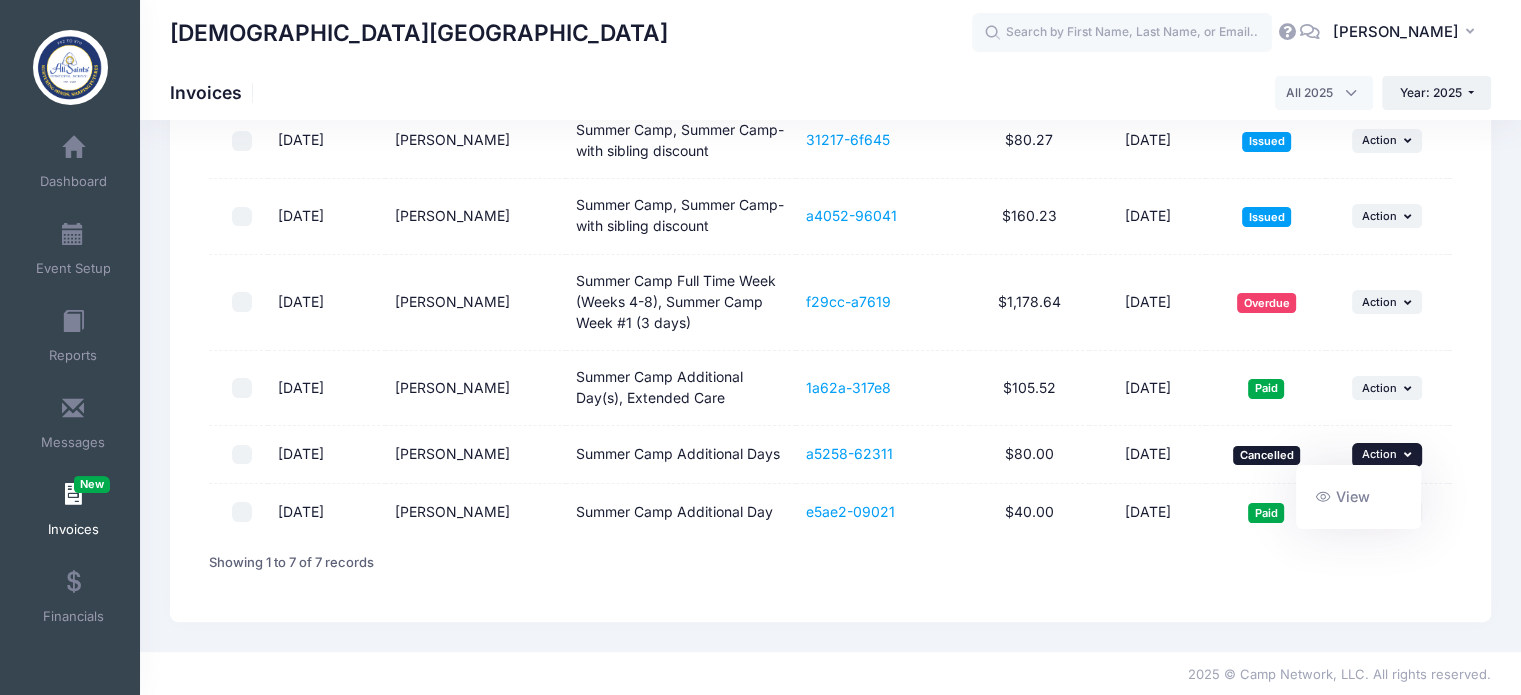 click on "Create invoices to request payments for products or services (apparel, before/after care, private lessons, etc) that happen outside of the normal registration process. Tip: Create an invoice and send it to yourself if you want to see how it works!
Filter Options
Show:
Draft
Issued
Processing" at bounding box center (830, 213) 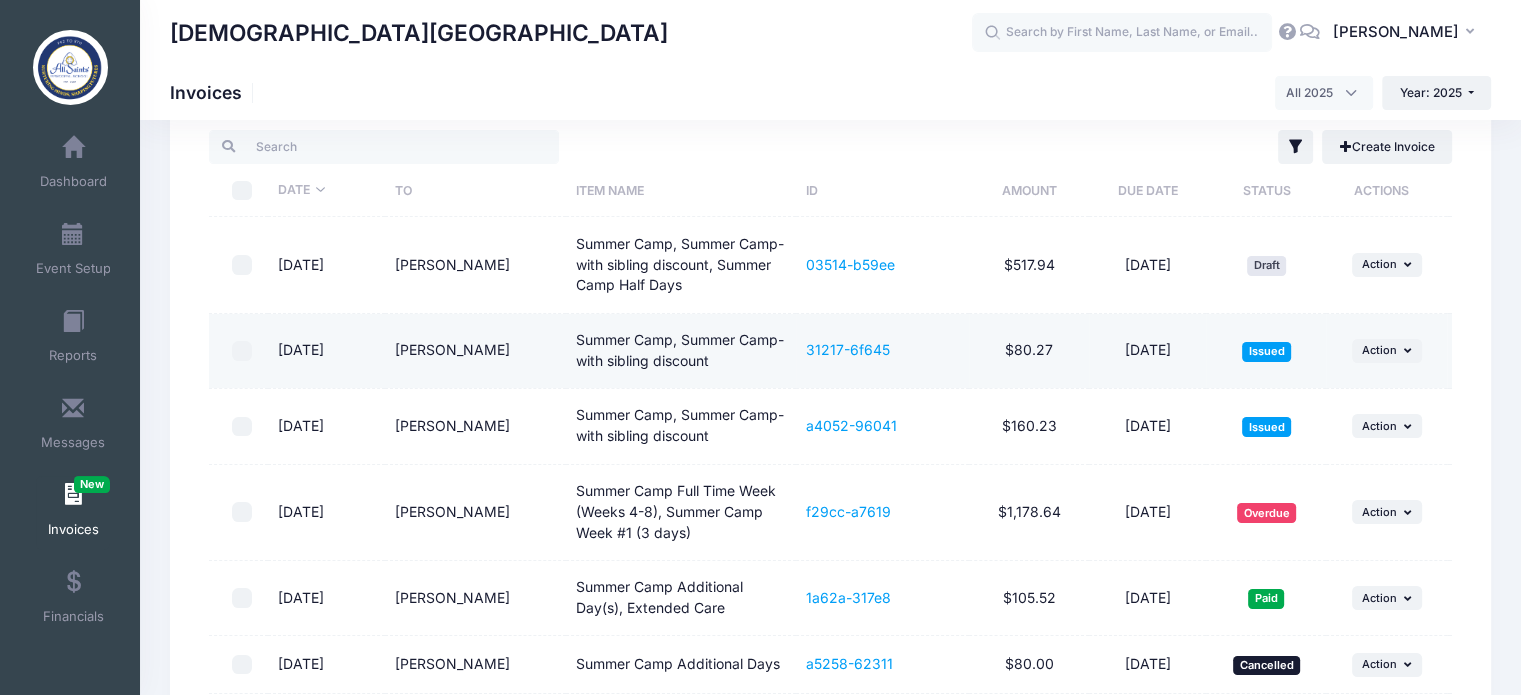 scroll, scrollTop: 0, scrollLeft: 0, axis: both 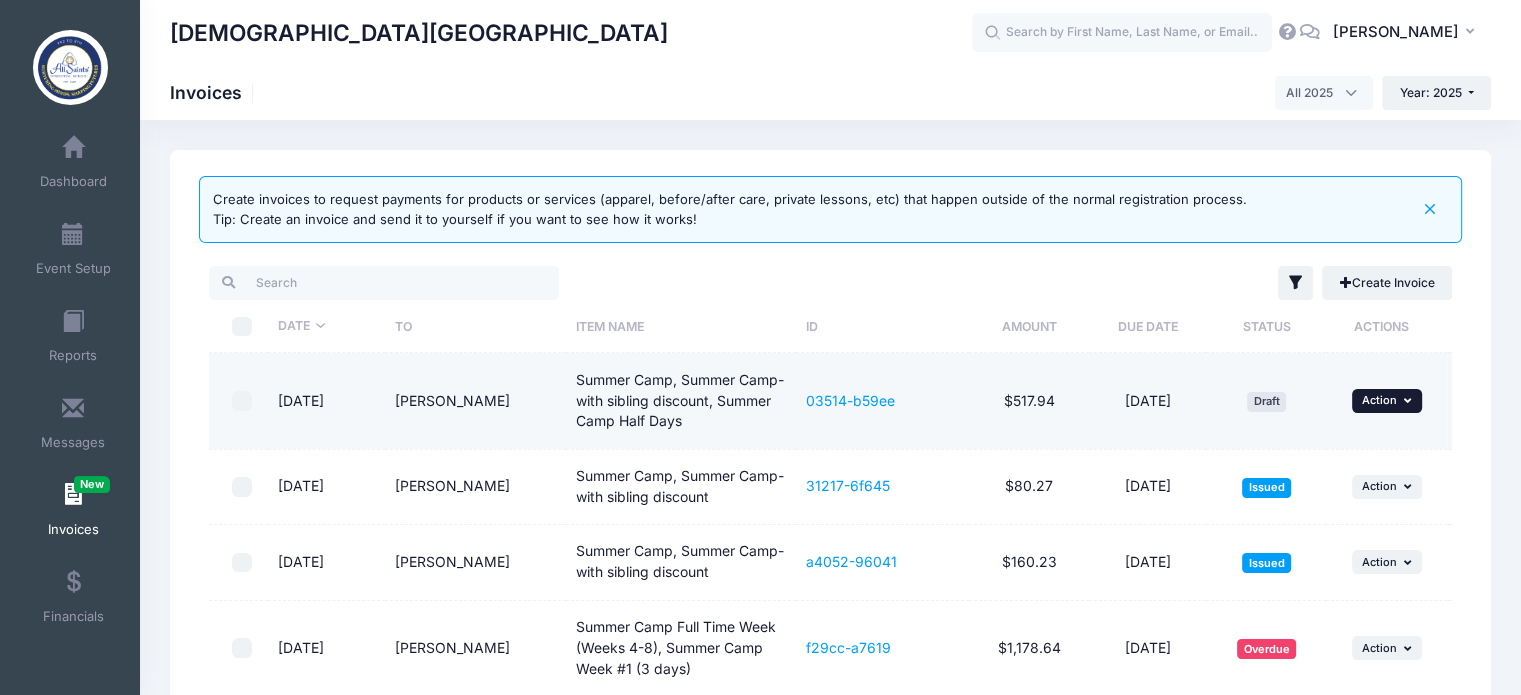 click on "Action" at bounding box center [1379, 400] 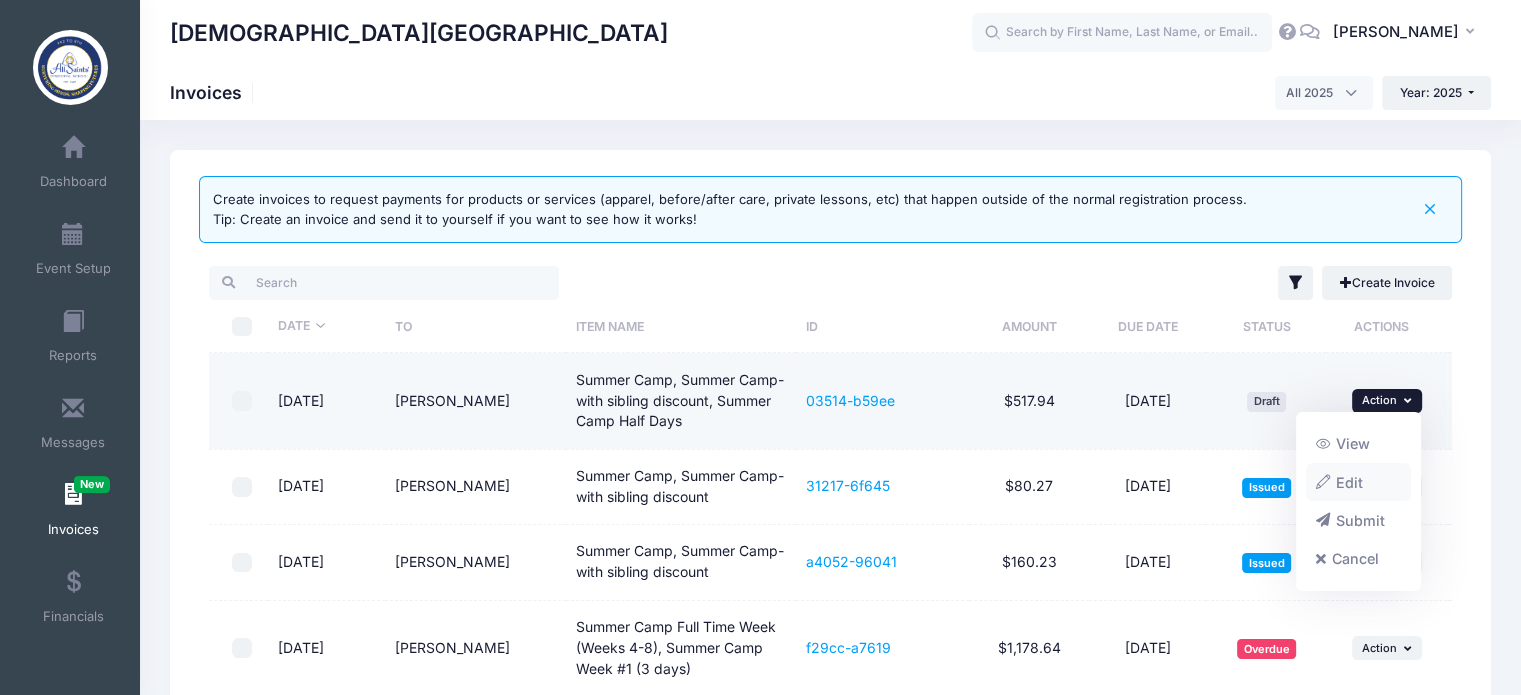 click on "Edit" at bounding box center [1359, 482] 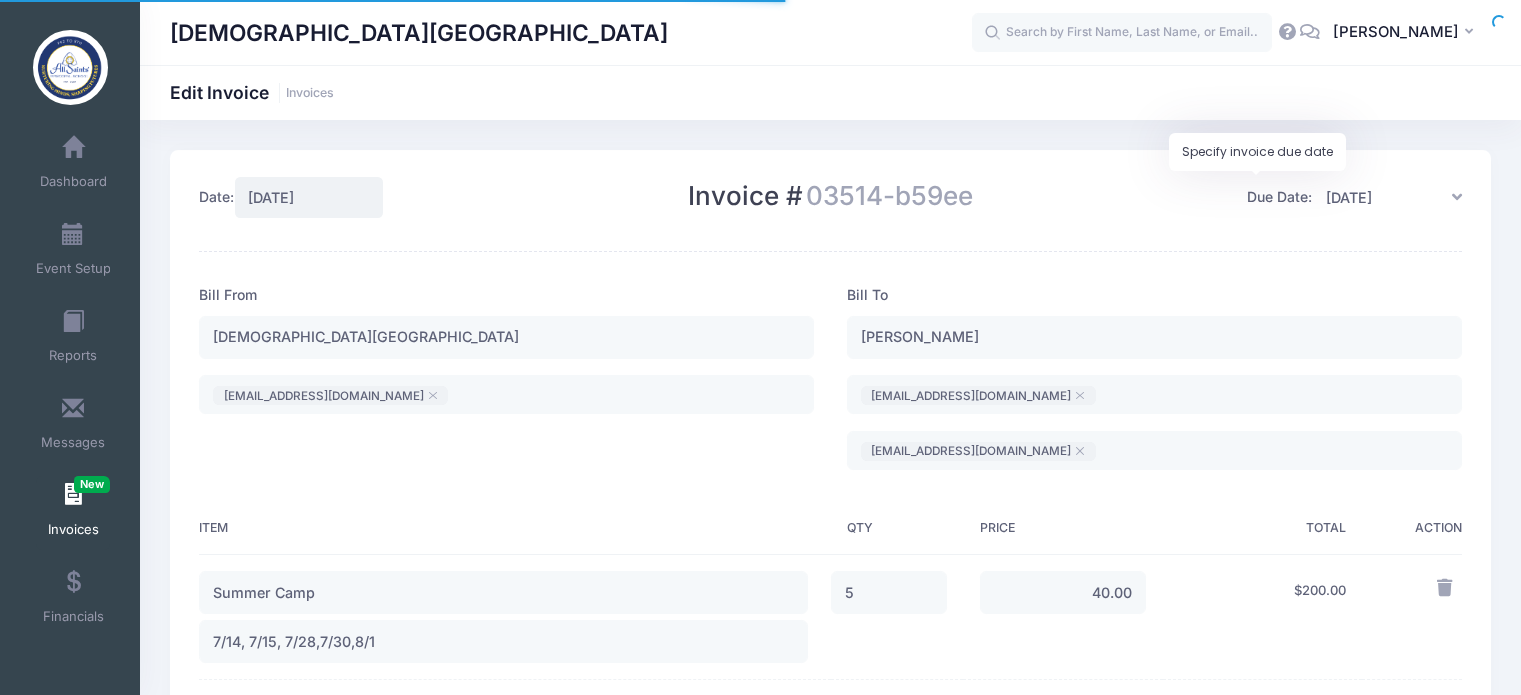 scroll, scrollTop: 0, scrollLeft: 0, axis: both 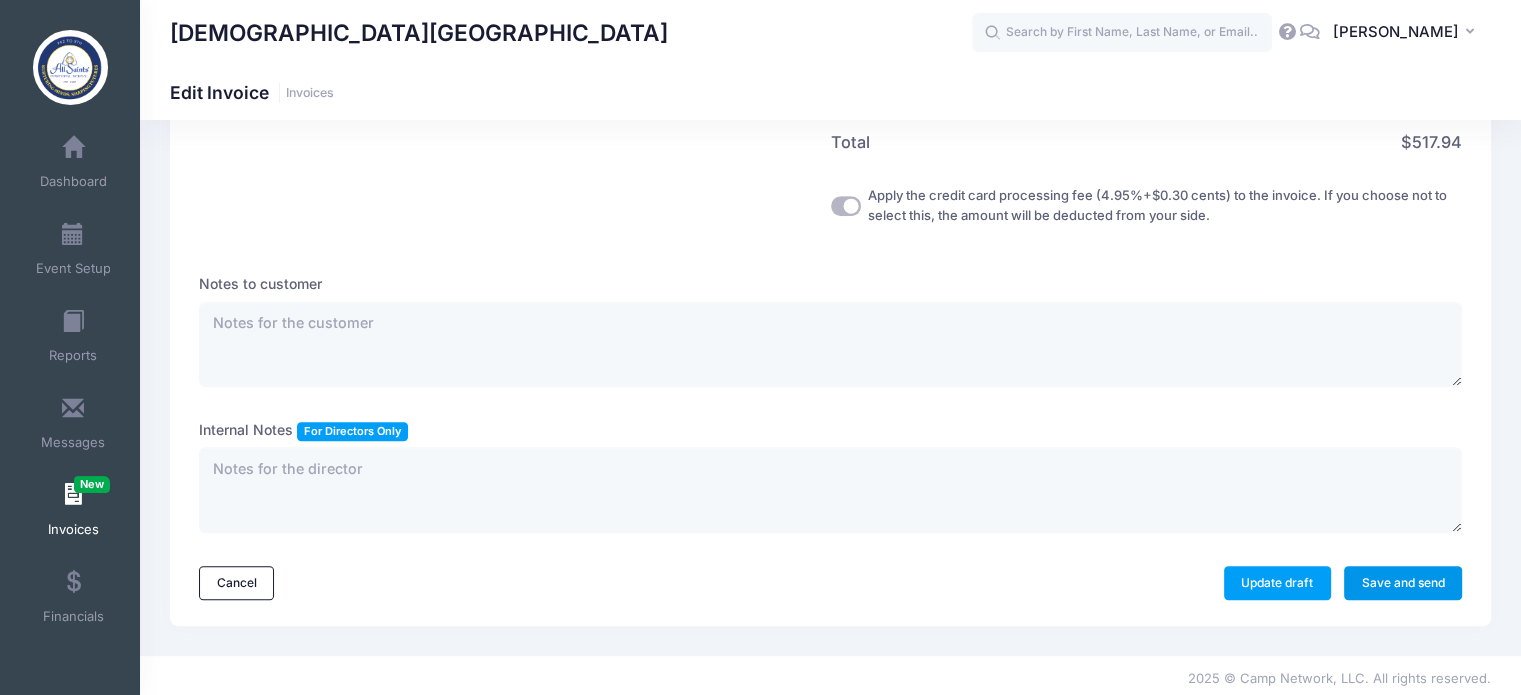 click on "Save and send" at bounding box center (1403, 583) 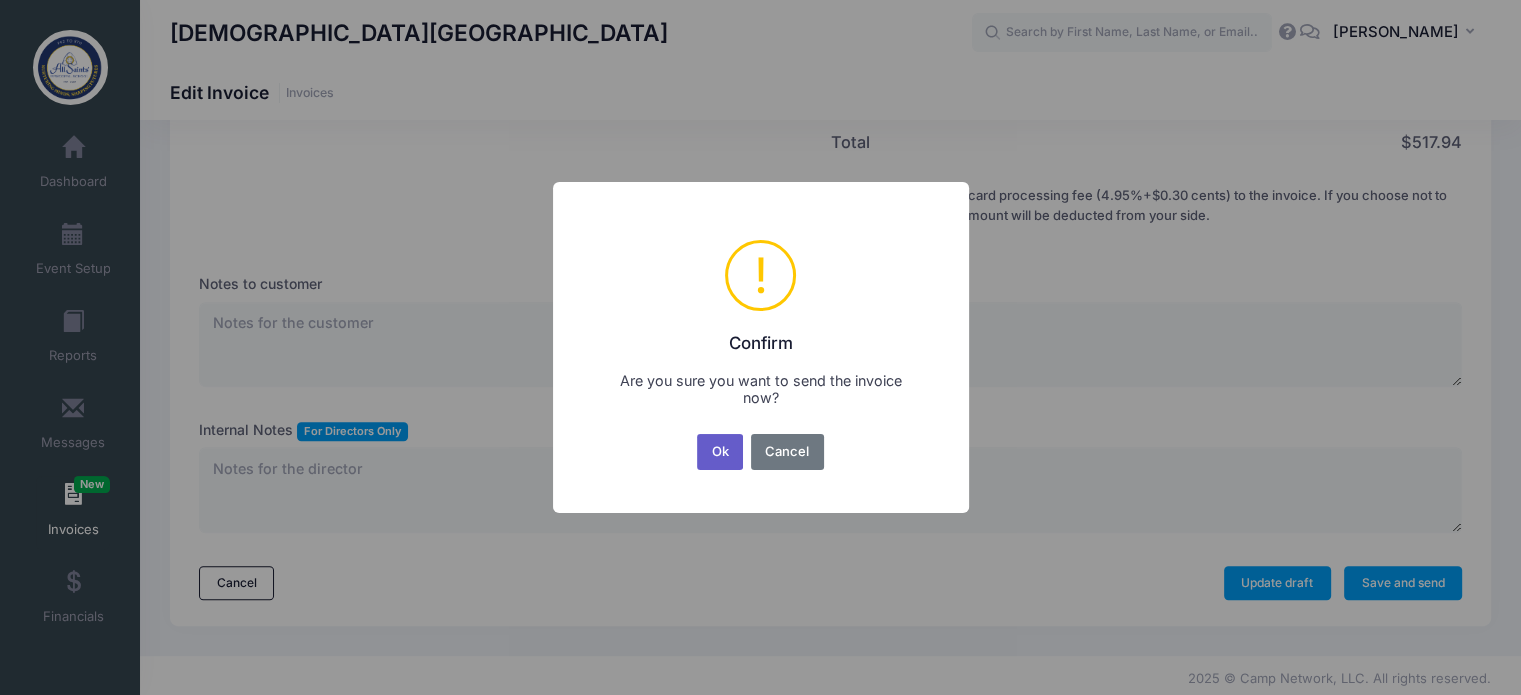 click on "Ok" at bounding box center [720, 452] 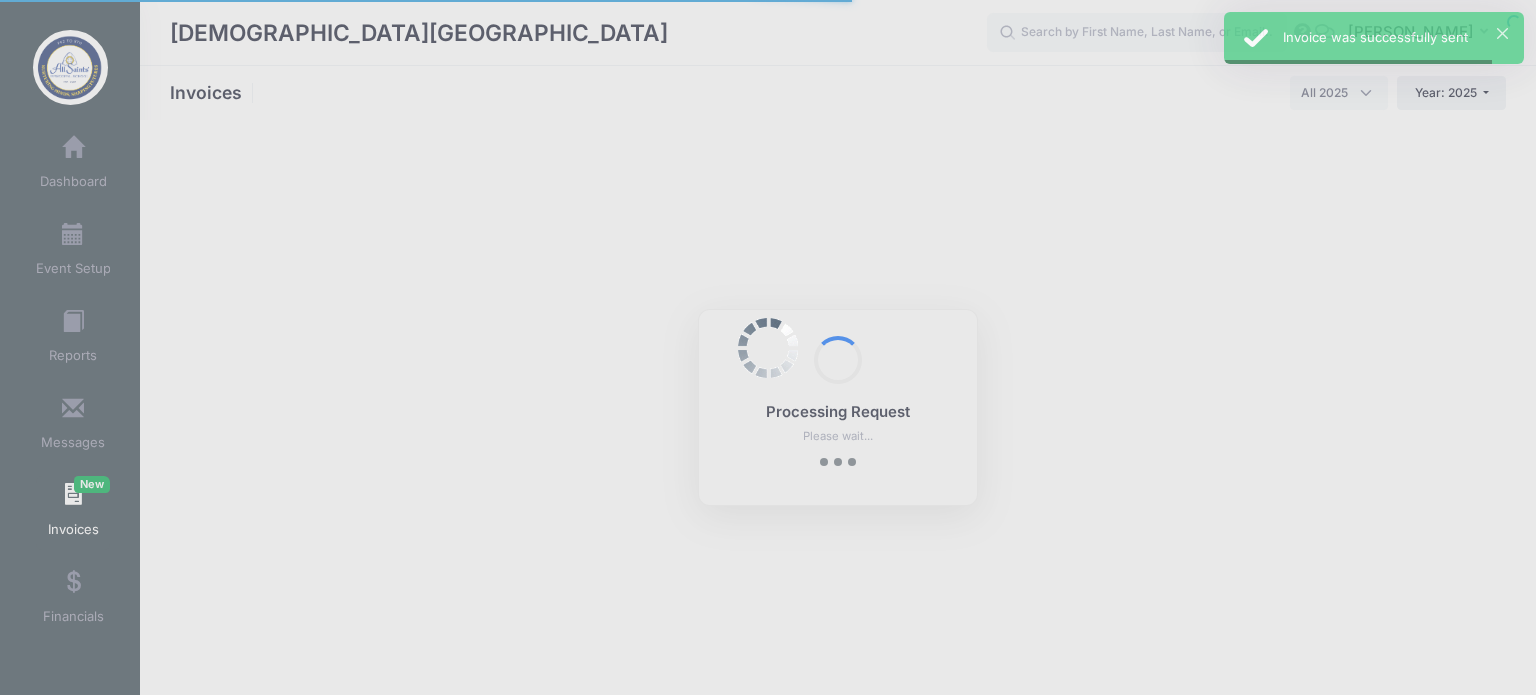 select 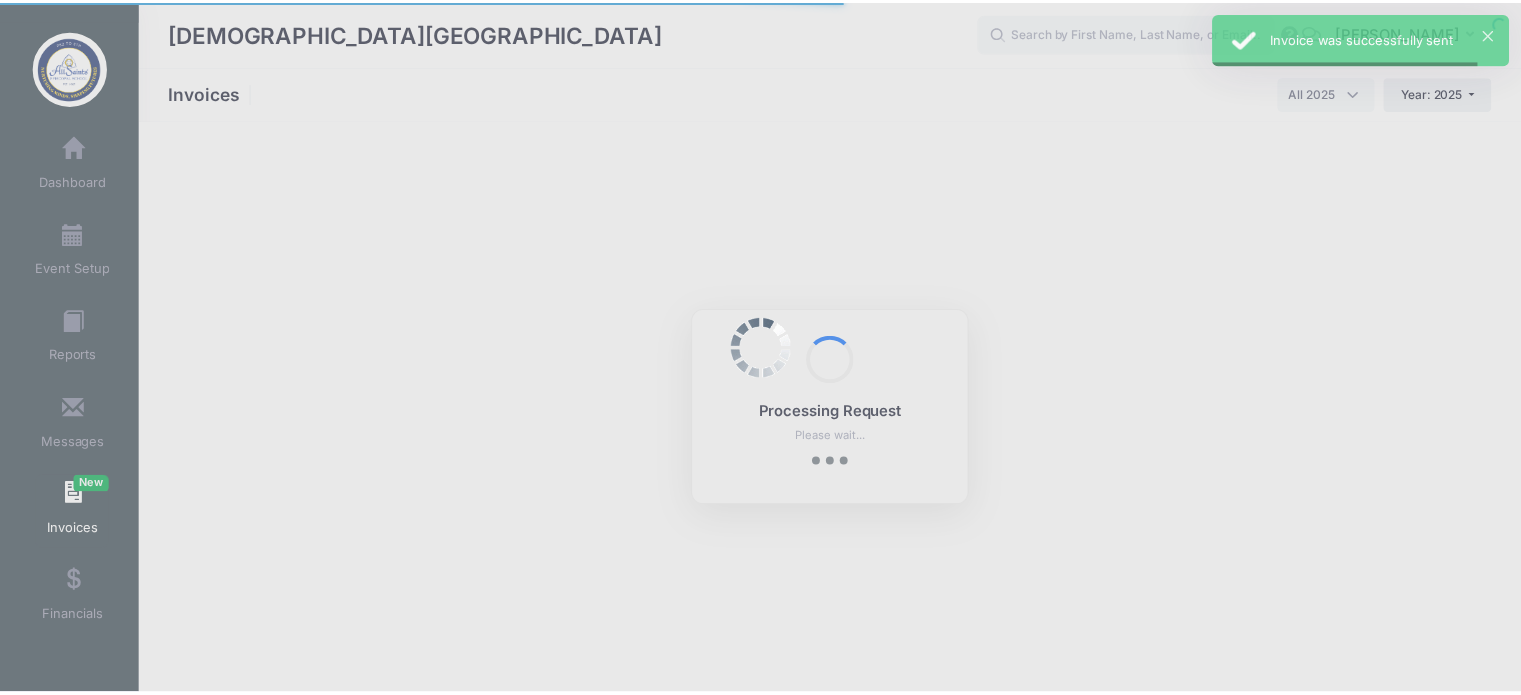 scroll, scrollTop: 0, scrollLeft: 0, axis: both 